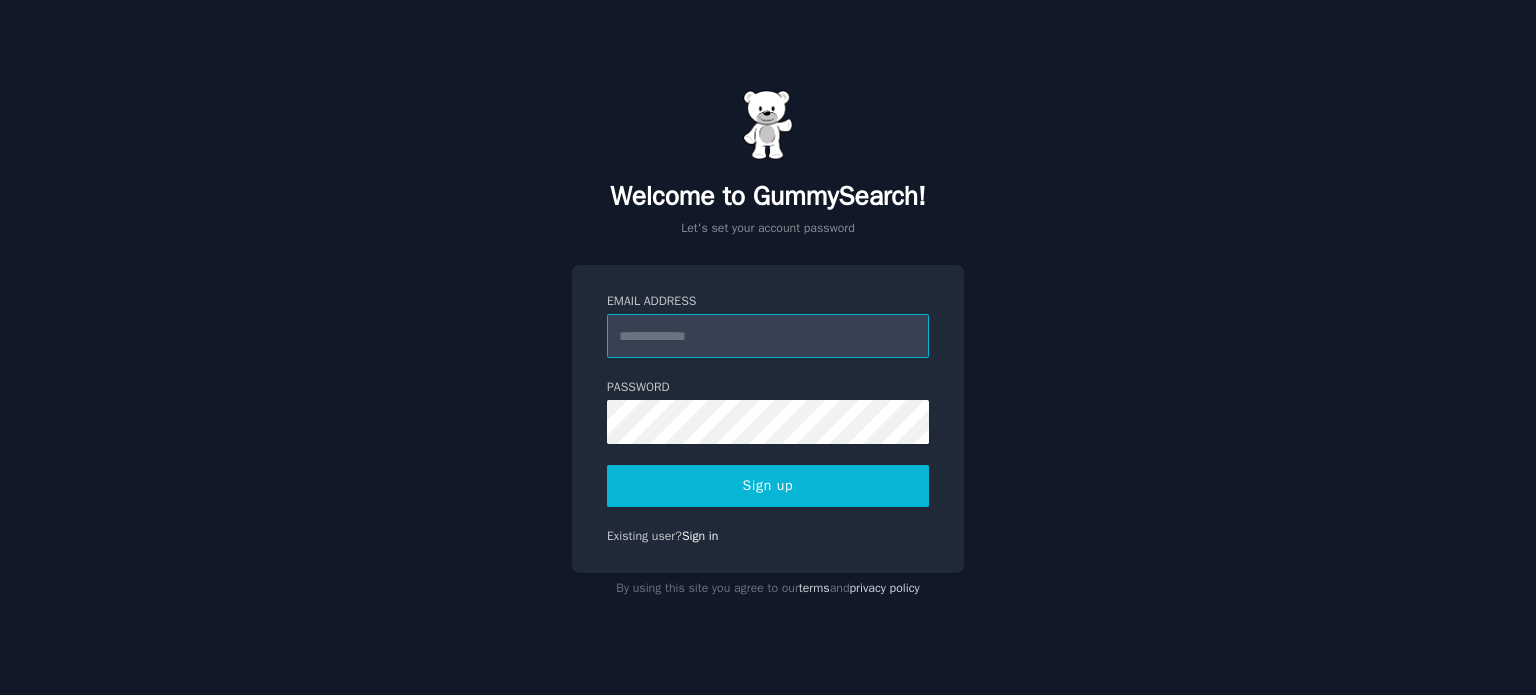 scroll, scrollTop: 0, scrollLeft: 0, axis: both 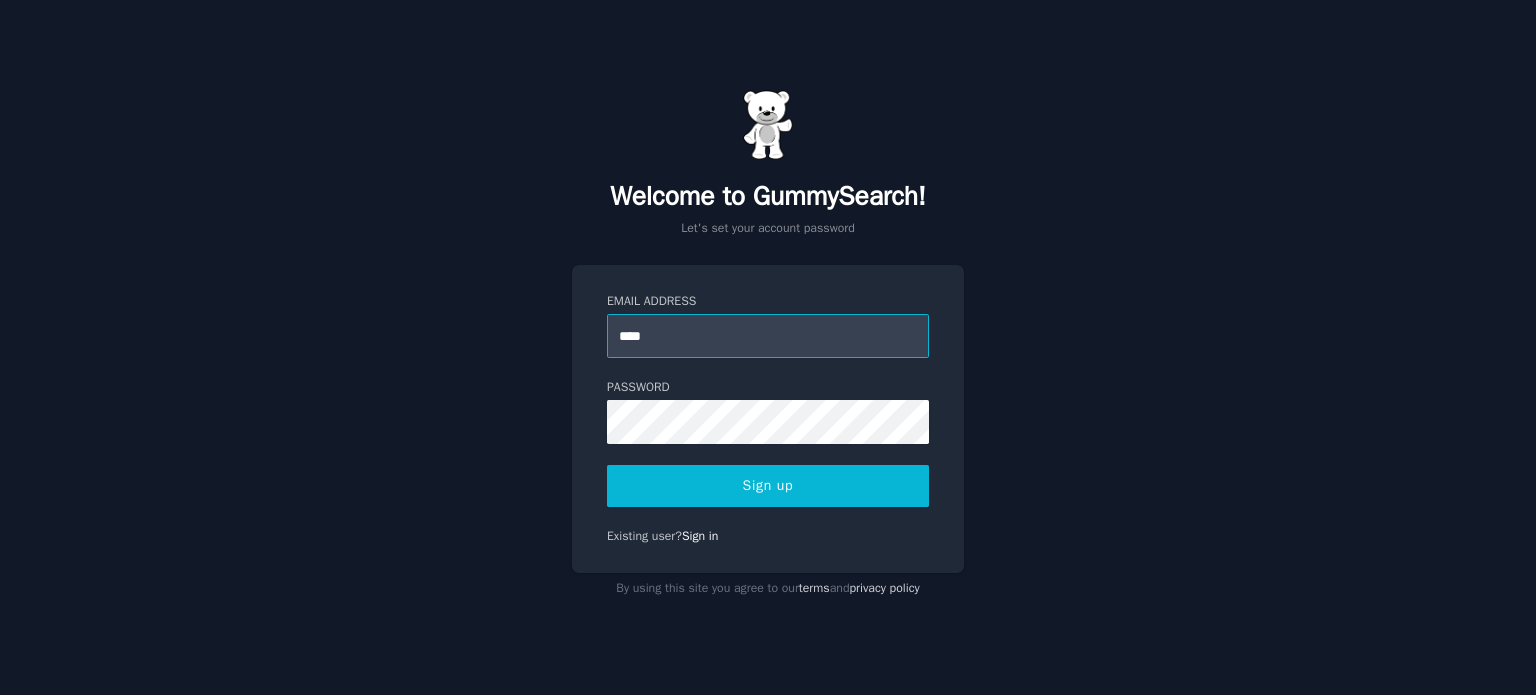 type on "**********" 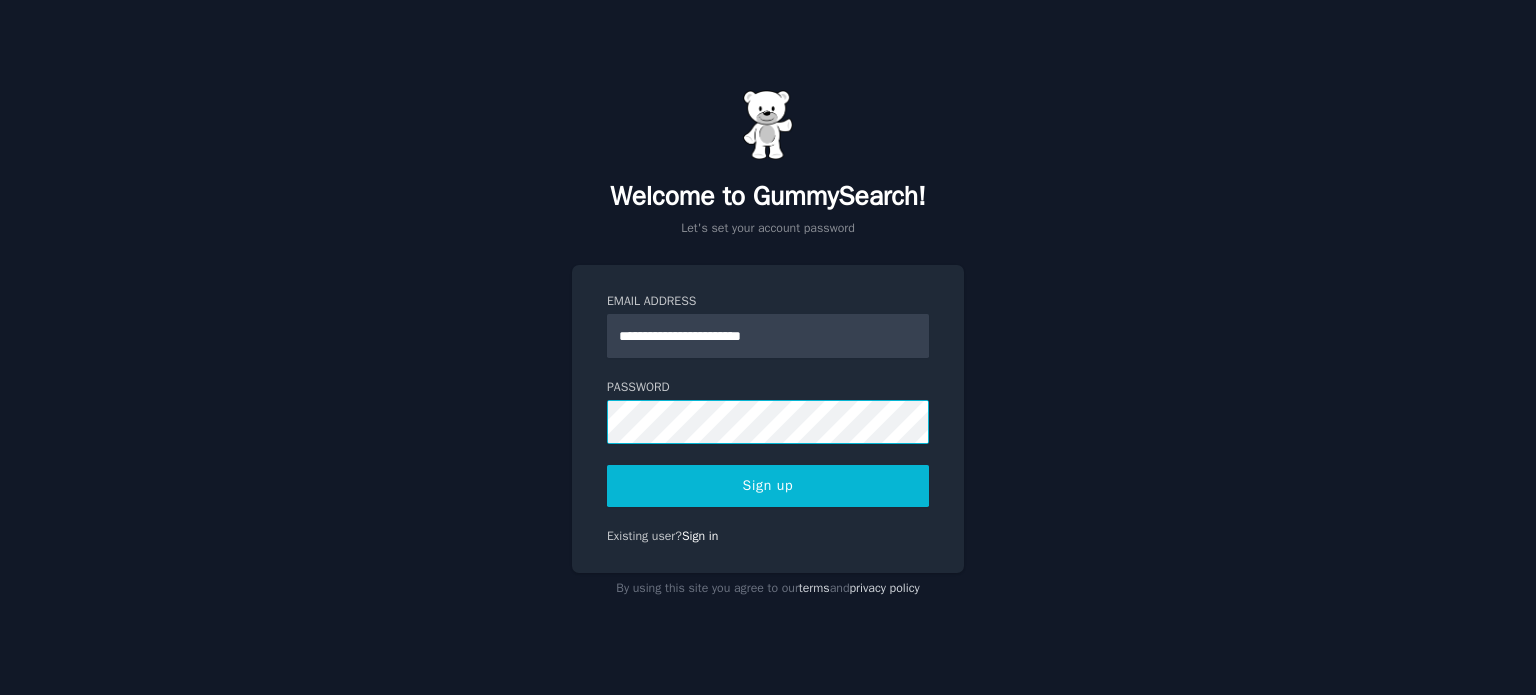 click on "Sign up" at bounding box center [768, 486] 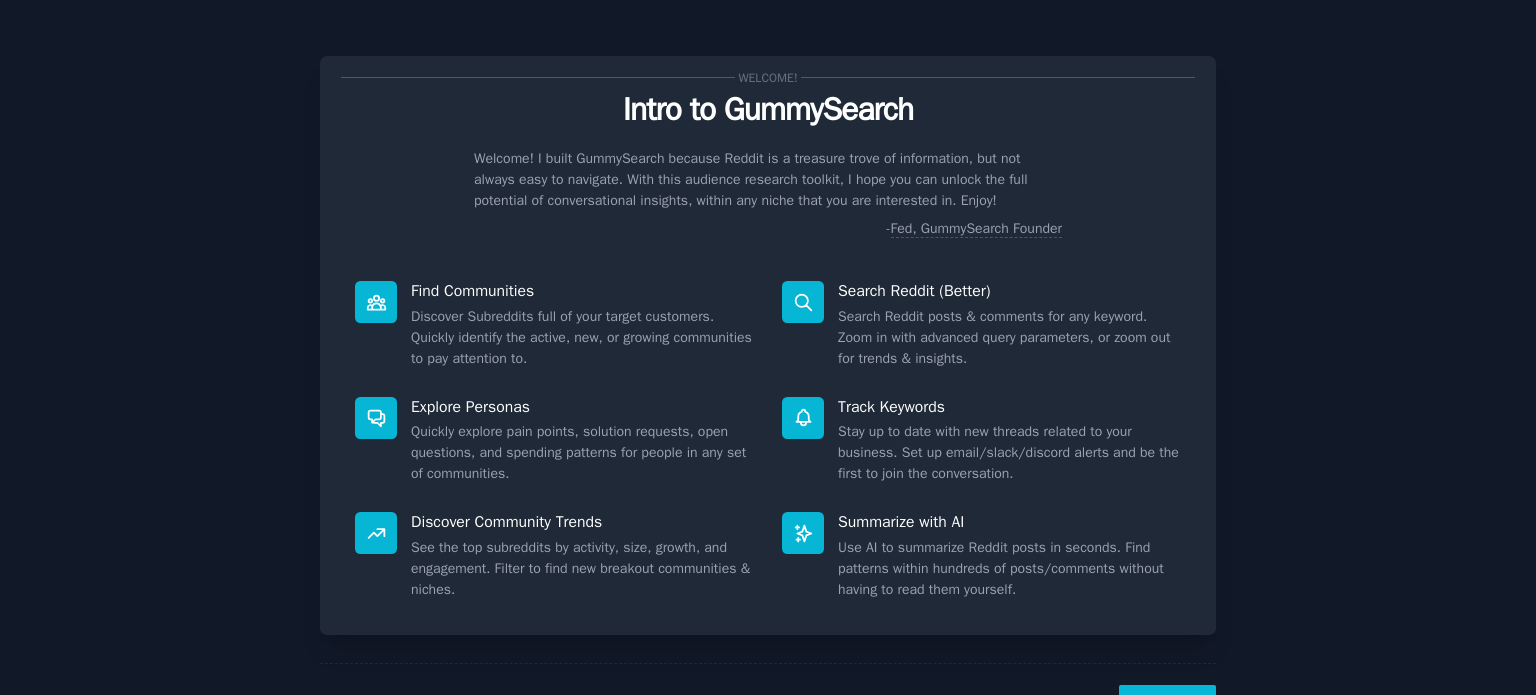 scroll, scrollTop: 0, scrollLeft: 0, axis: both 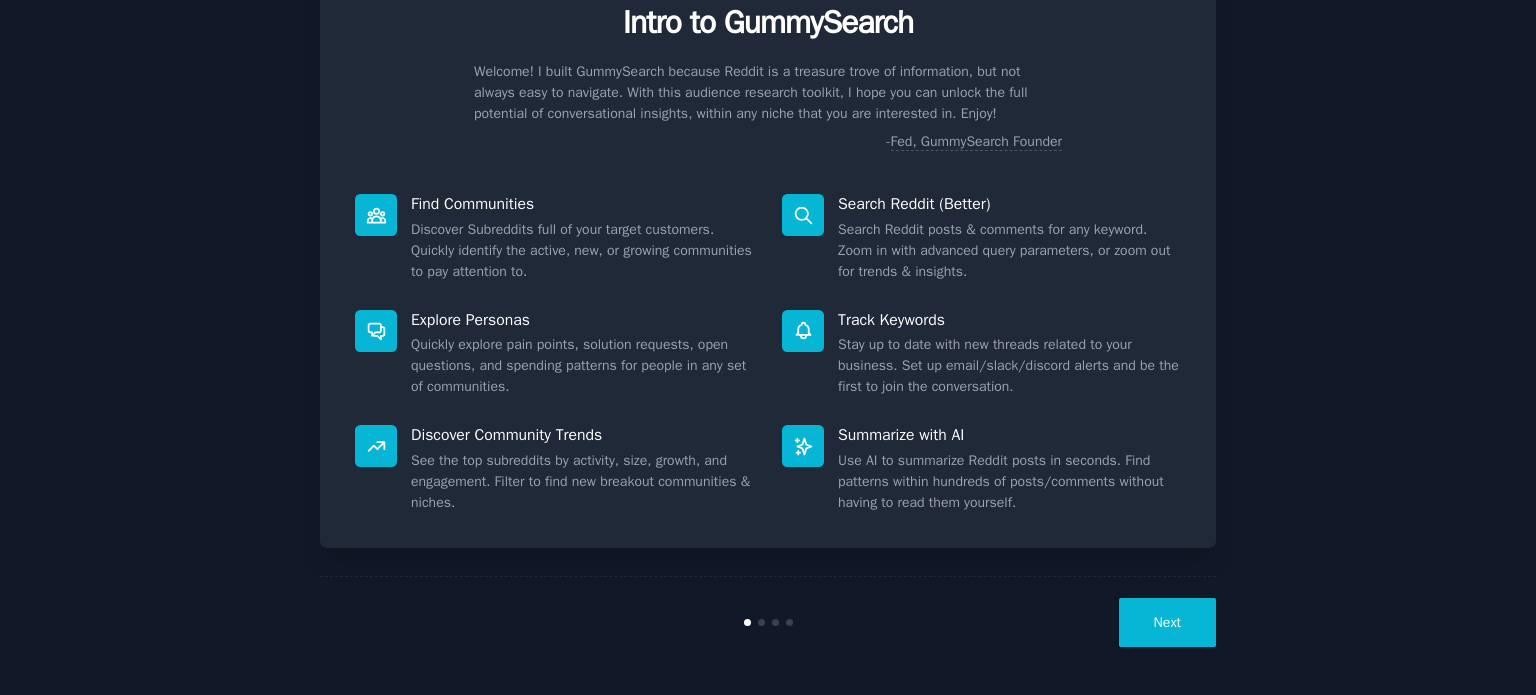 click on "Next" at bounding box center (1167, 622) 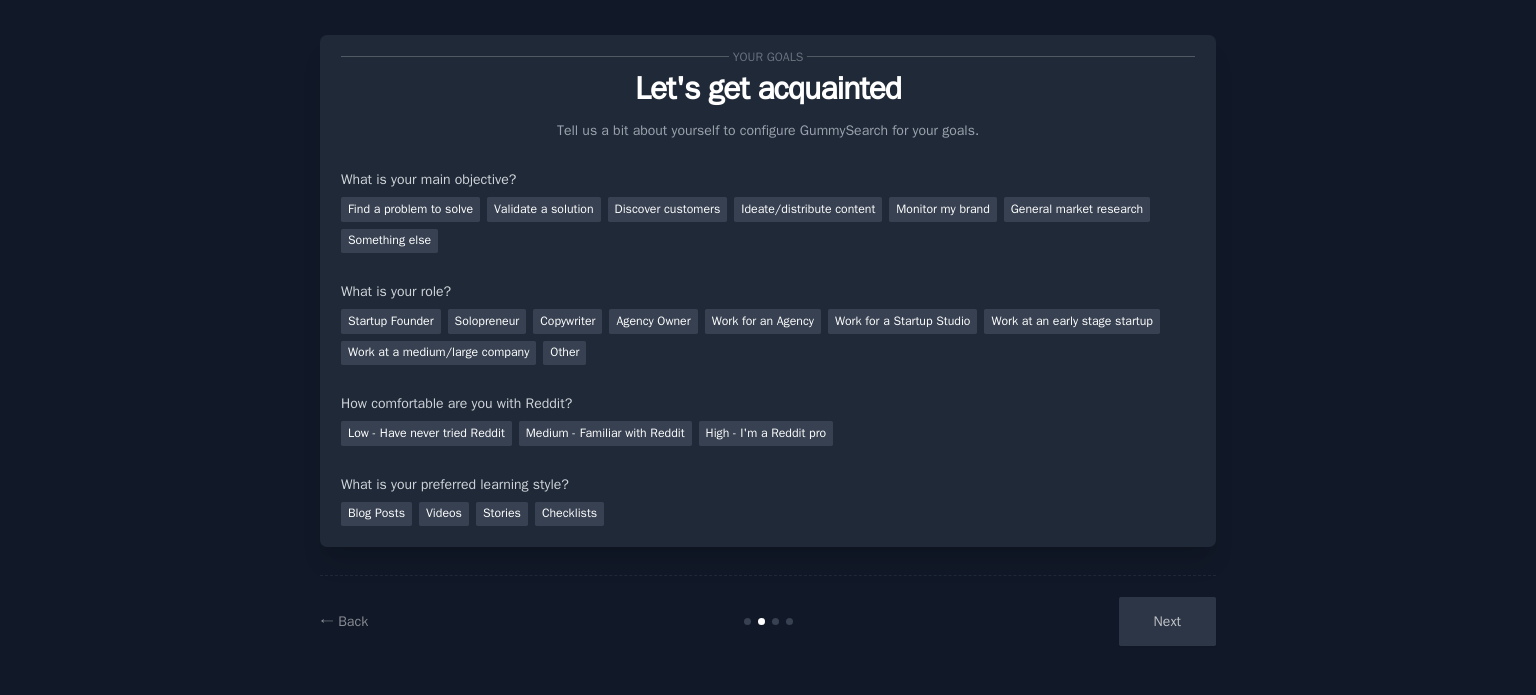 scroll, scrollTop: 20, scrollLeft: 0, axis: vertical 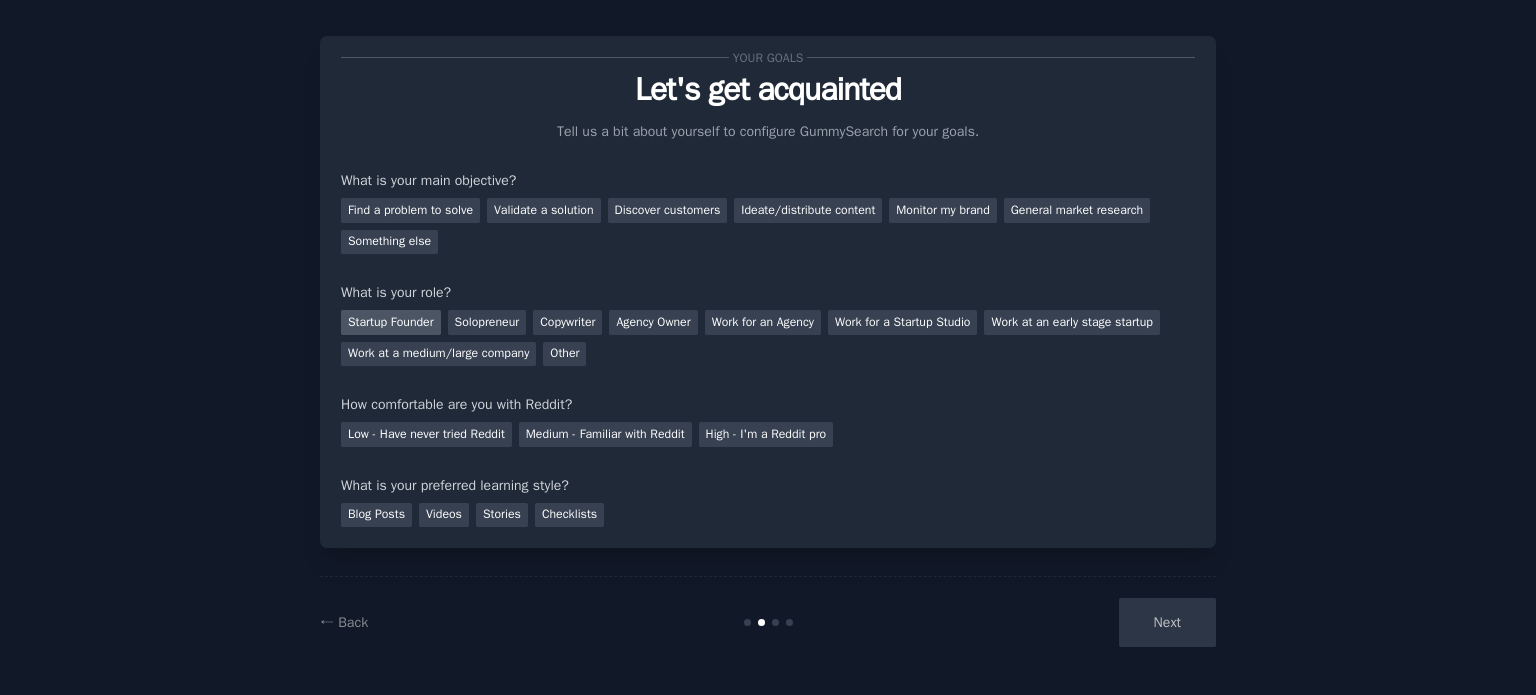 click on "Startup Founder" at bounding box center [391, 322] 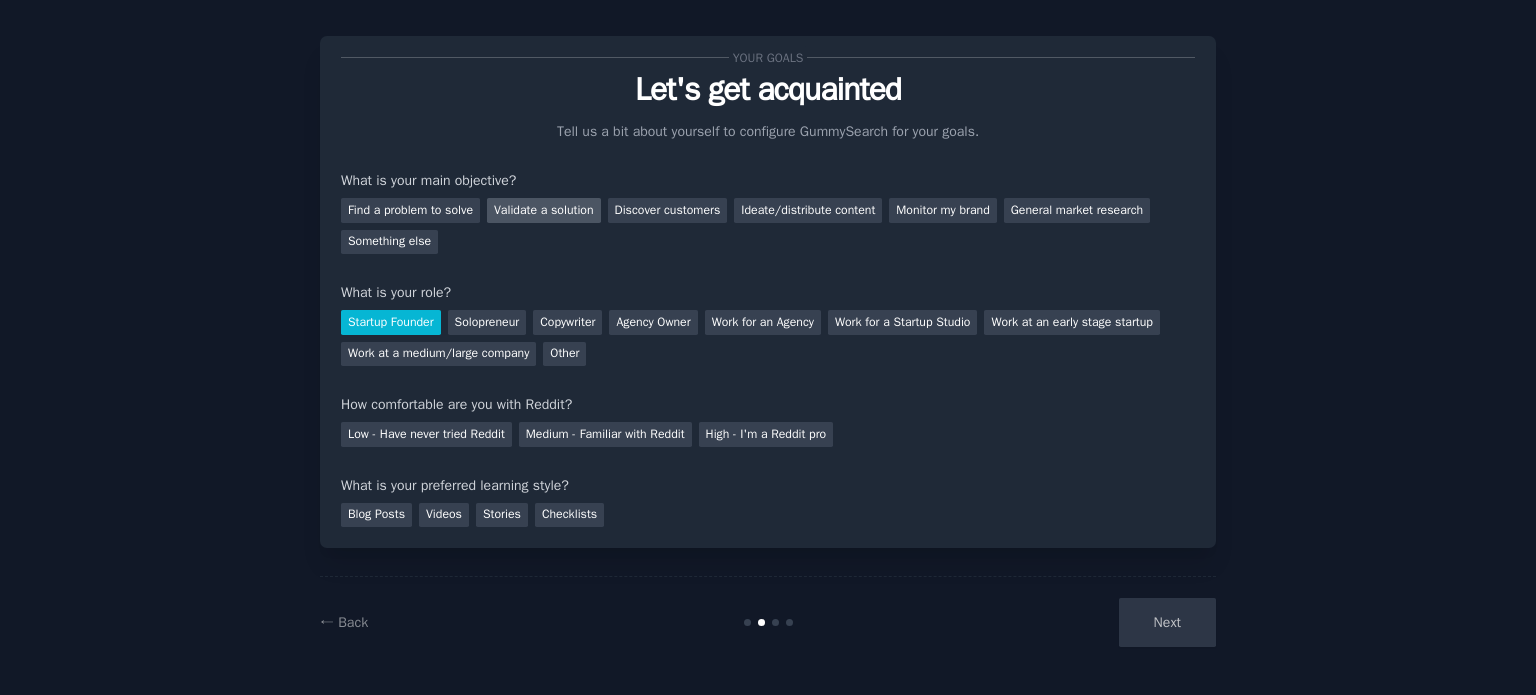 click on "Validate a solution" at bounding box center (544, 210) 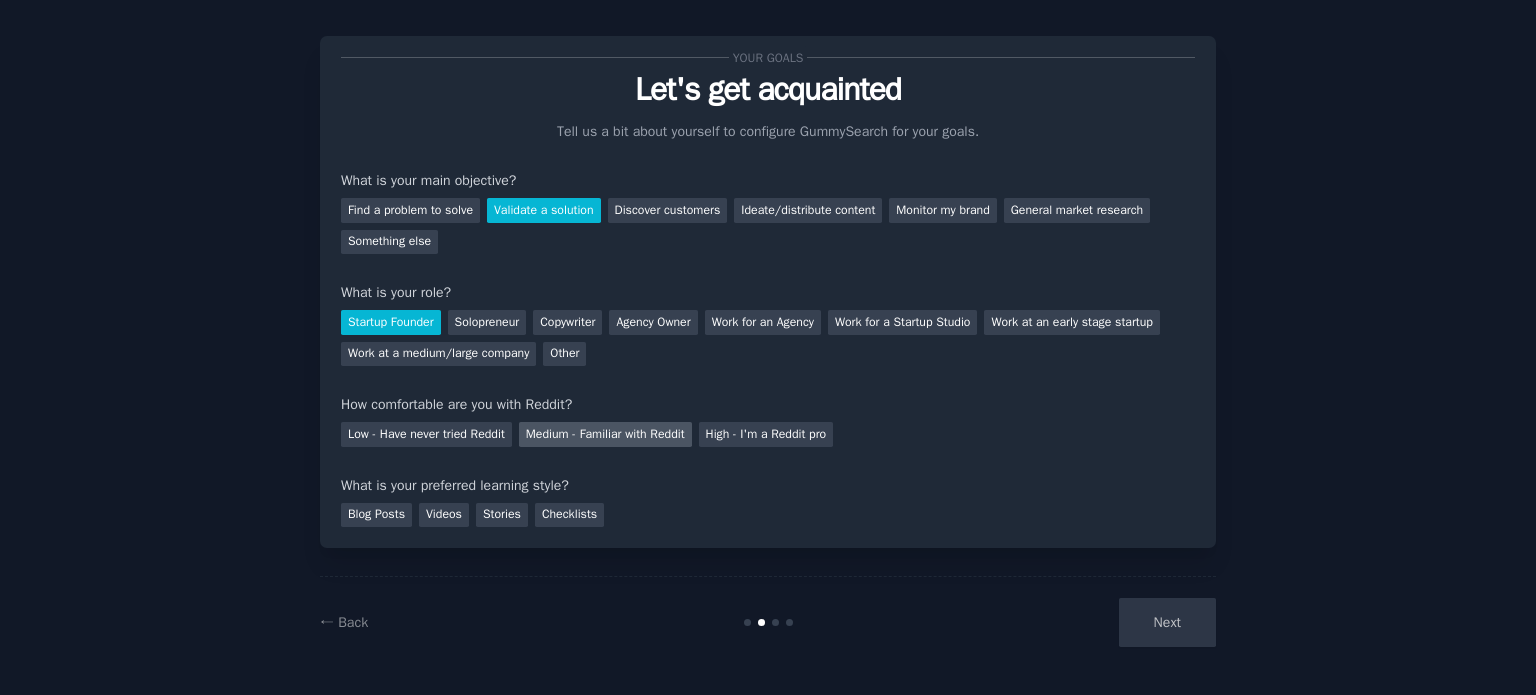 click on "Medium - Familiar with Reddit" at bounding box center [605, 434] 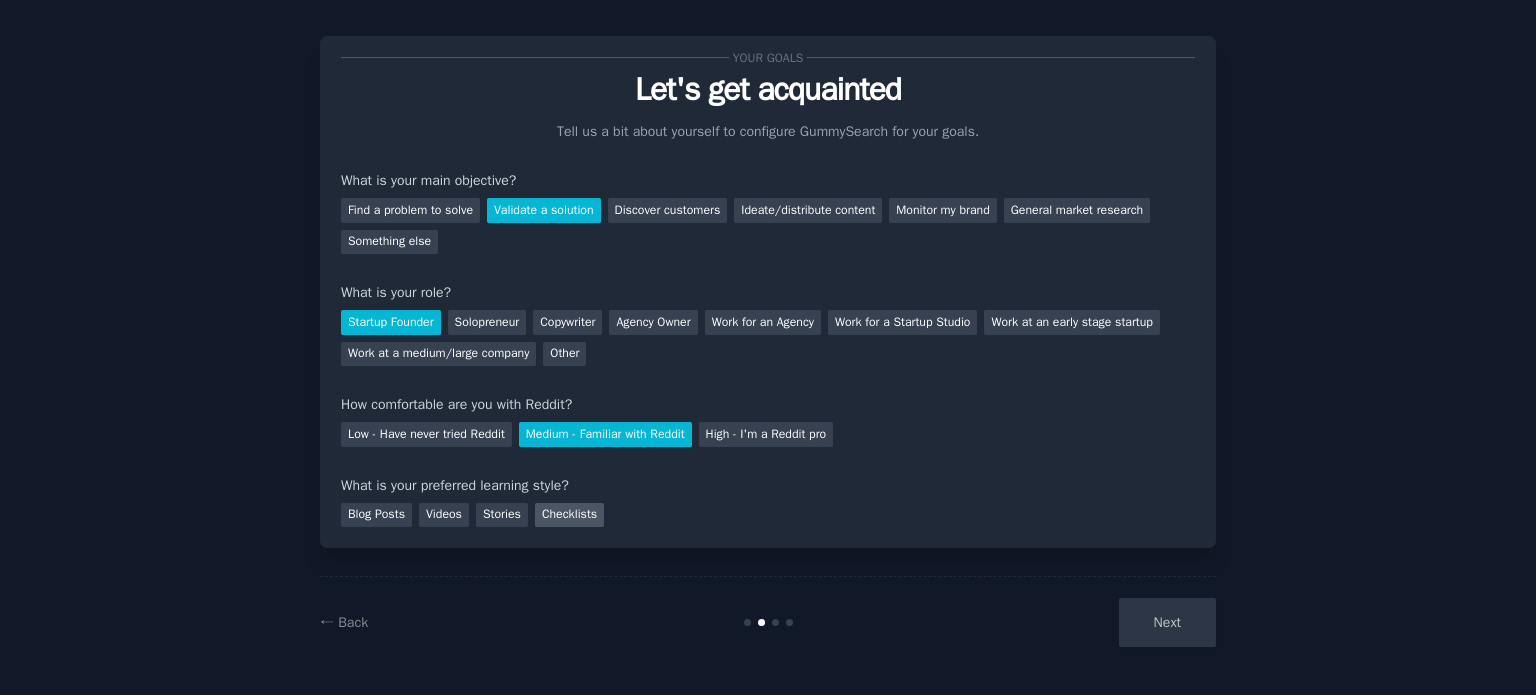 click on "Checklists" at bounding box center (569, 515) 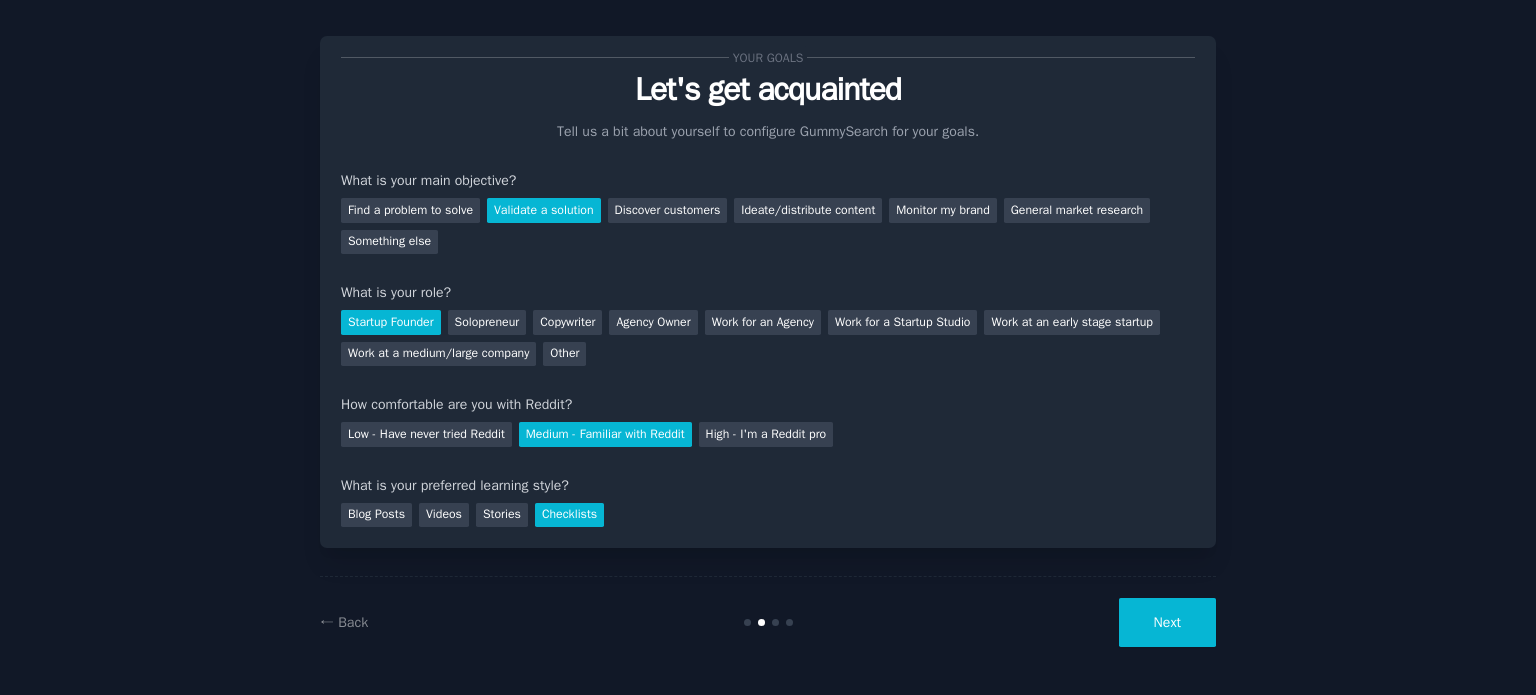 click on "Next" at bounding box center [1167, 622] 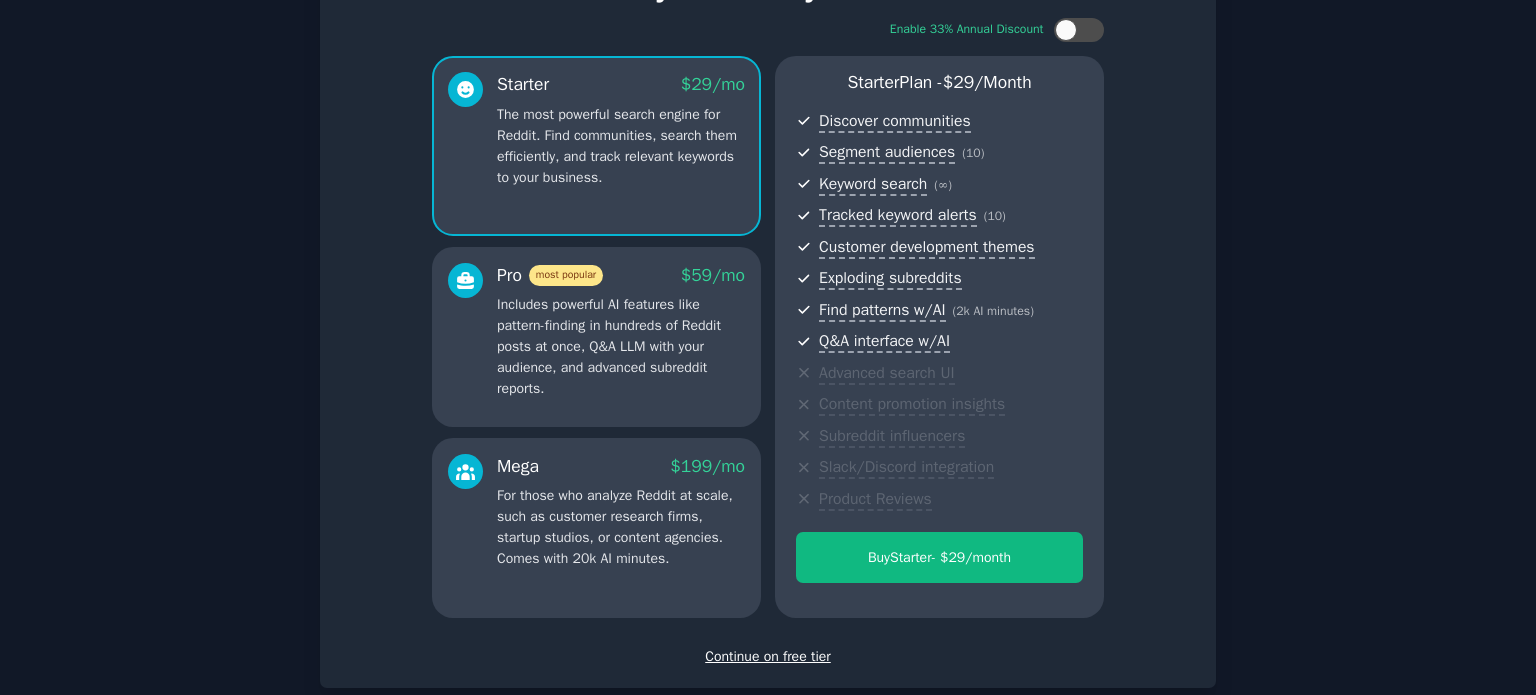 scroll, scrollTop: 118, scrollLeft: 0, axis: vertical 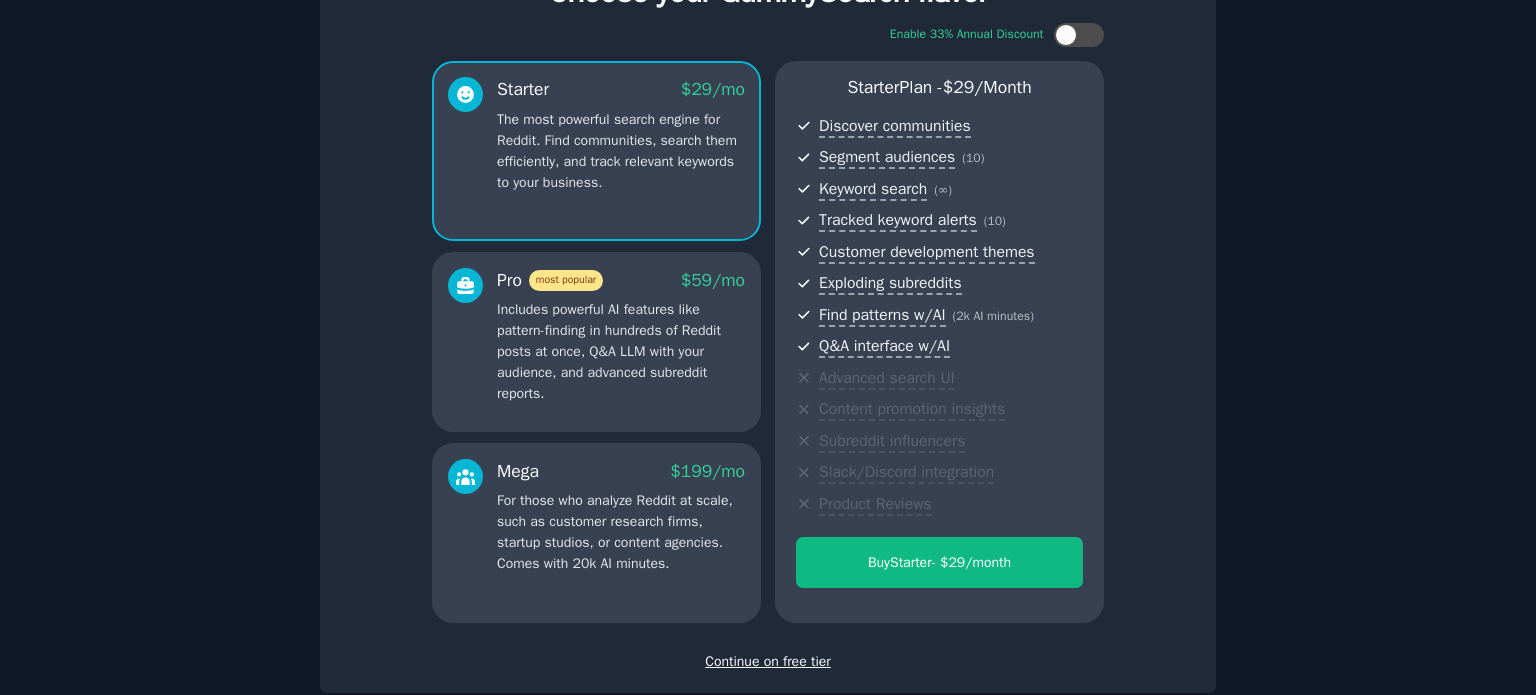 click on "Includes powerful AI features like pattern-finding in hundreds of Reddit posts at once, Q&A LLM with your audience, and advanced subreddit reports." at bounding box center [621, 351] 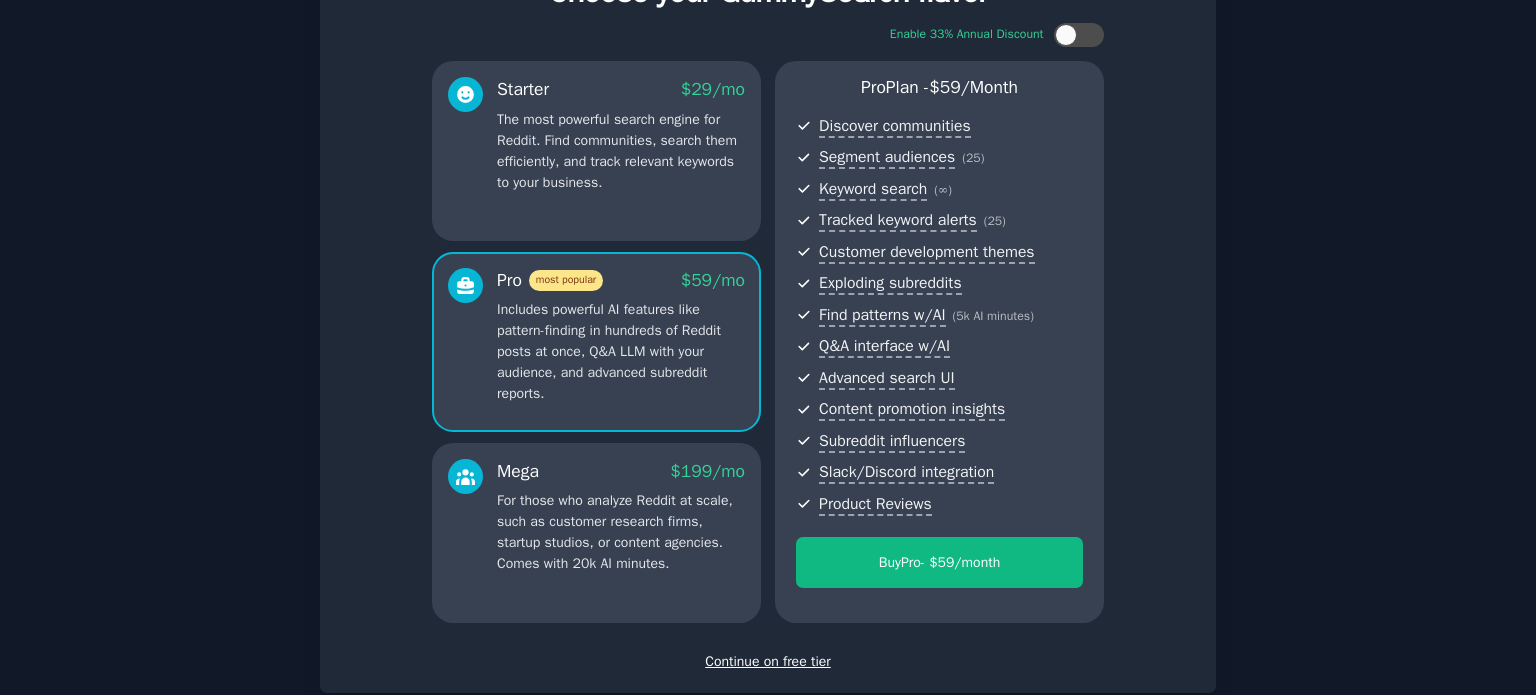 click on "Mega $ 199 /mo" at bounding box center [621, 471] 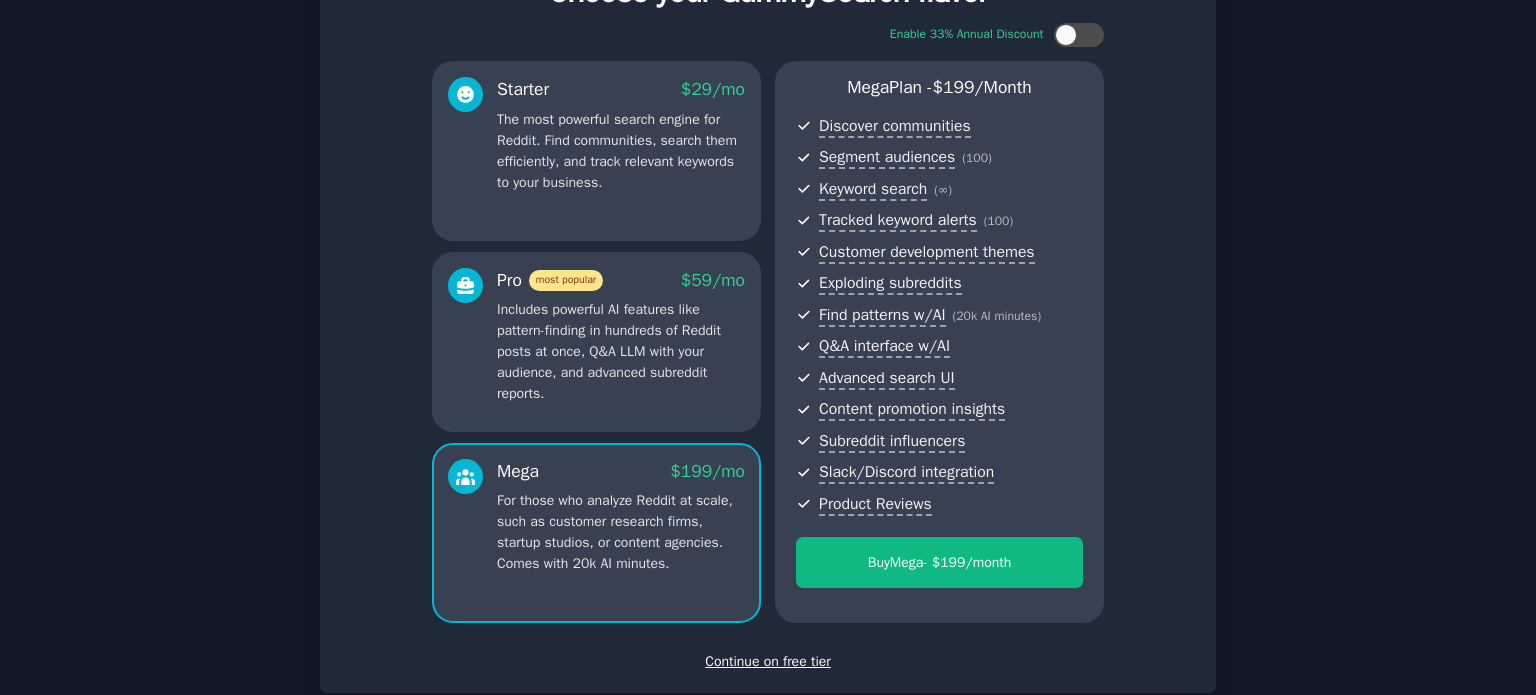 click on "Continue on free tier" at bounding box center (768, 661) 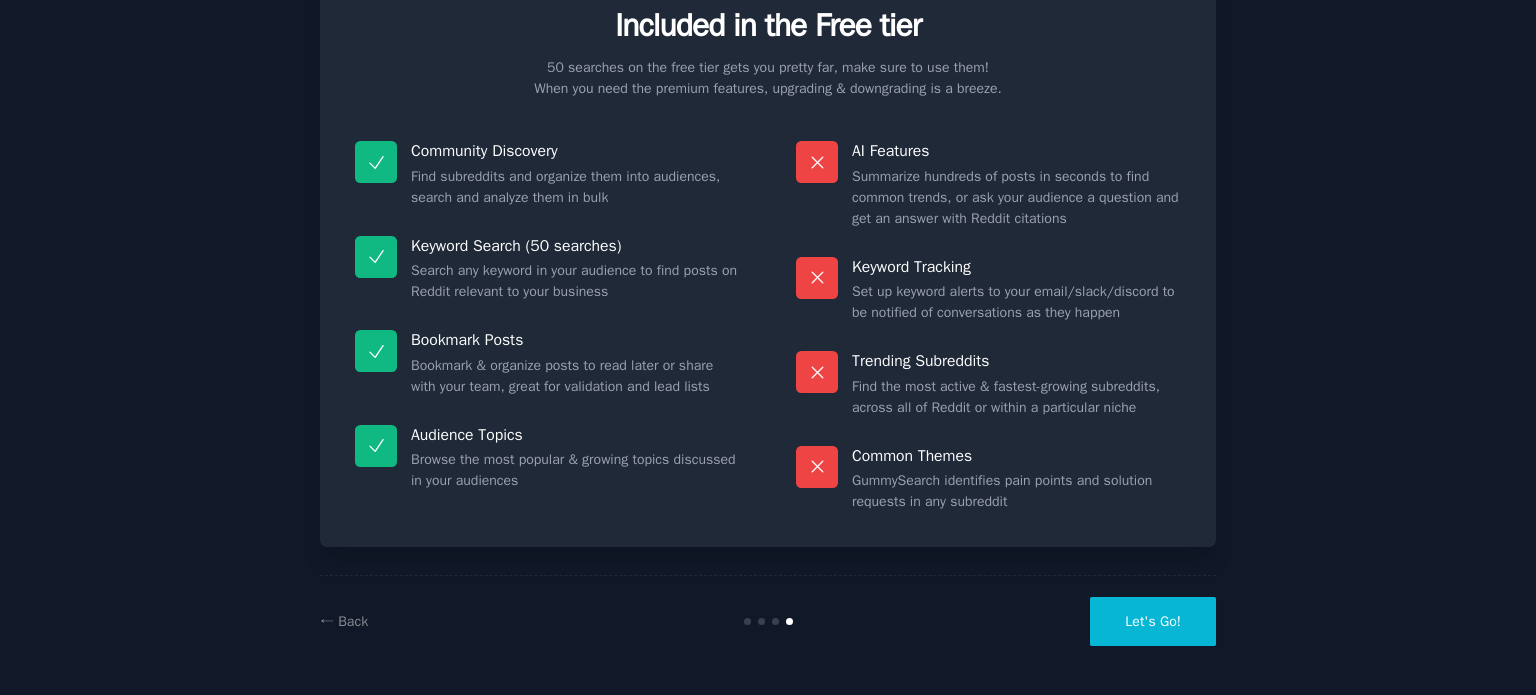 scroll, scrollTop: 83, scrollLeft: 0, axis: vertical 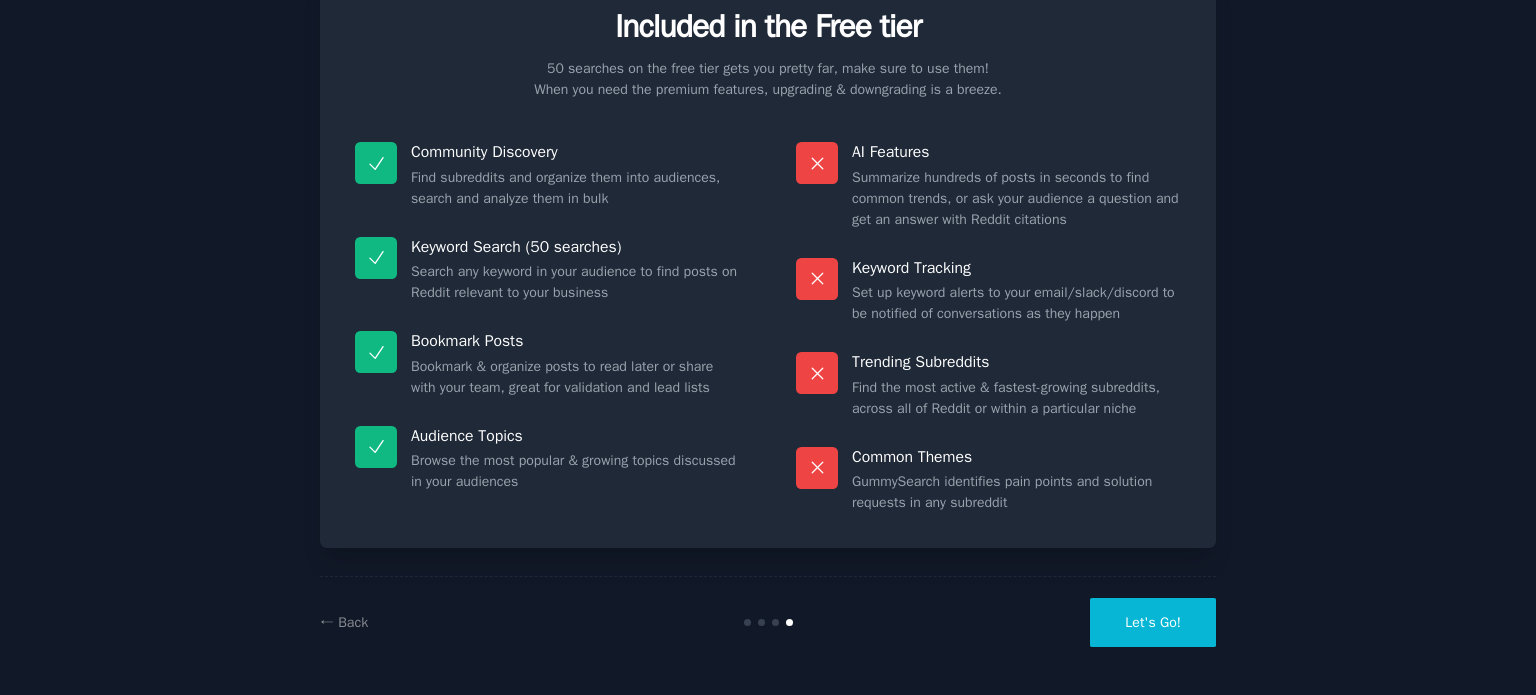 click on "Let's Go!" at bounding box center (1153, 622) 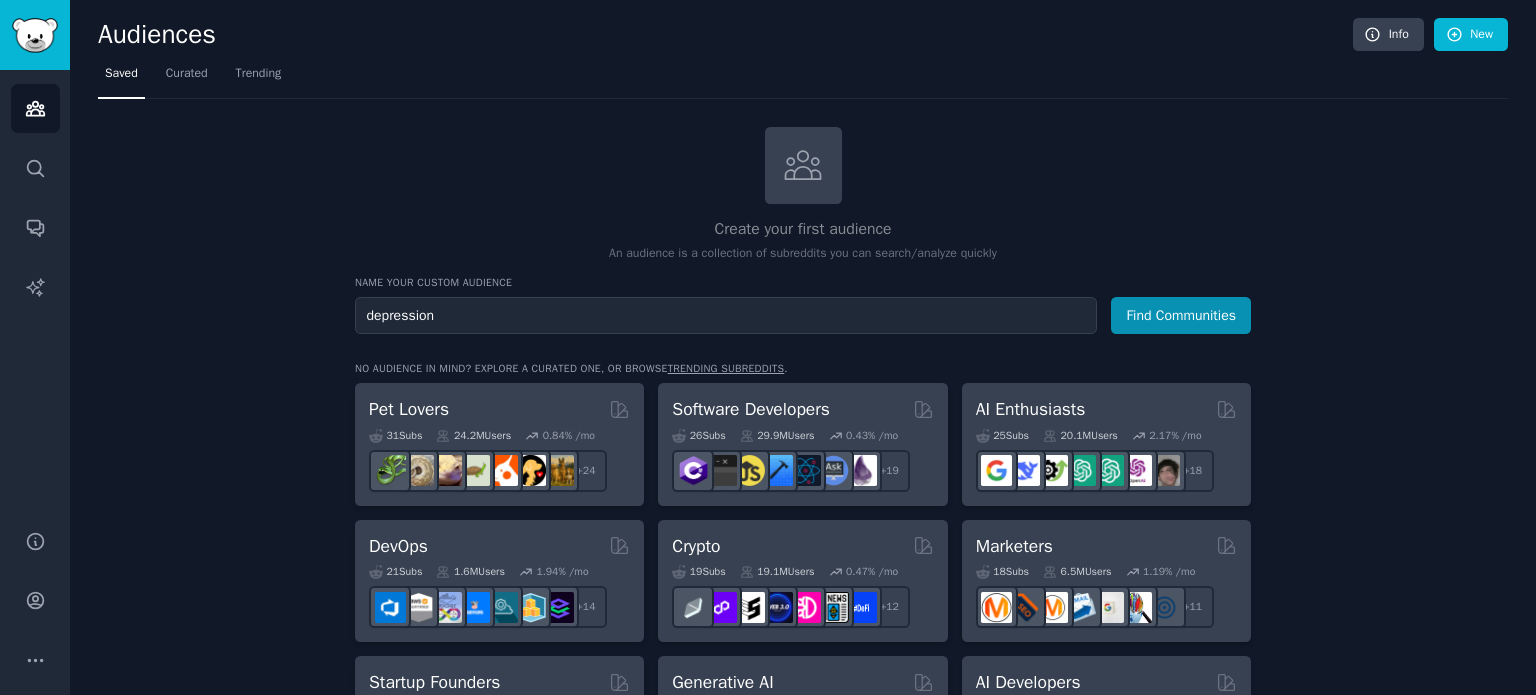 type on "depression" 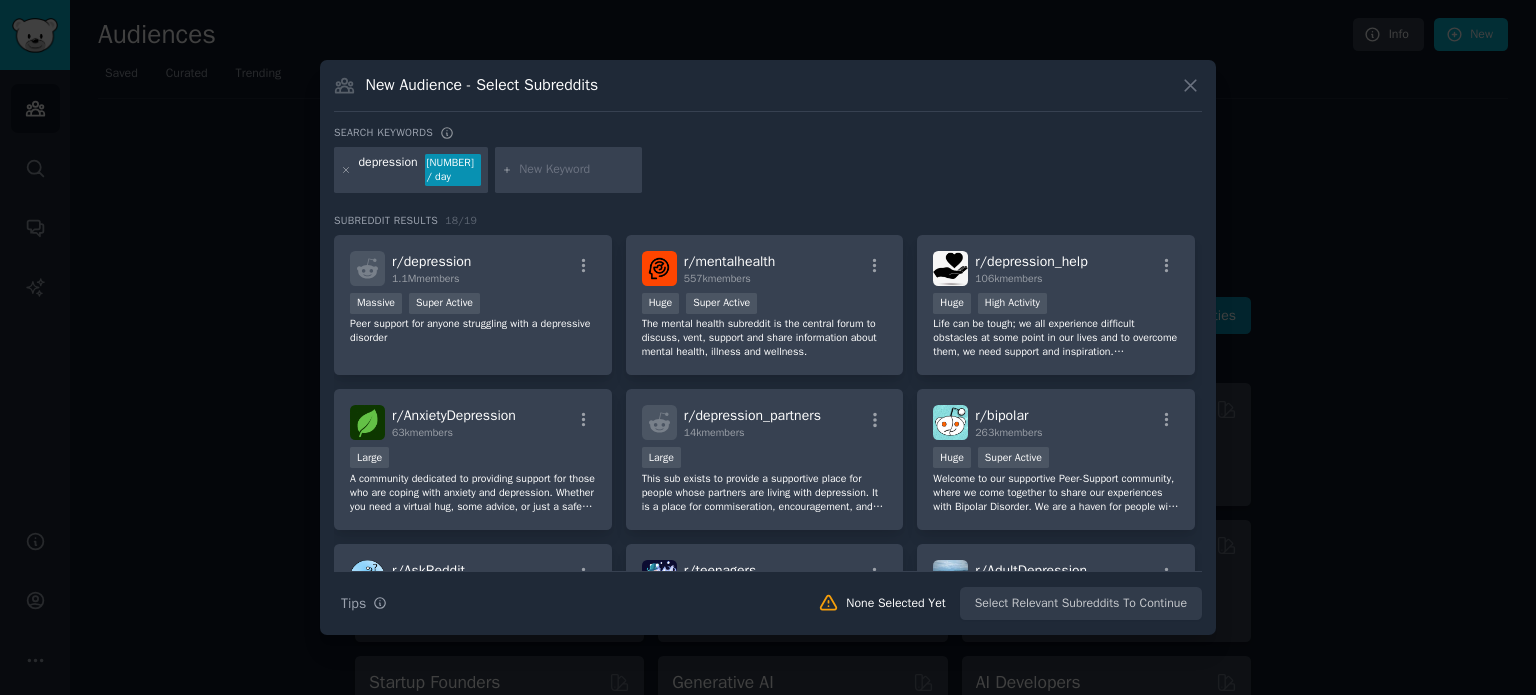 click at bounding box center (577, 170) 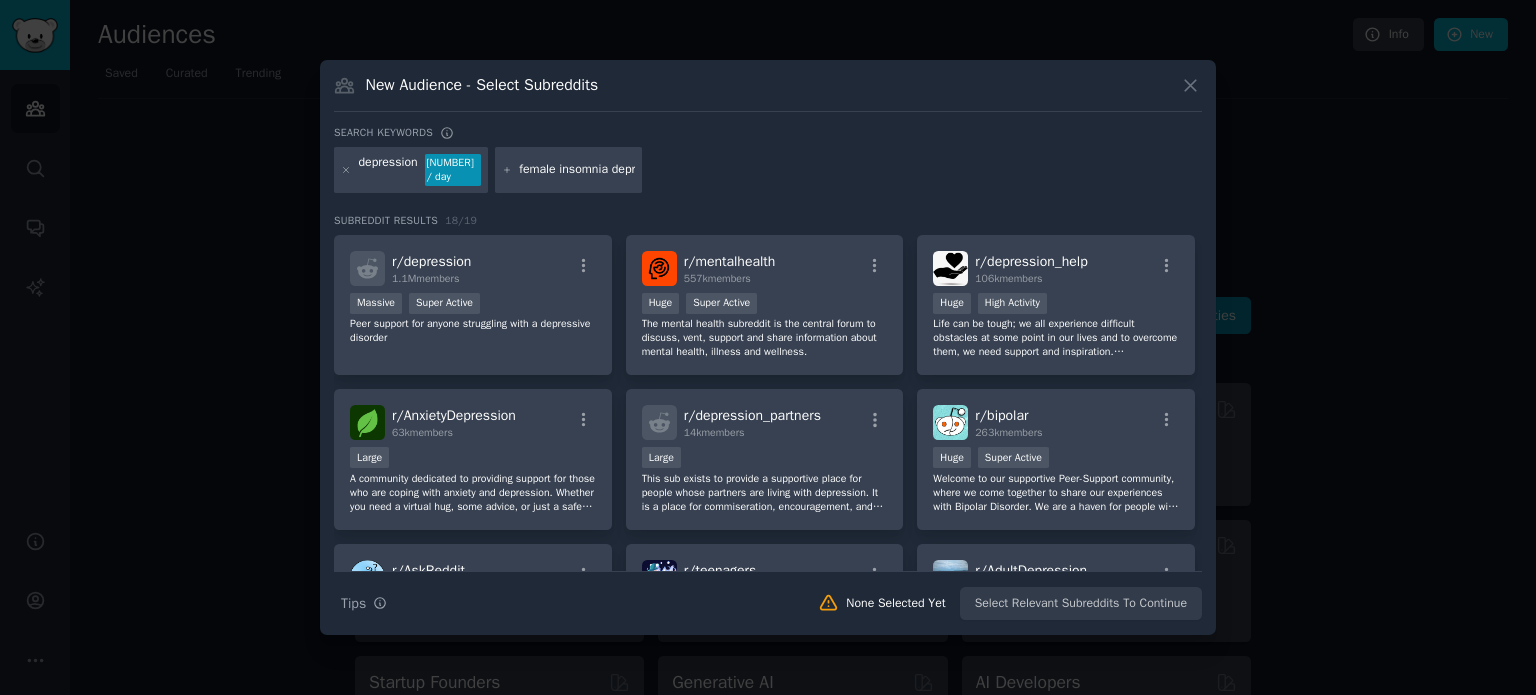 type on "female insomnia depressed" 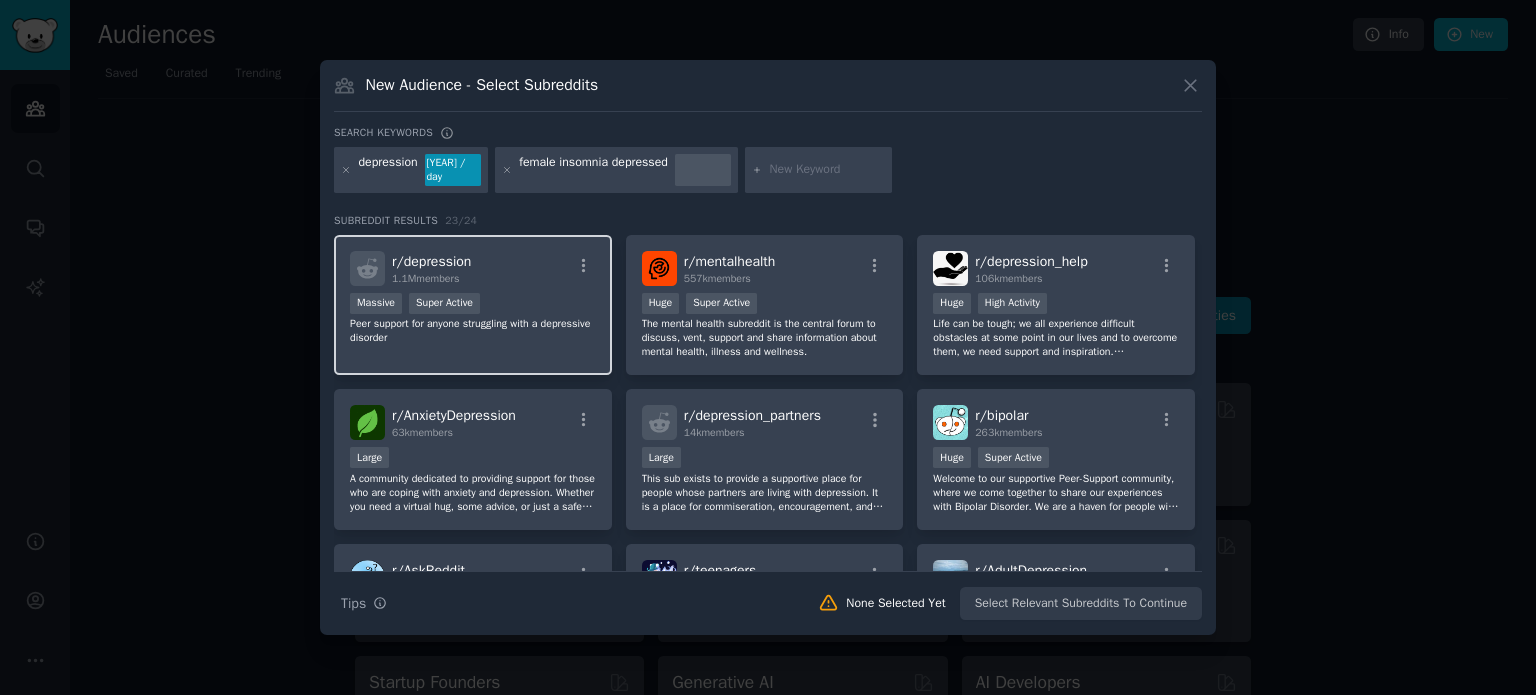 click on "r/ depression" at bounding box center [431, 261] 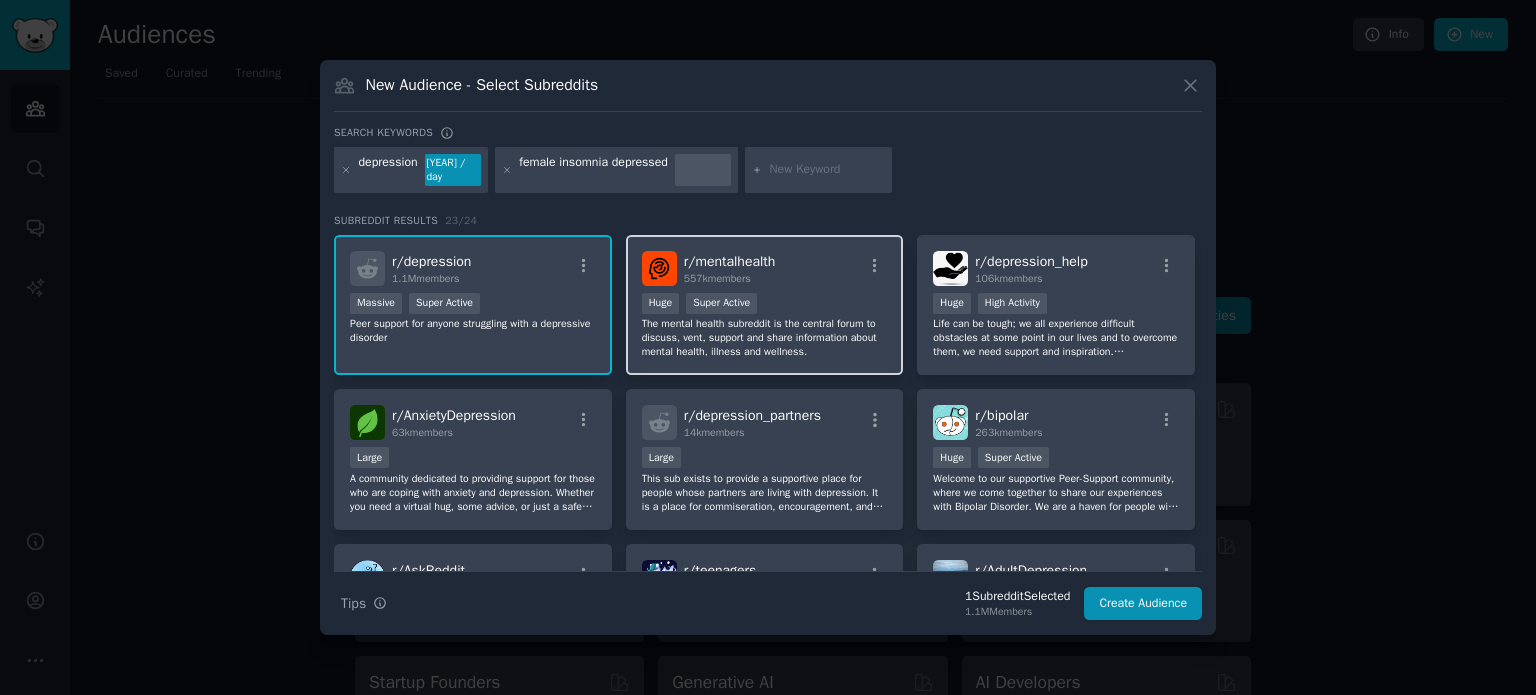 click on "r/ mentalhealth 557k  members" at bounding box center (765, 268) 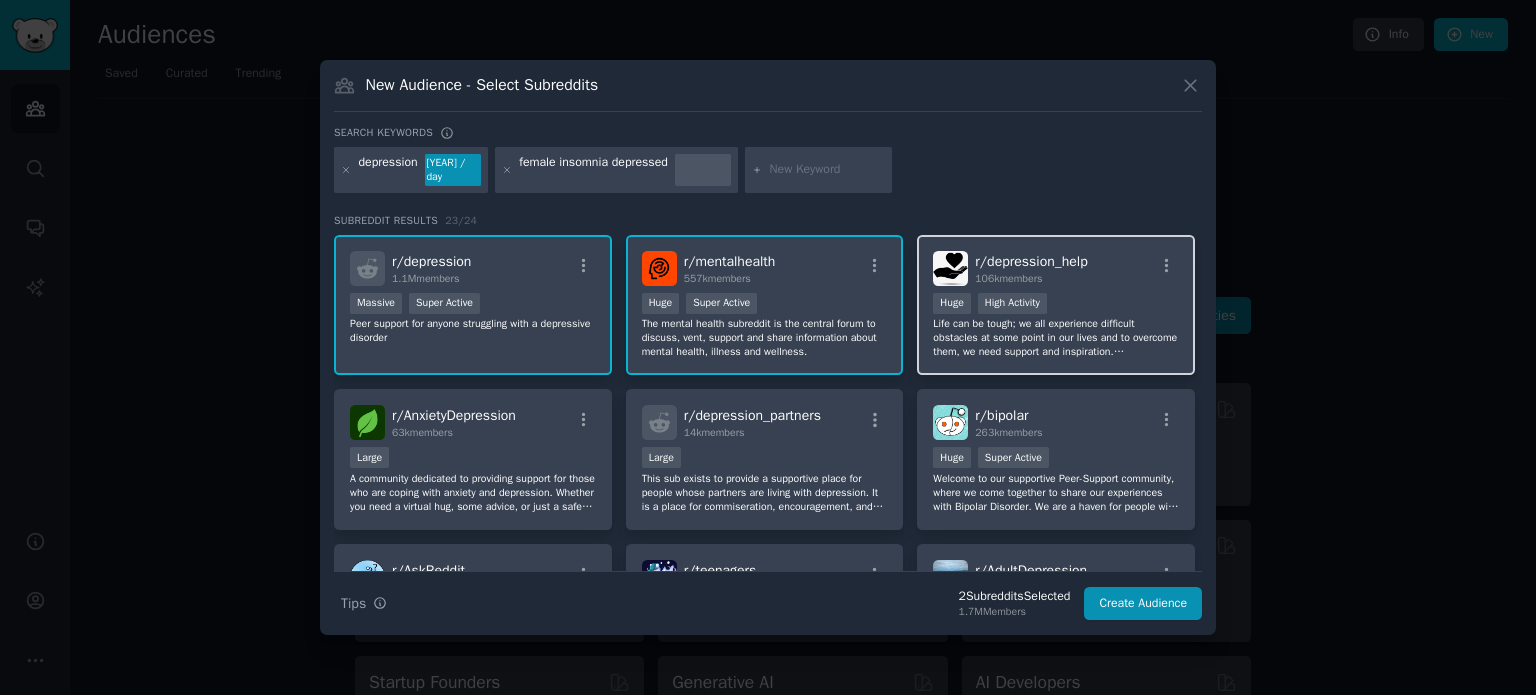 click on "106k  members" at bounding box center (1008, 278) 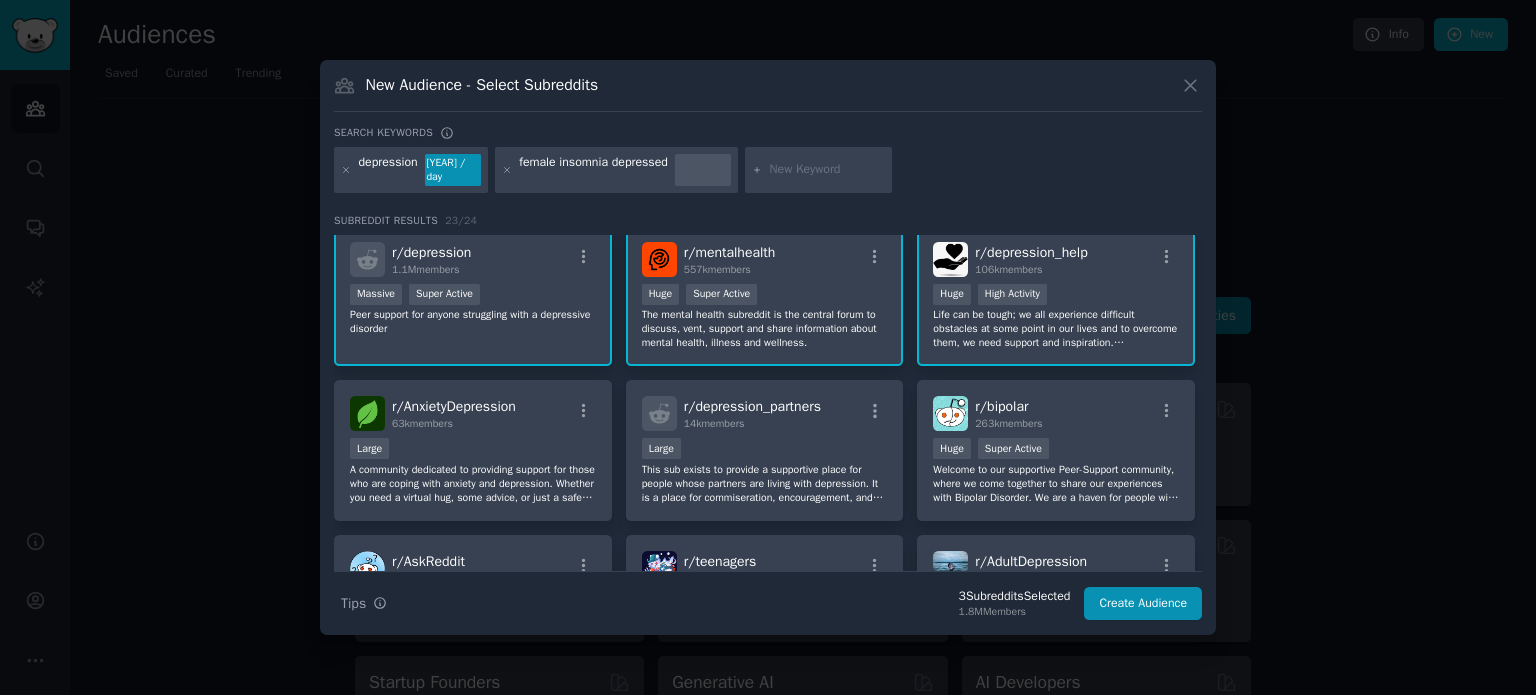 scroll, scrollTop: 0, scrollLeft: 0, axis: both 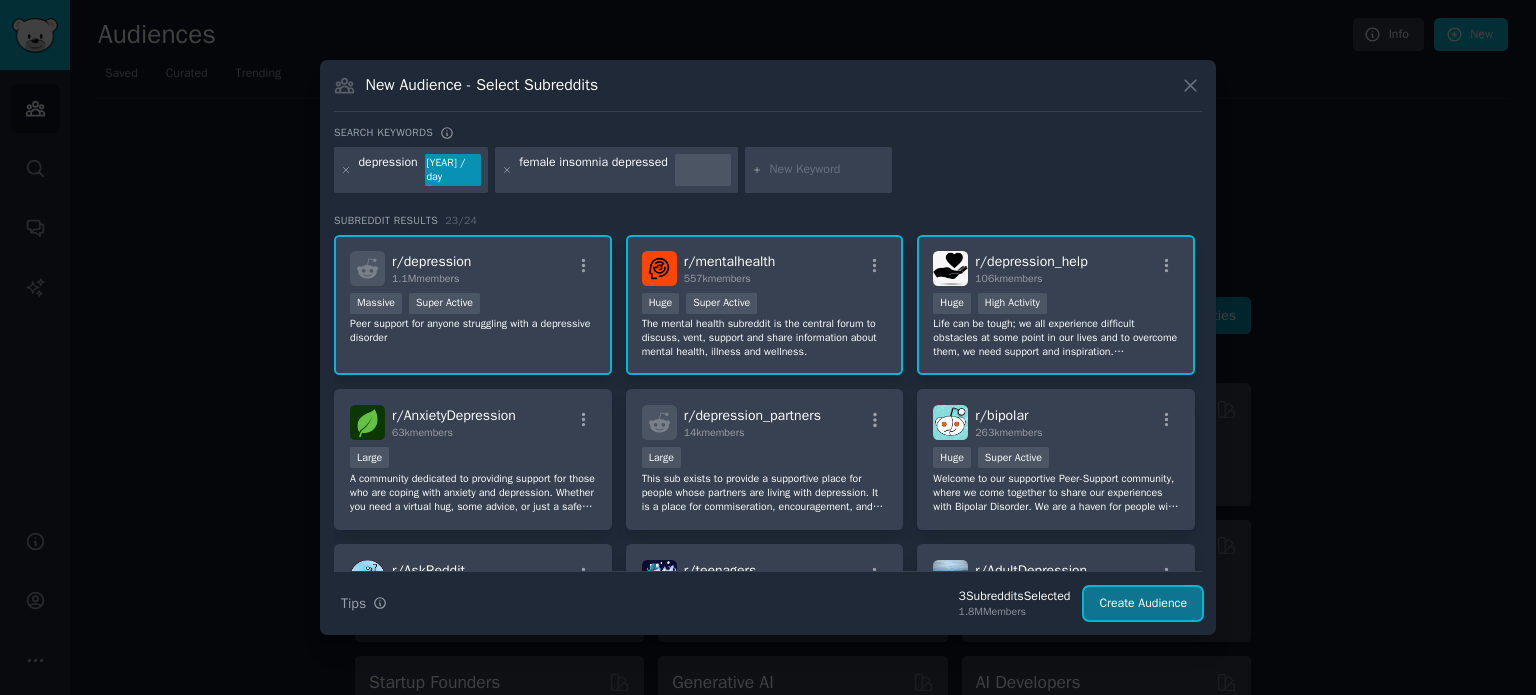 click on "Create Audience" at bounding box center (1143, 604) 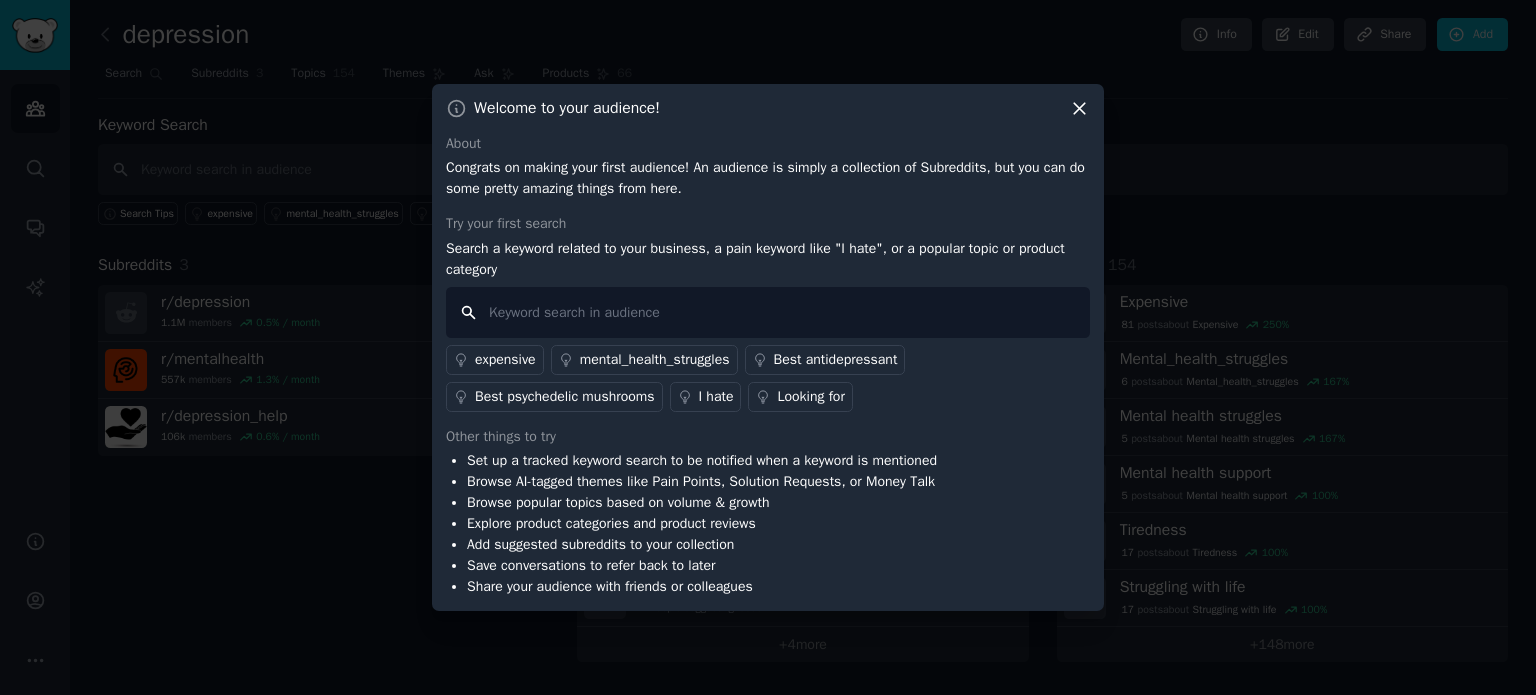 click at bounding box center (768, 312) 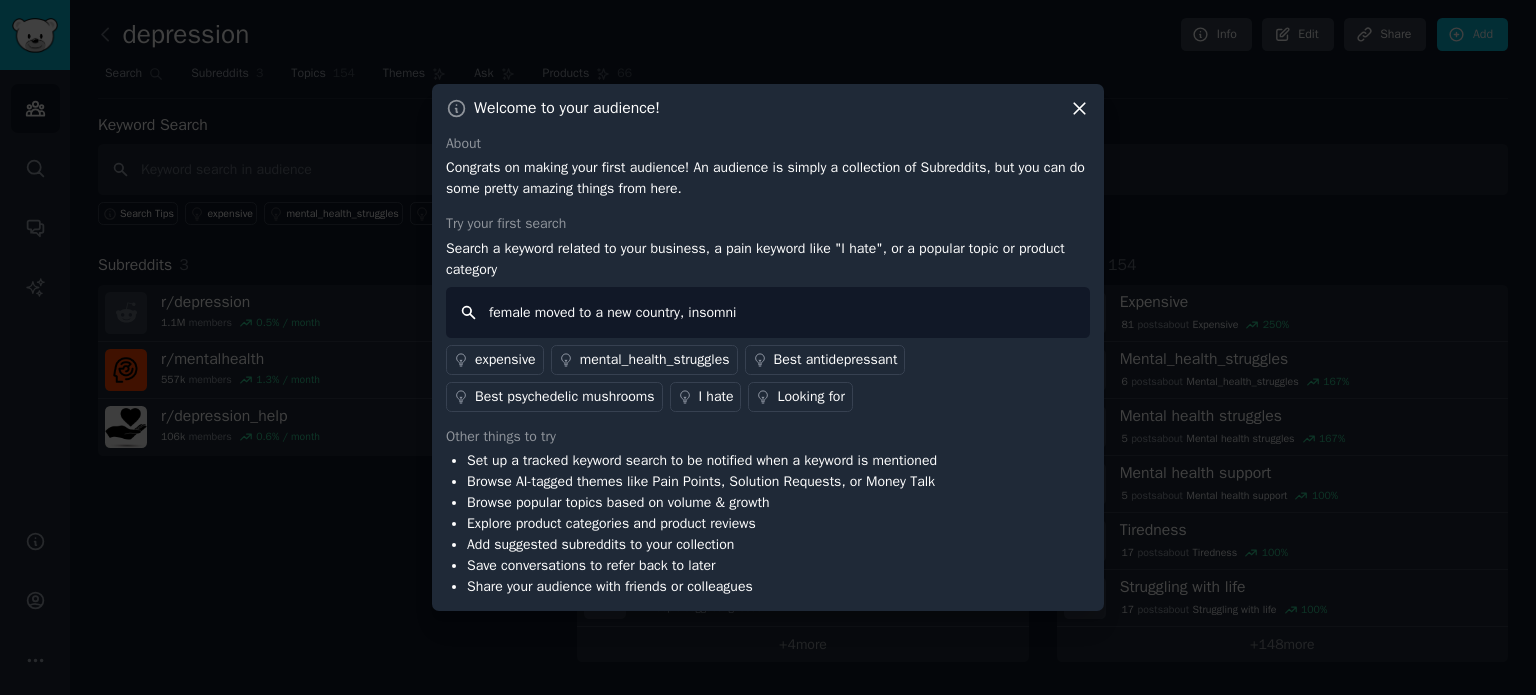 type on "female moved to a new [COUNTRY], insomnia" 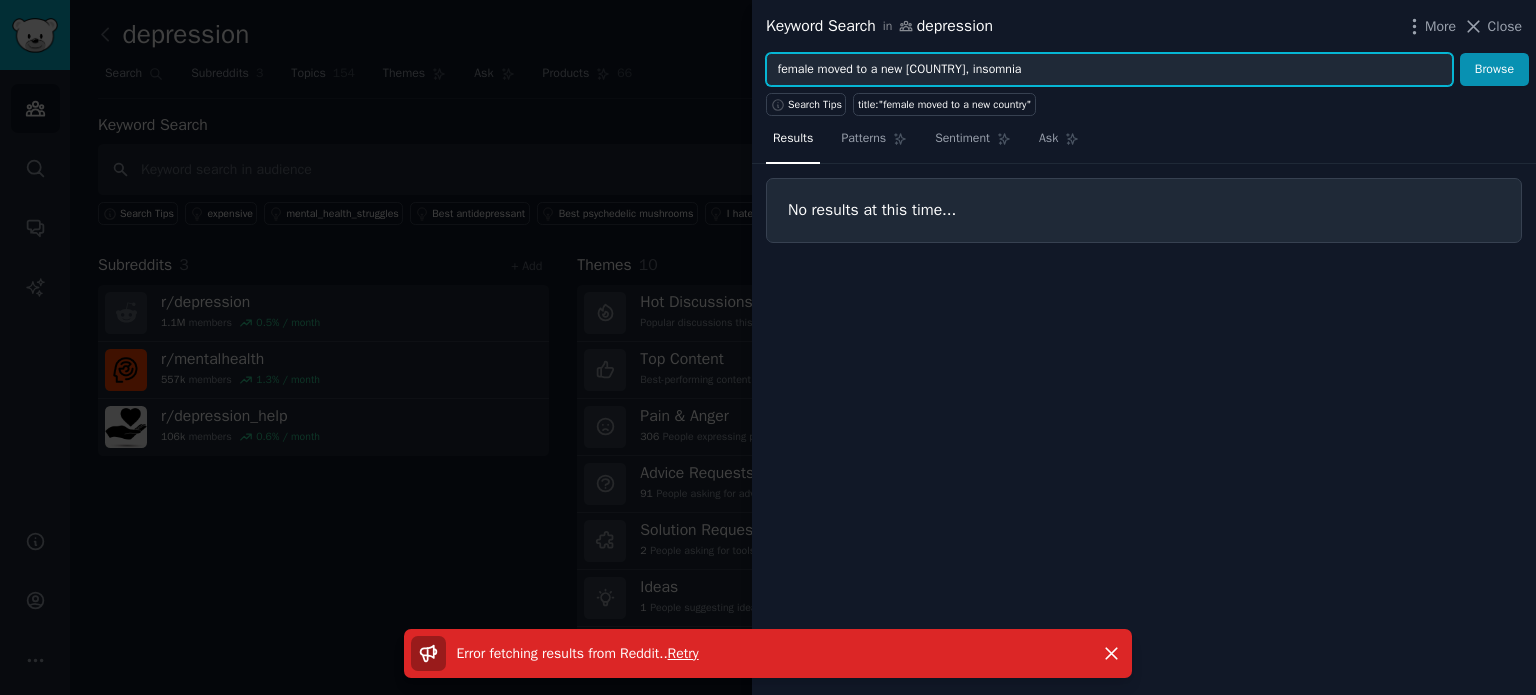 click on "female moved to a new [COUNTRY], insomnia" at bounding box center (1109, 70) 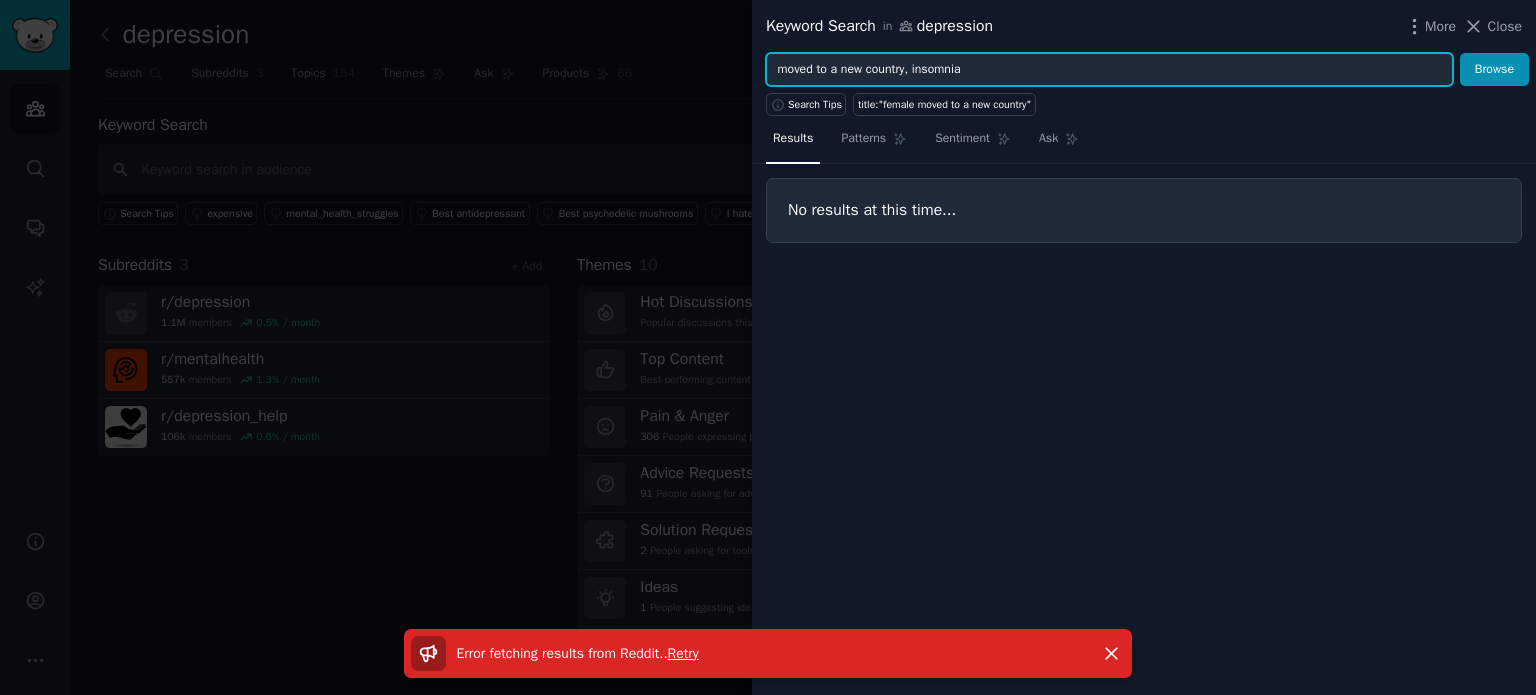 type on "moved to a new country, insomnia" 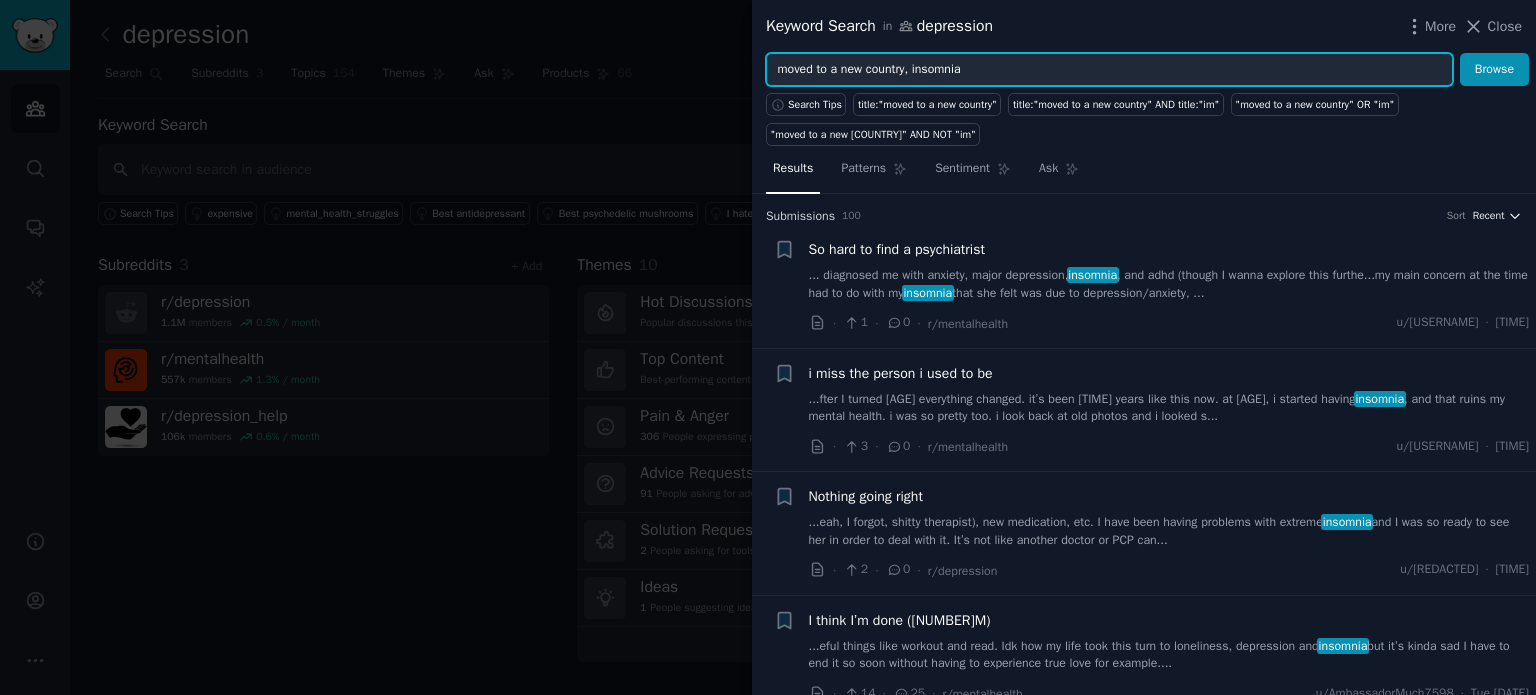 click 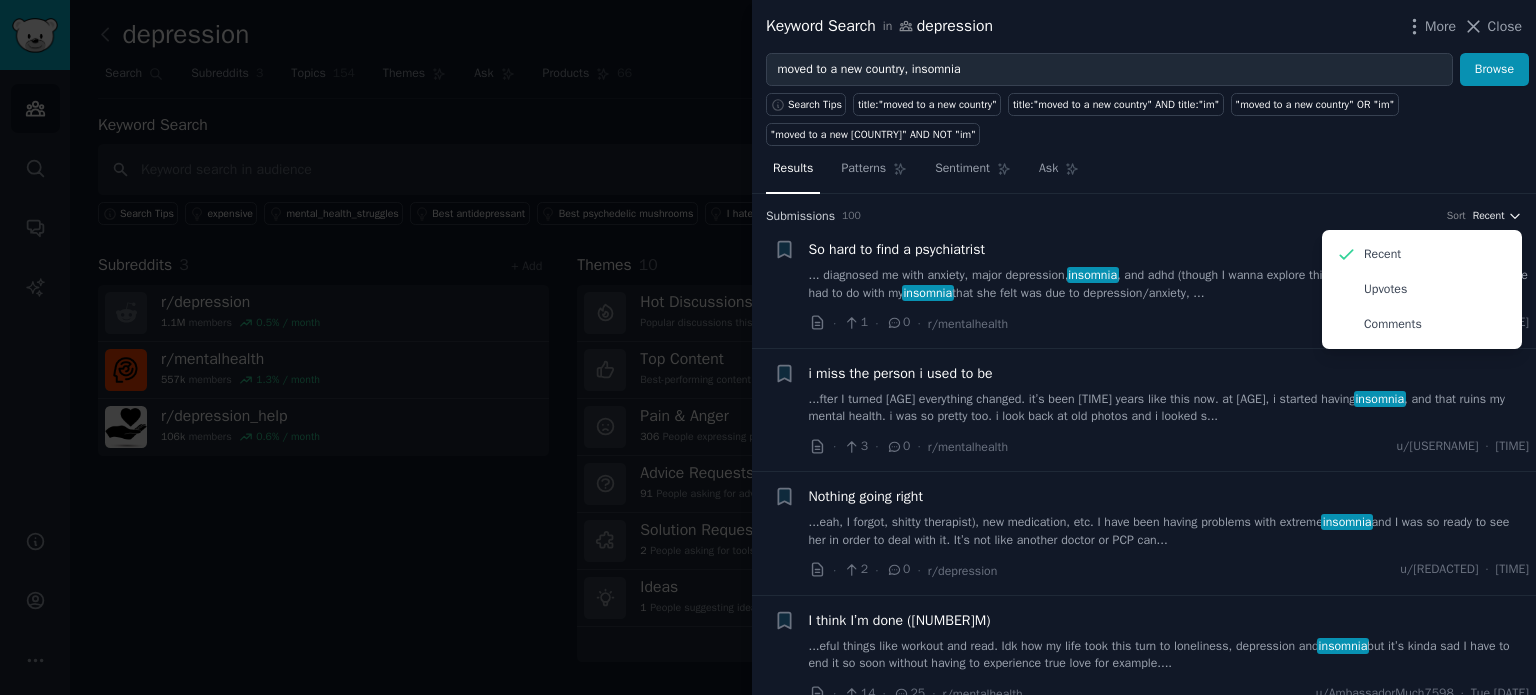 click on "Recent" at bounding box center (1489, 216) 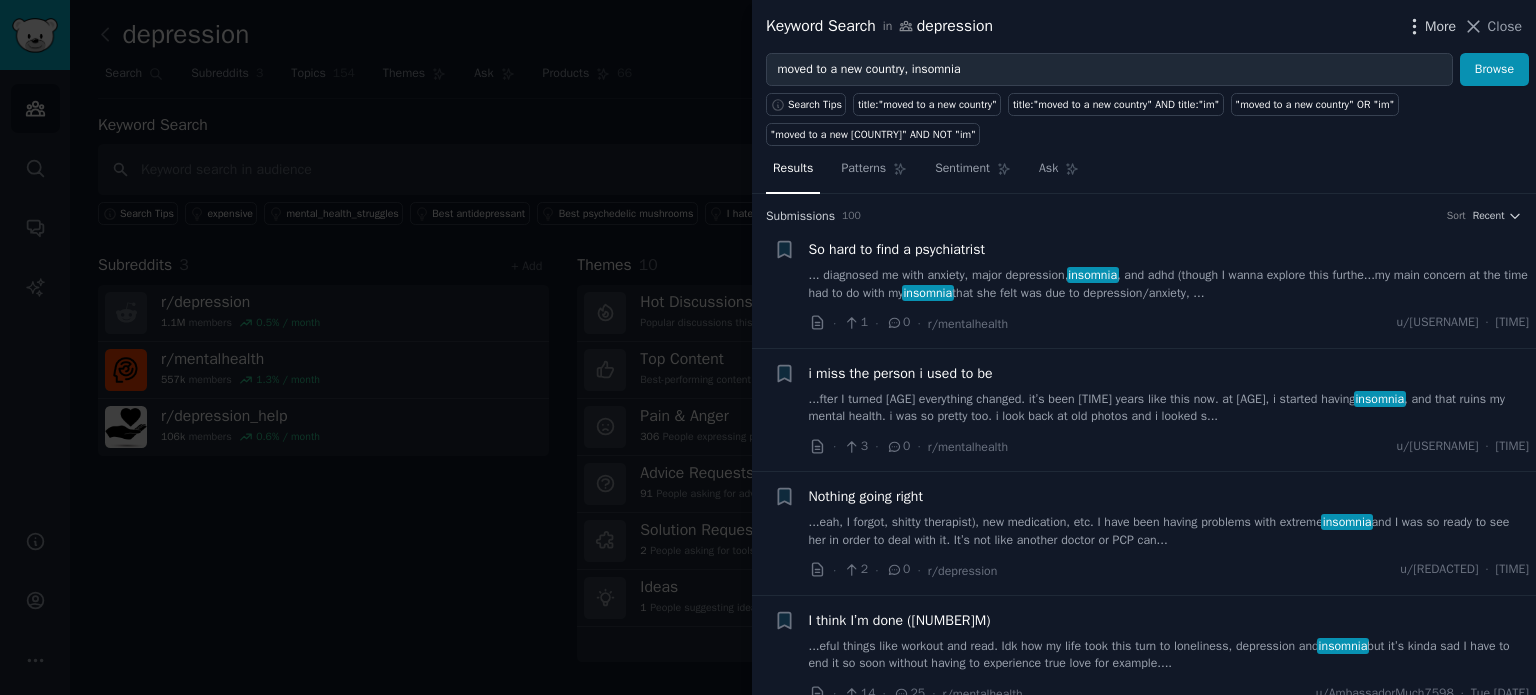 click on "More" at bounding box center [1440, 26] 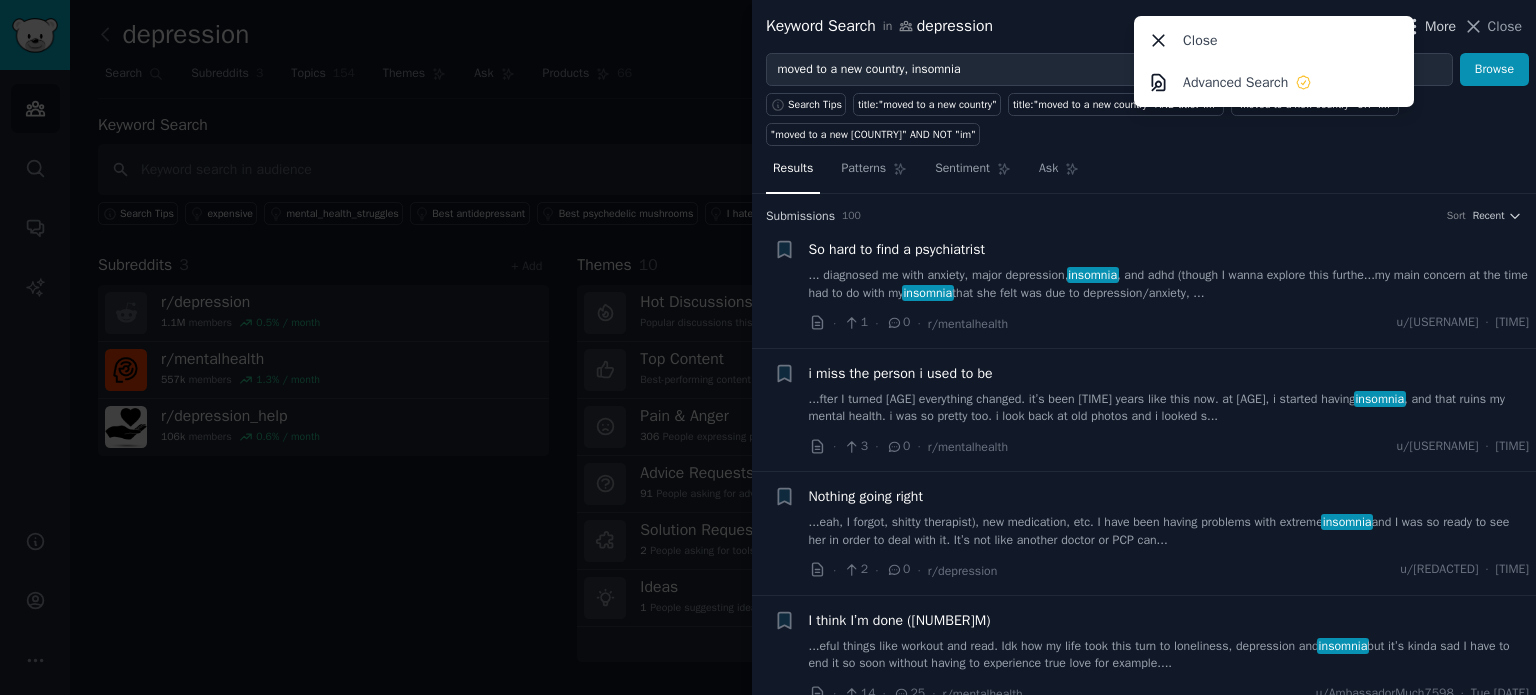 click on "More" at bounding box center (1440, 26) 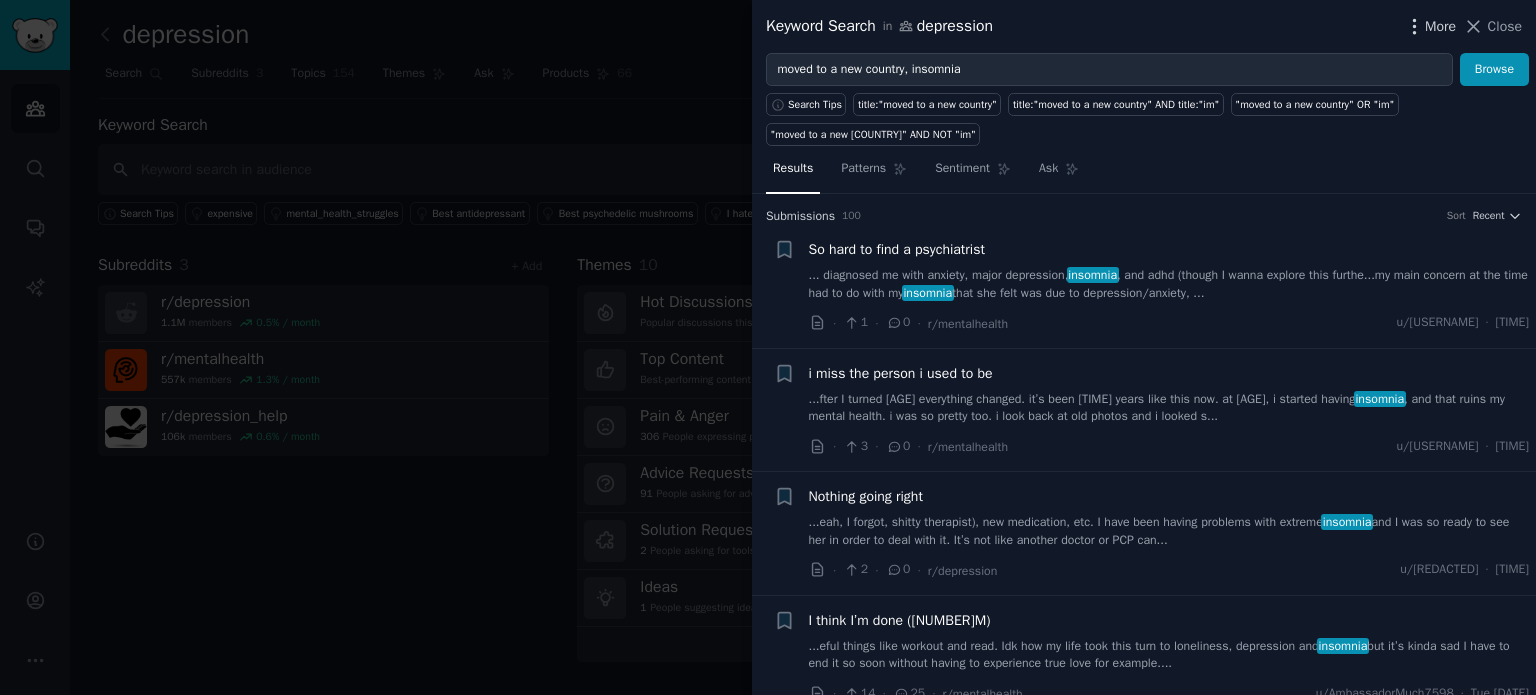 click on "More" at bounding box center (1440, 26) 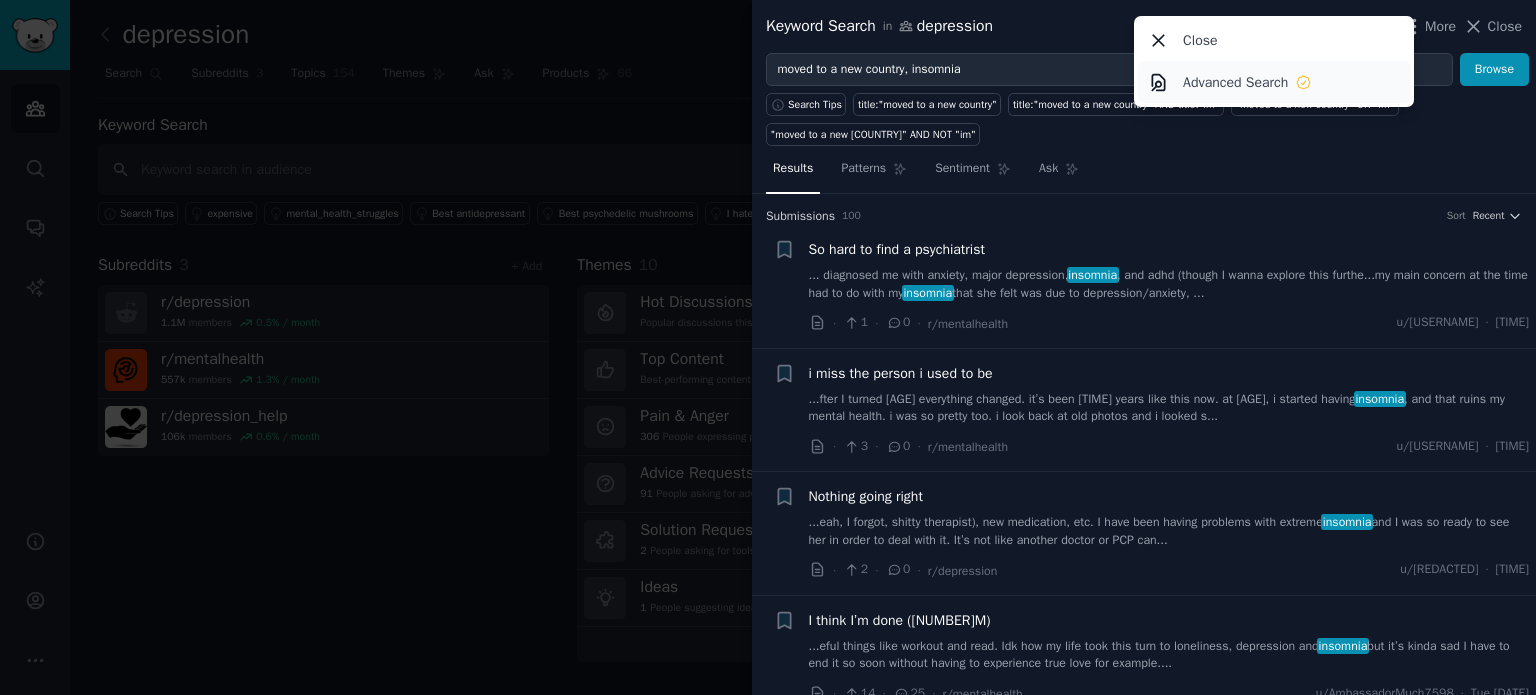 click on "Advanced Search" at bounding box center [1235, 82] 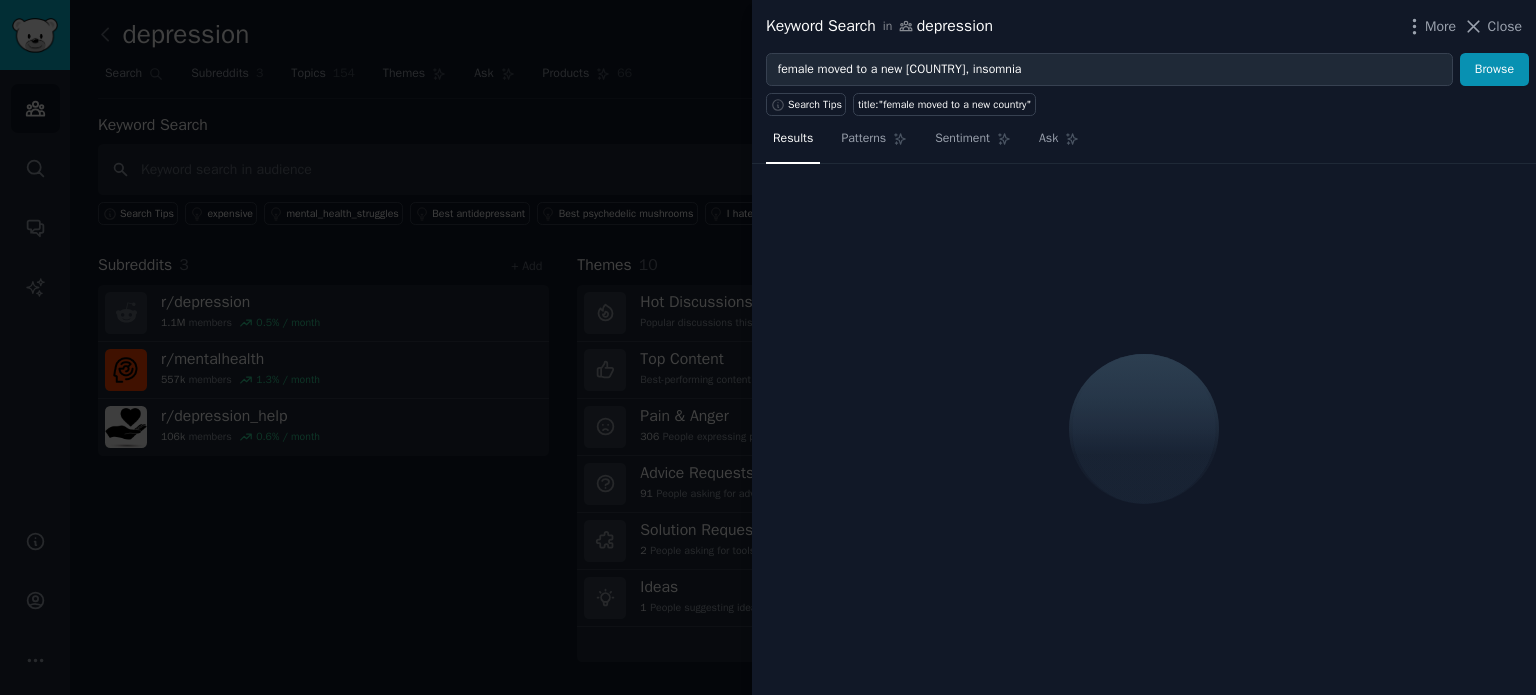 click on "Keyword Search in depression More Close" at bounding box center [1144, 26] 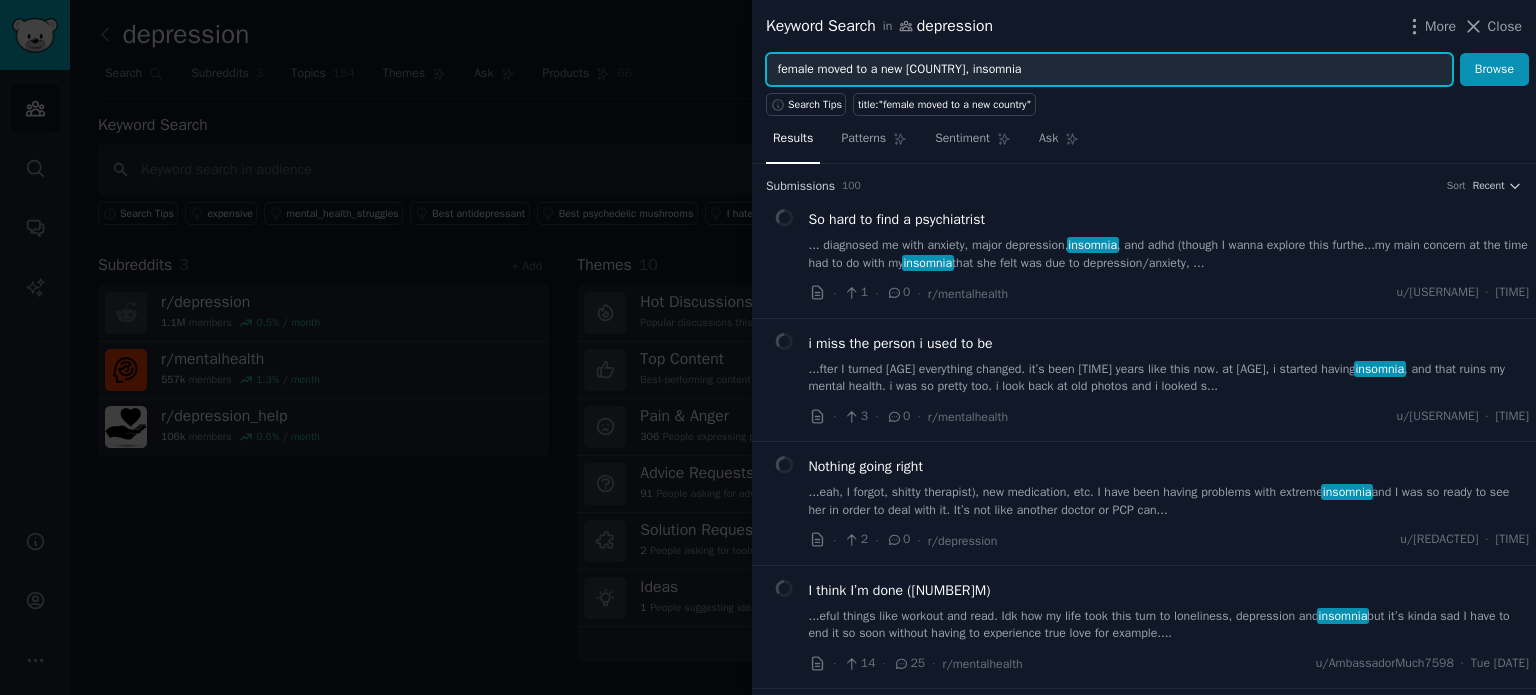 click on "female moved to a new [COUNTRY], insomnia" at bounding box center (1109, 70) 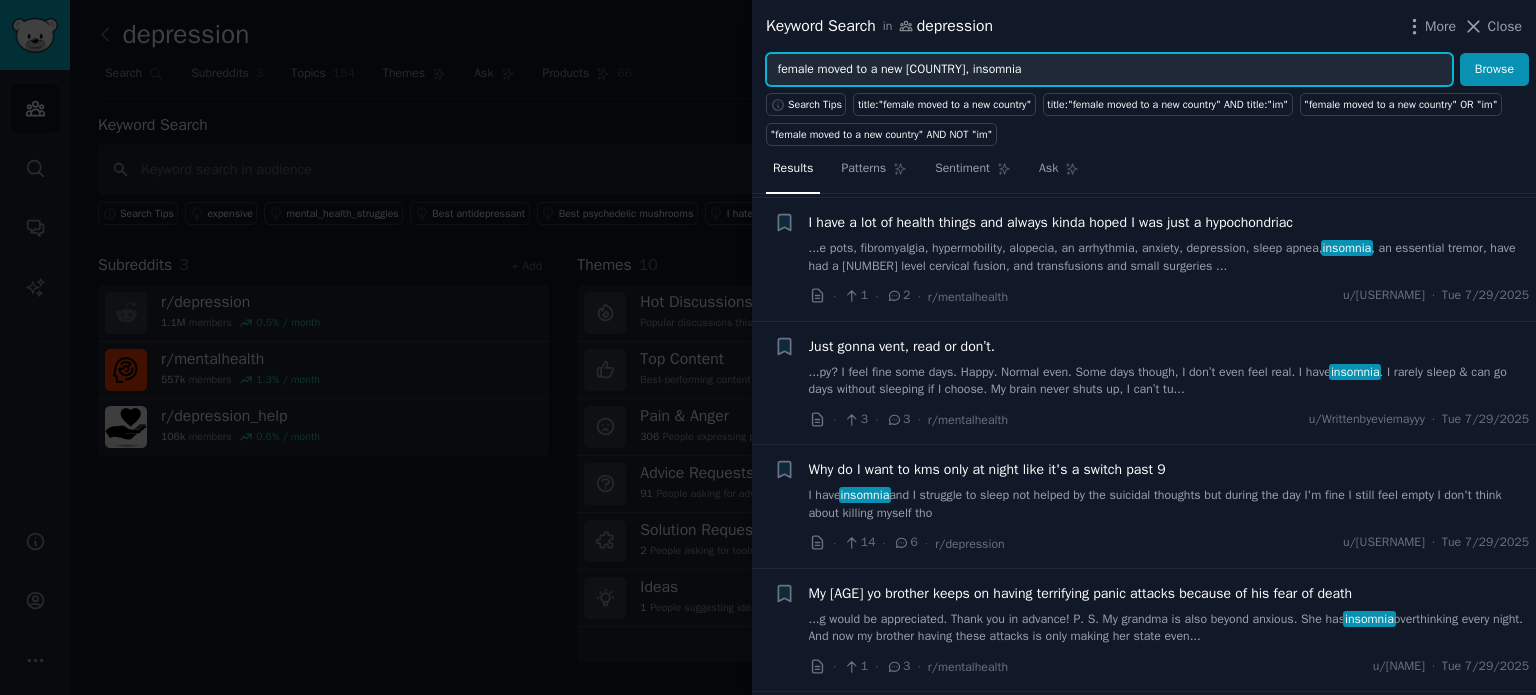 scroll, scrollTop: 0, scrollLeft: 0, axis: both 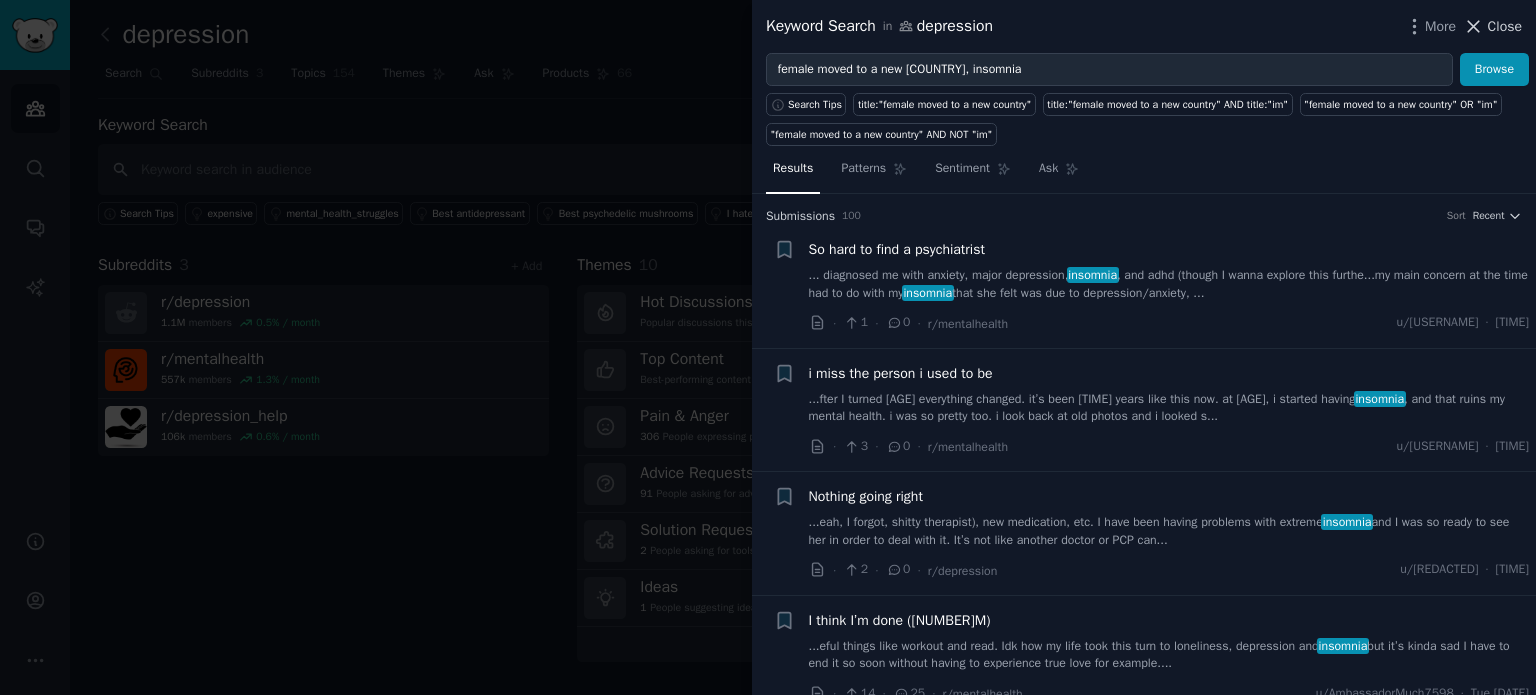 click on "Close" at bounding box center [1505, 26] 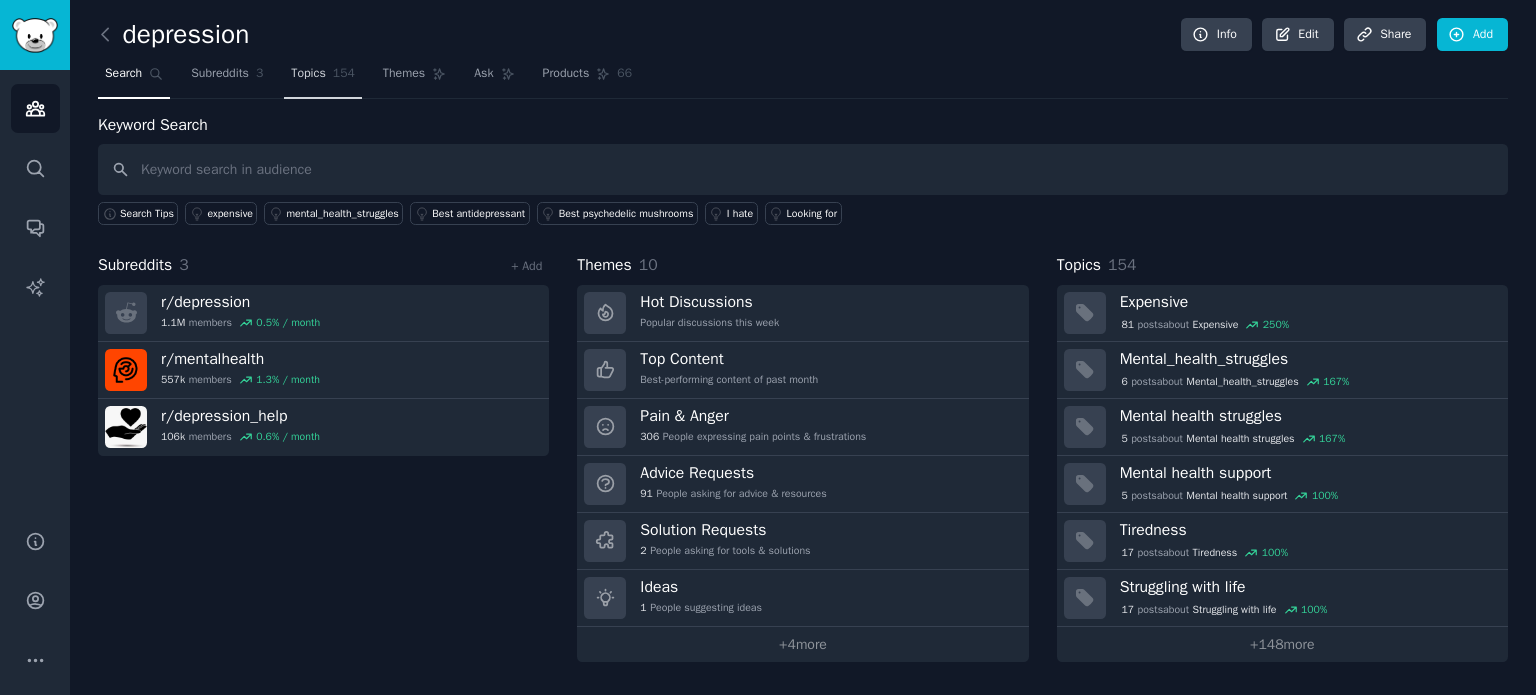 click on "154" 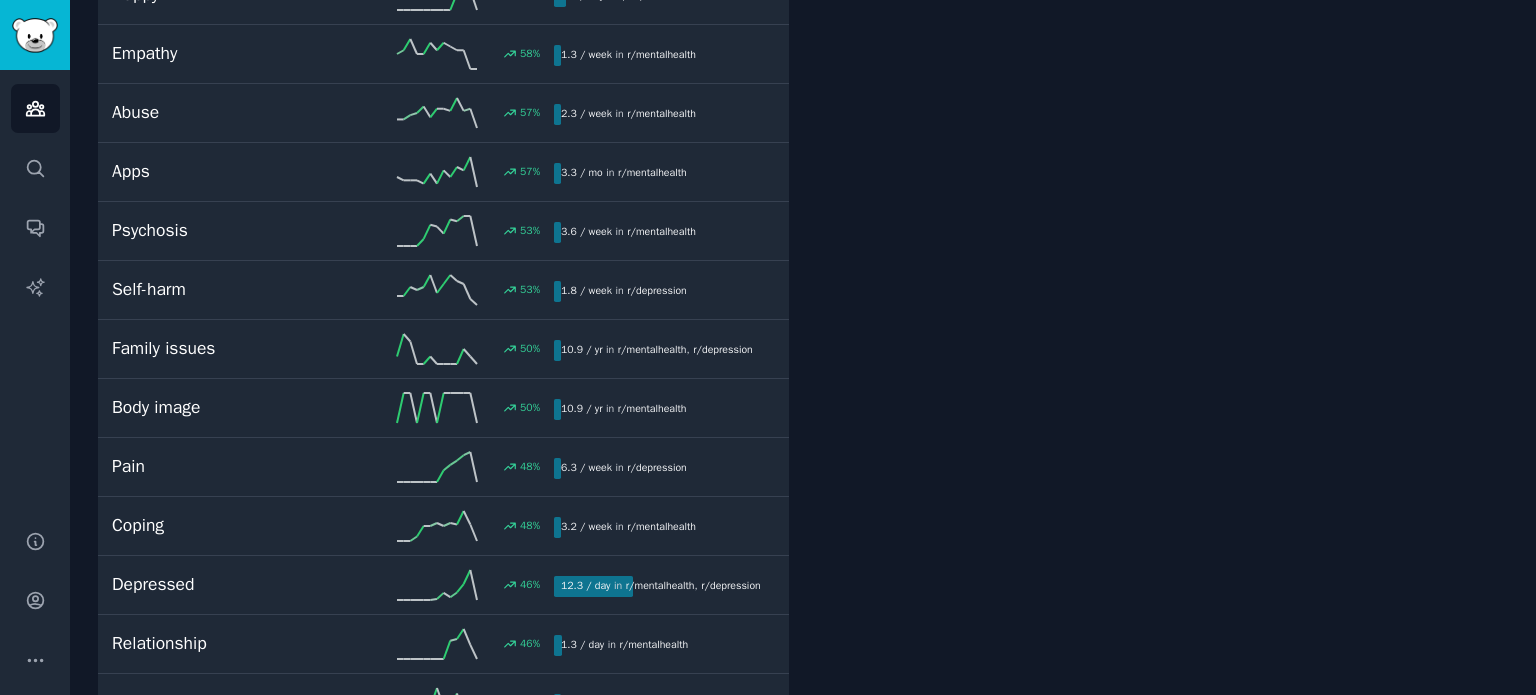 scroll, scrollTop: 0, scrollLeft: 0, axis: both 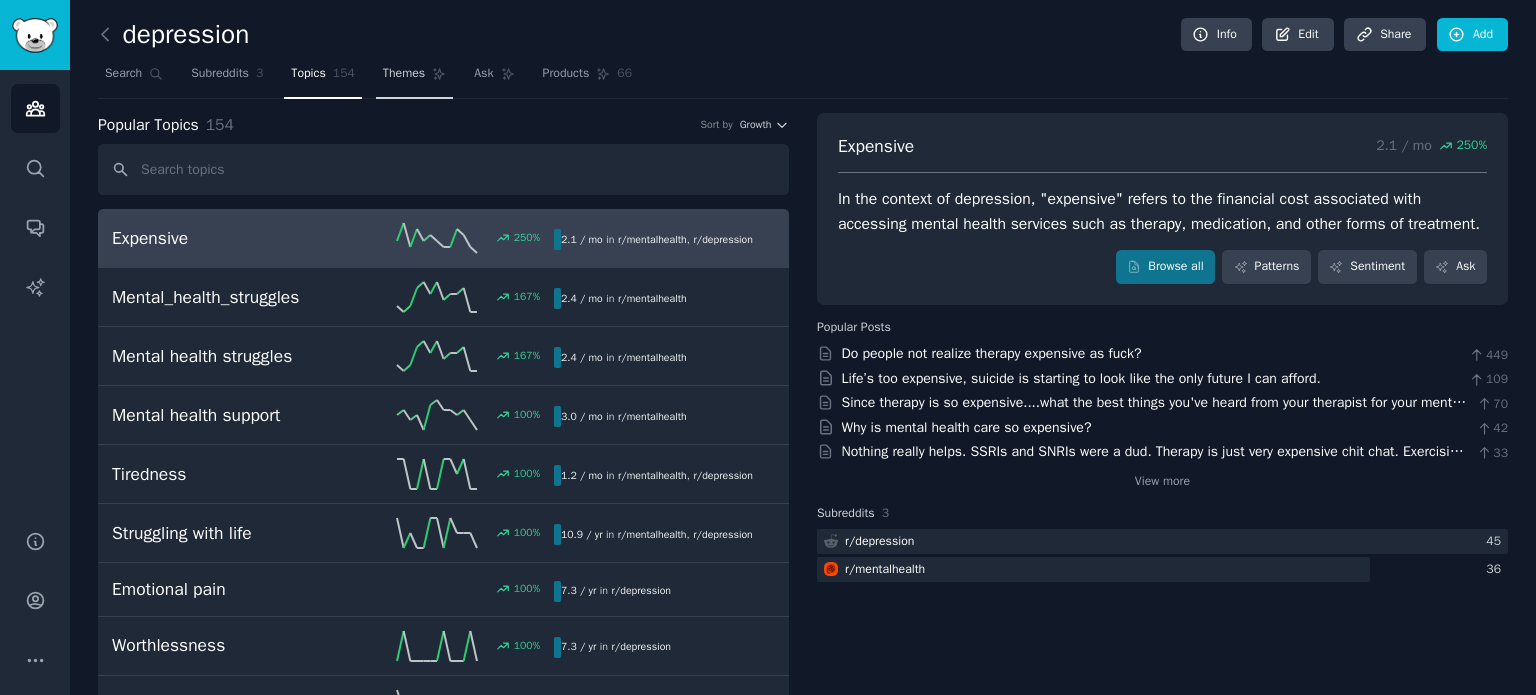 click on "Themes" at bounding box center (414, 78) 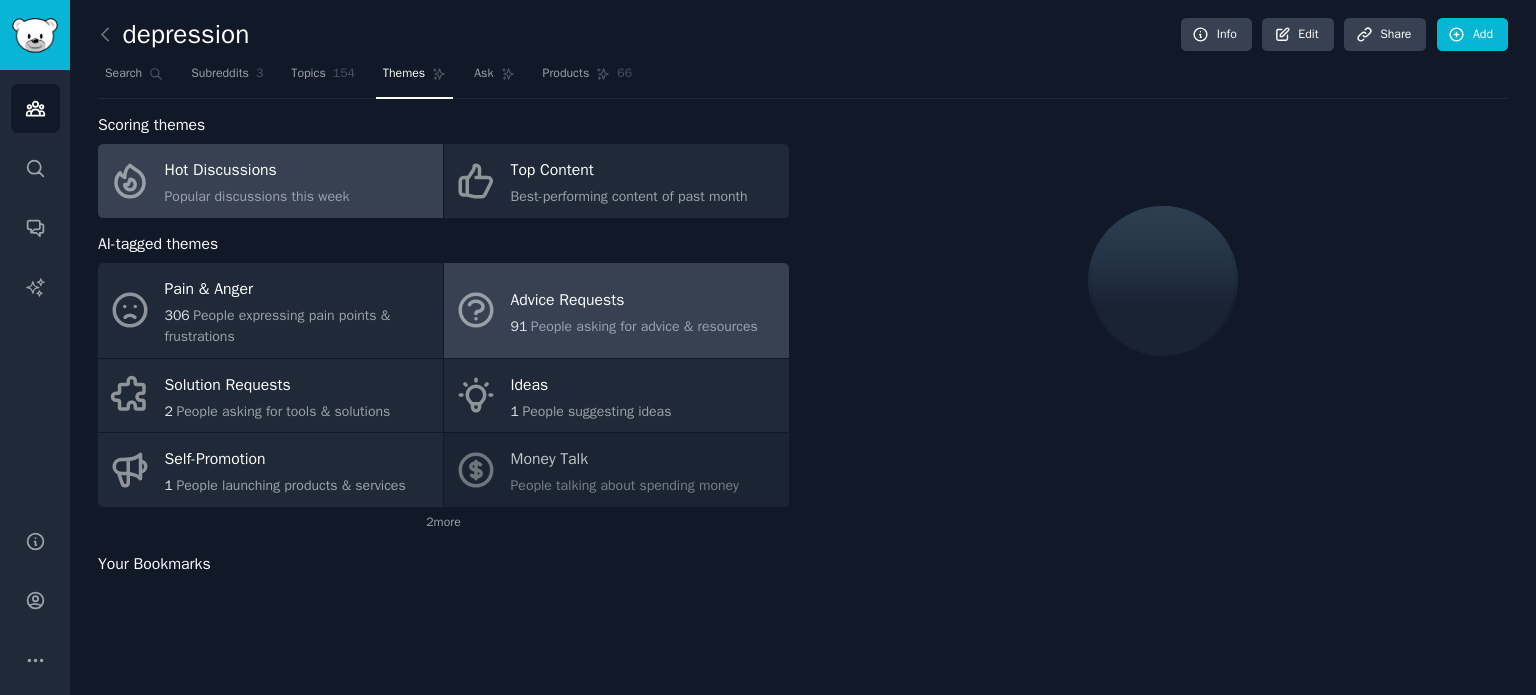 click on "Advice Requests 91 People asking for advice & resources" at bounding box center (616, 310) 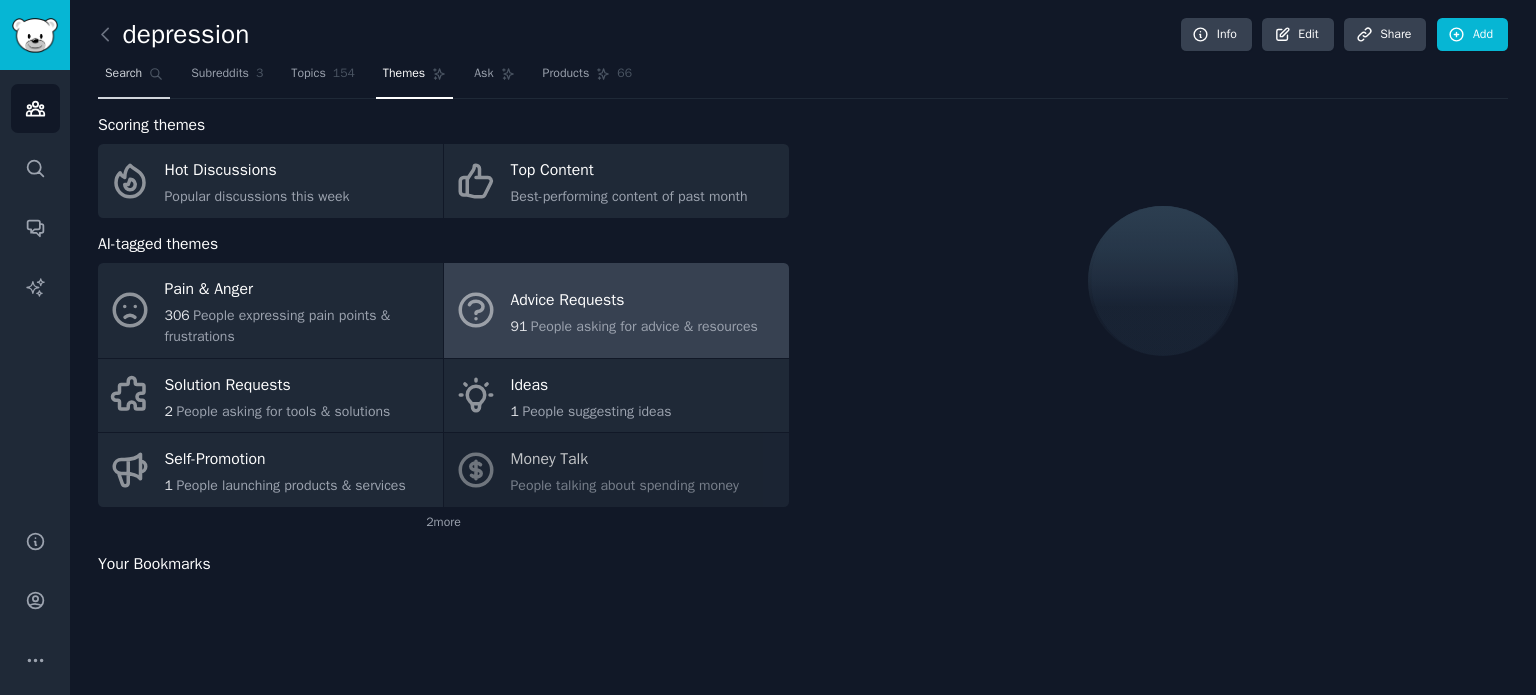 click on "Search" at bounding box center [123, 74] 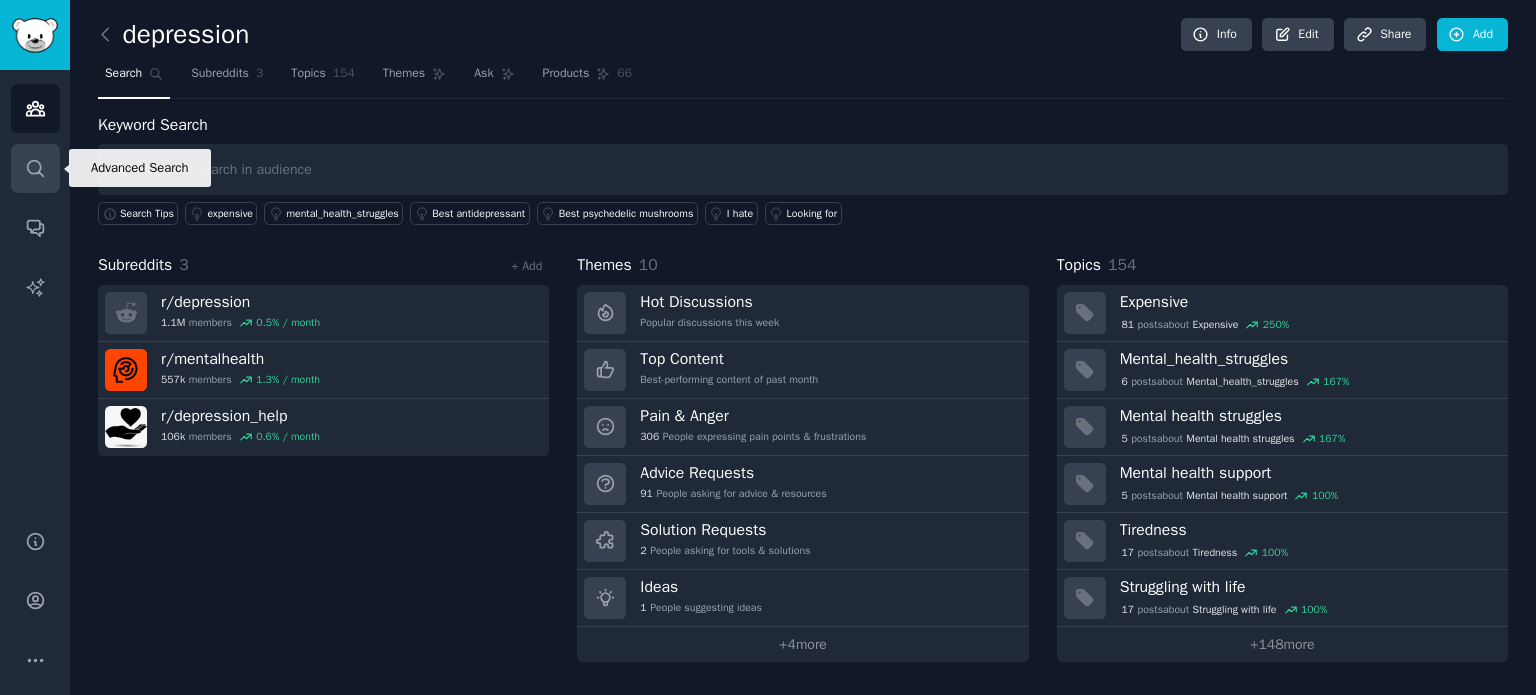 click on "Search" at bounding box center [35, 168] 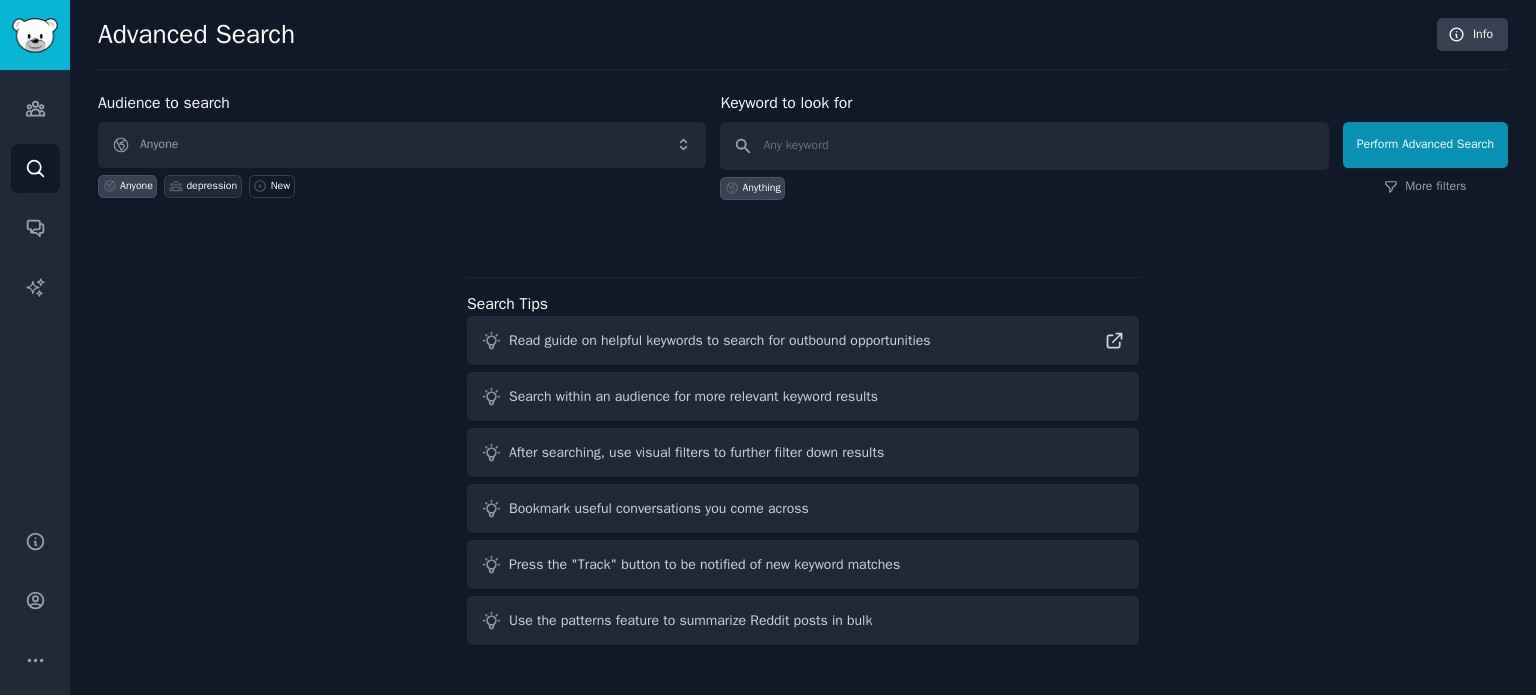 click on "depression" at bounding box center [211, 186] 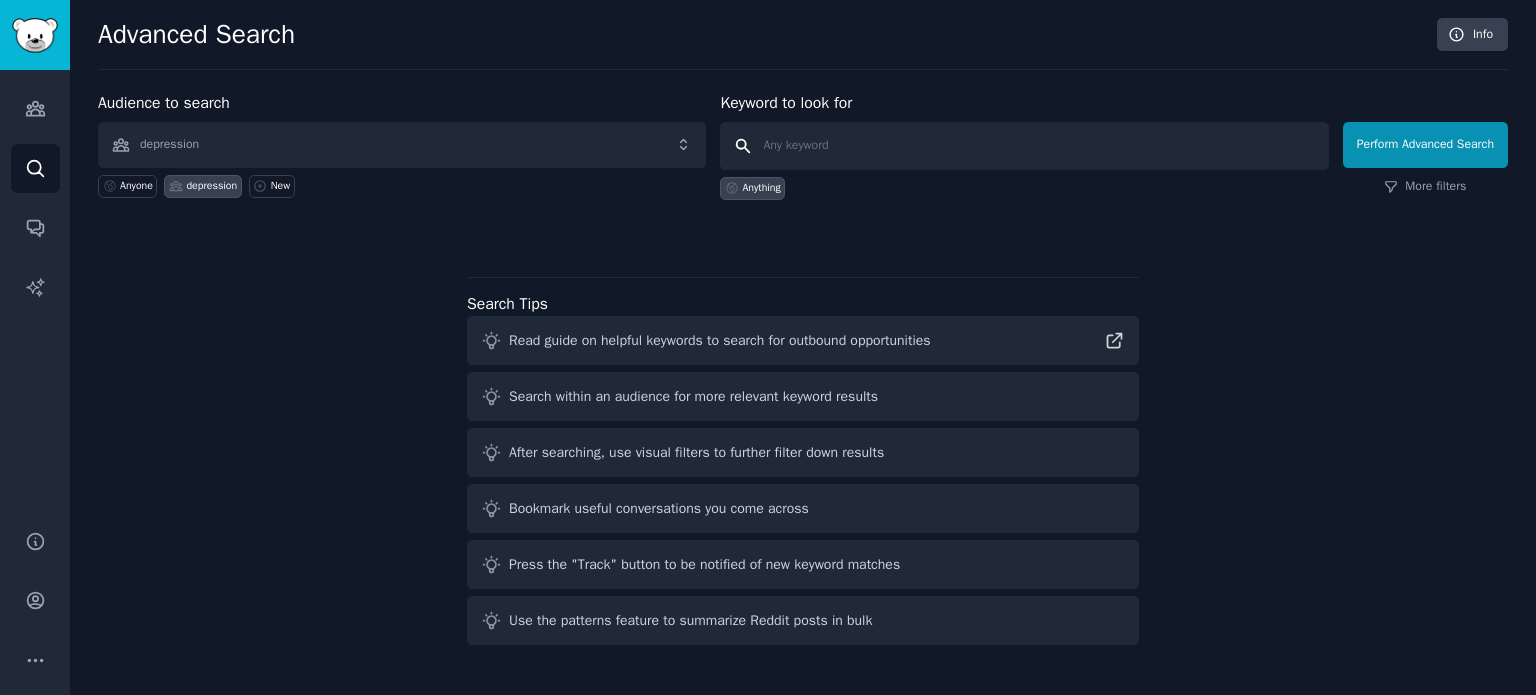 click at bounding box center [1024, 146] 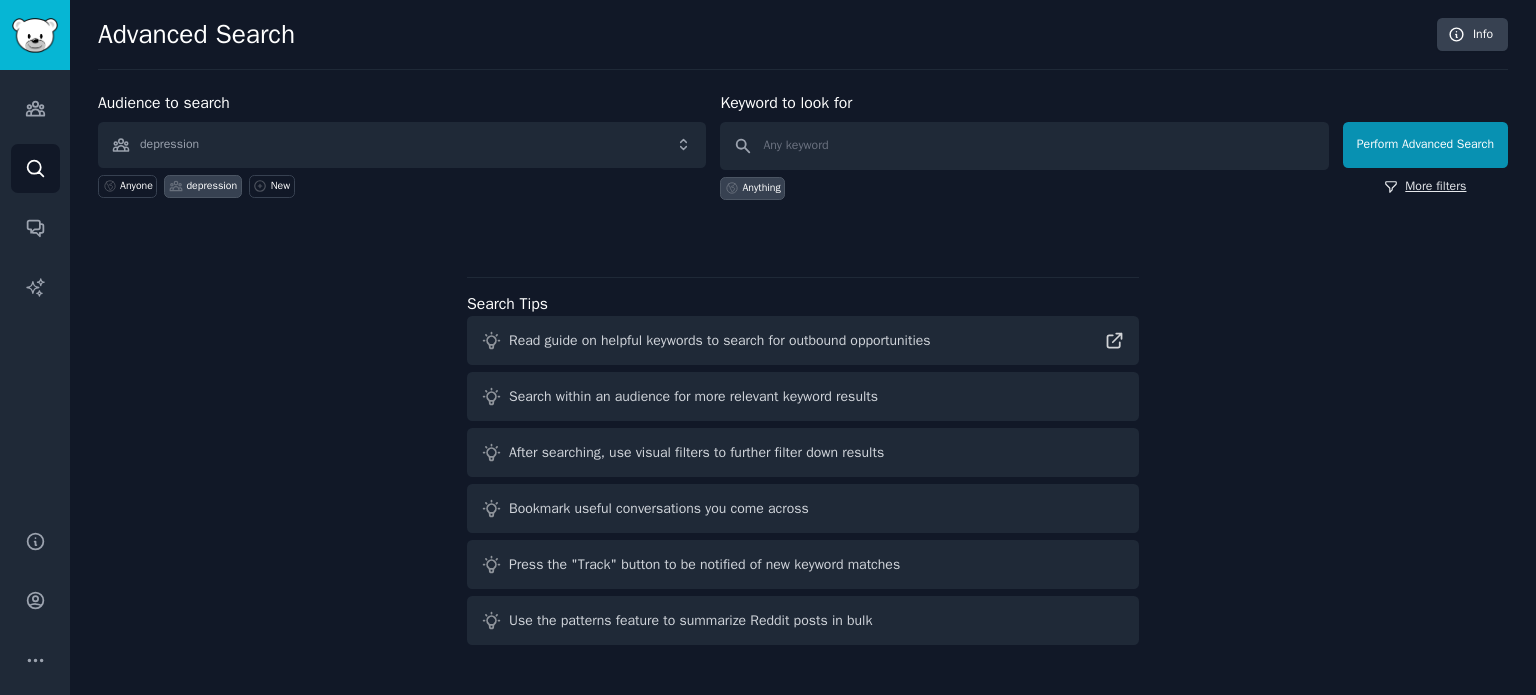 click on "More filters" at bounding box center [1425, 187] 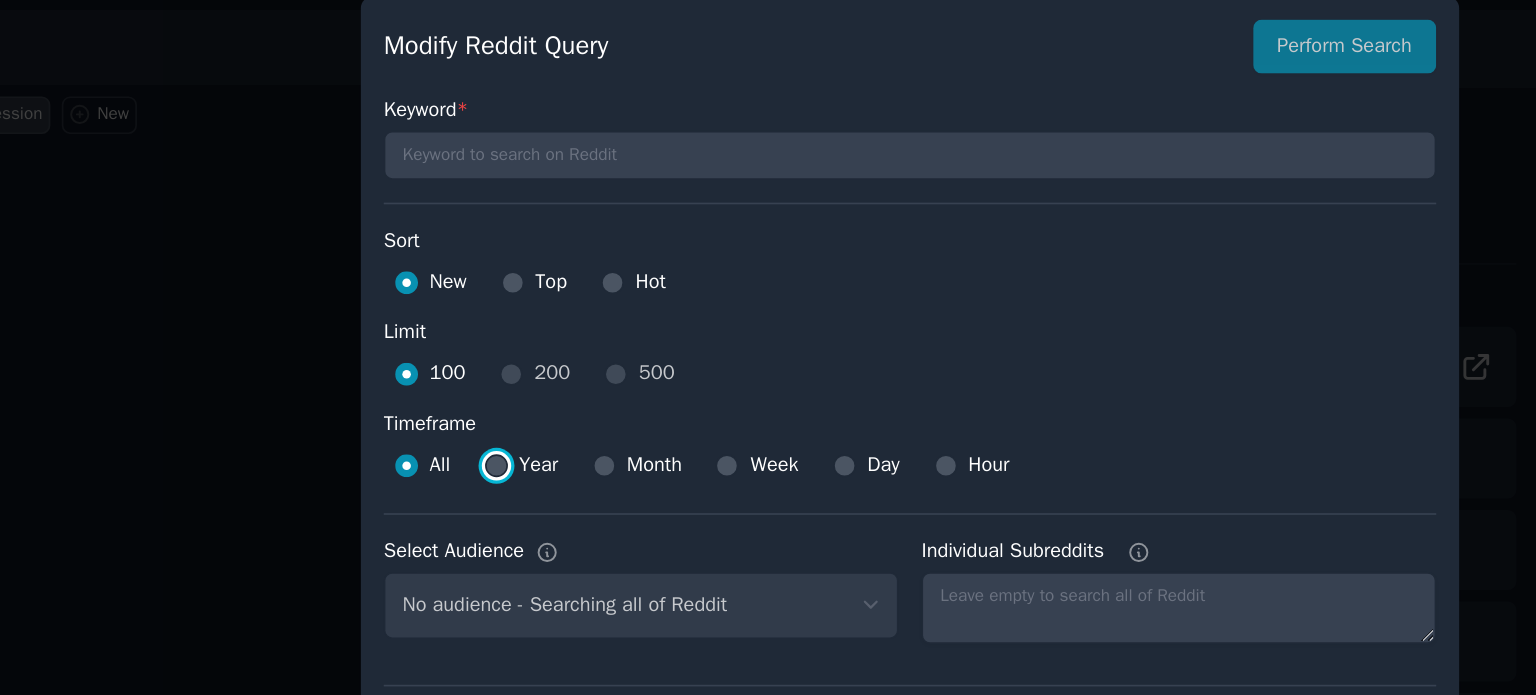 click on "Year" at bounding box center (515, 401) 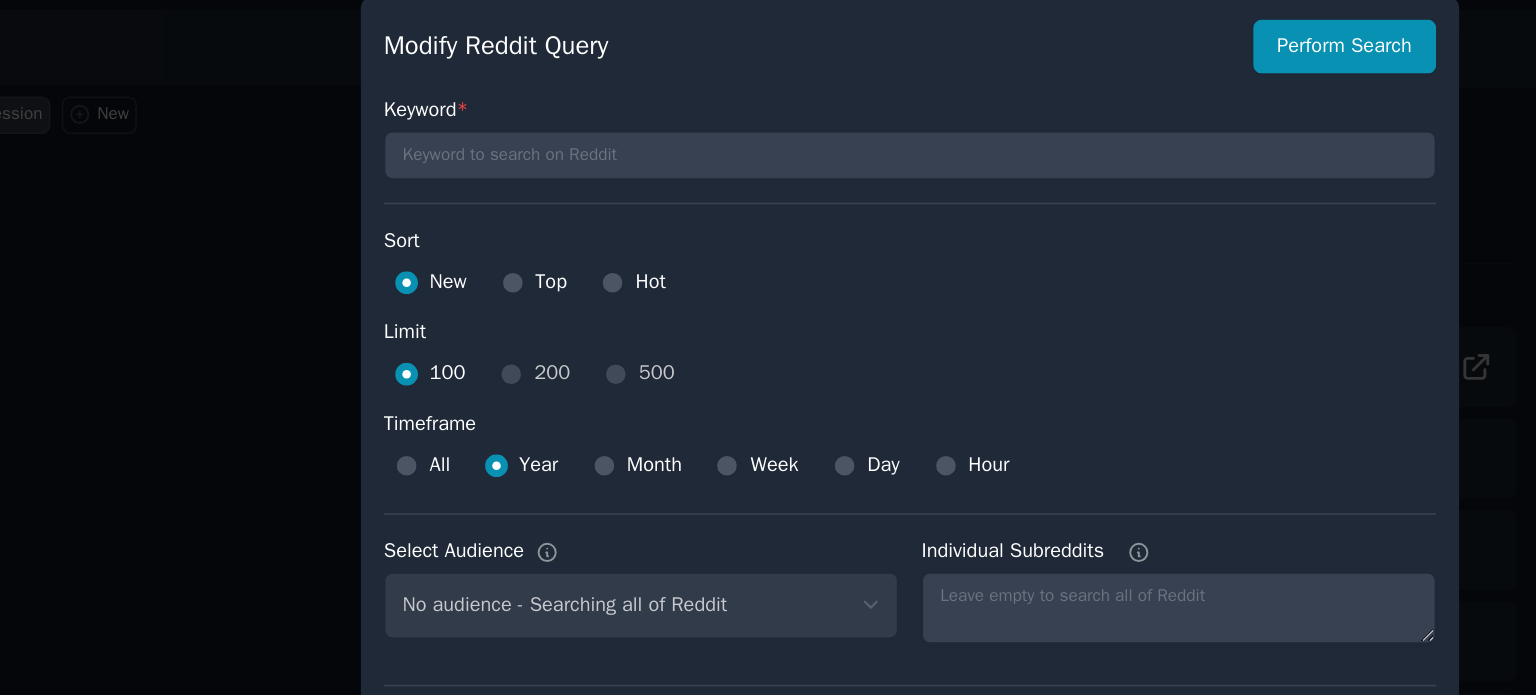 click on "100 200 500" at bounding box center [768, 345] 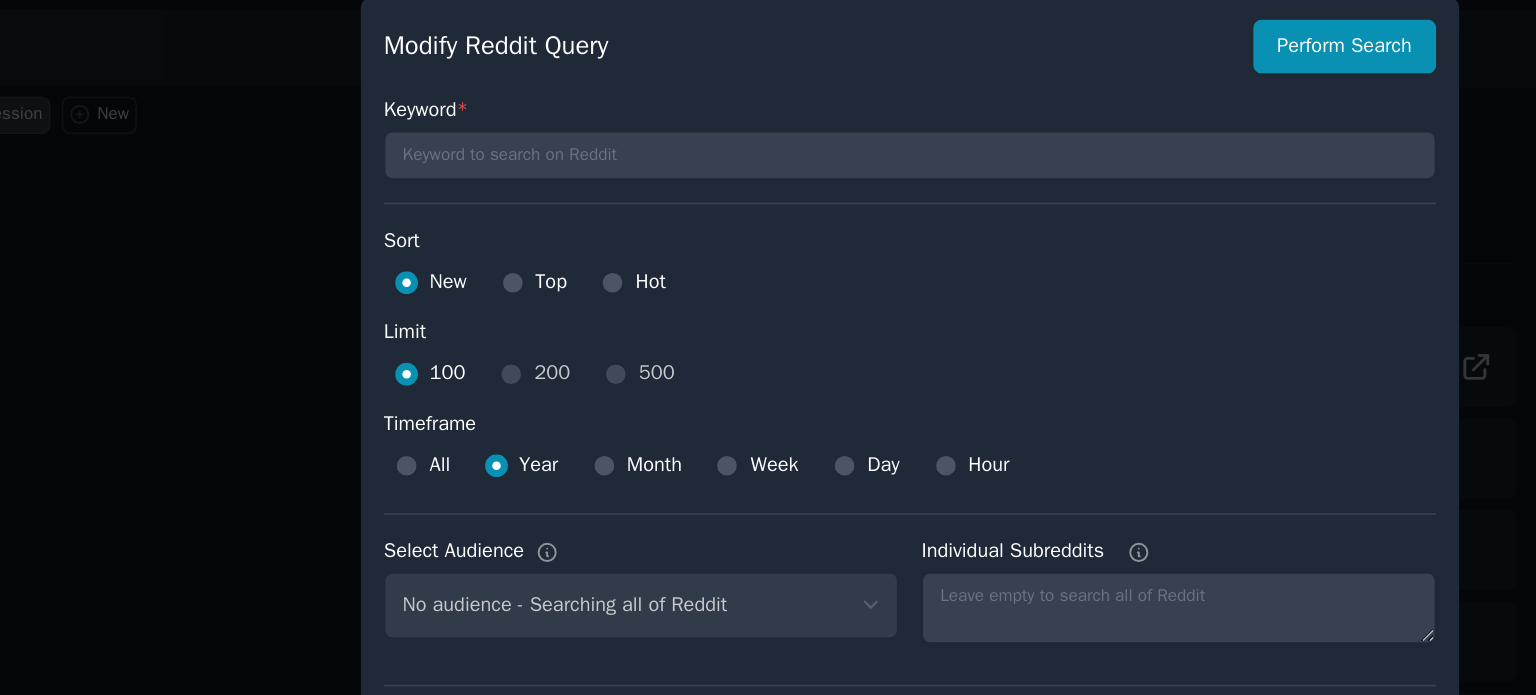 click on "100 200 500" at bounding box center [768, 345] 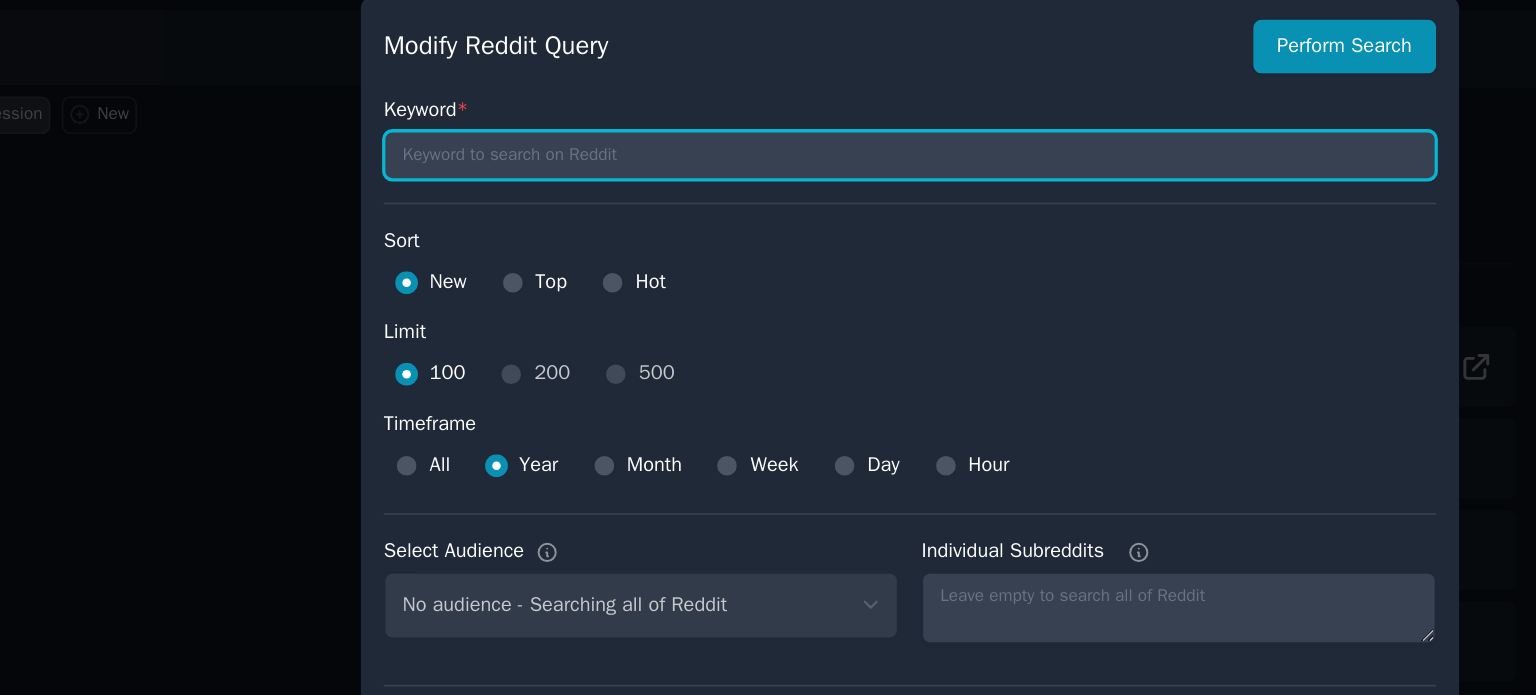 click at bounding box center (768, 211) 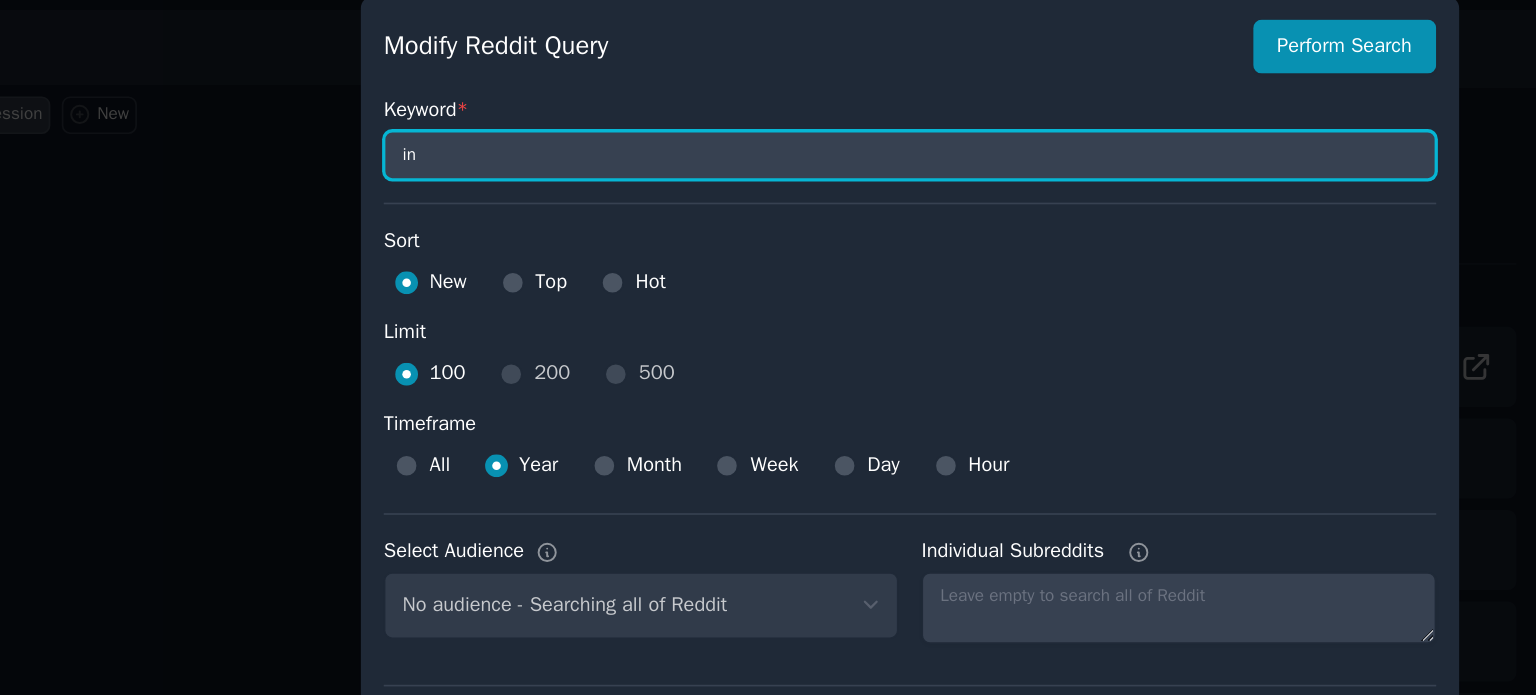 type on "i" 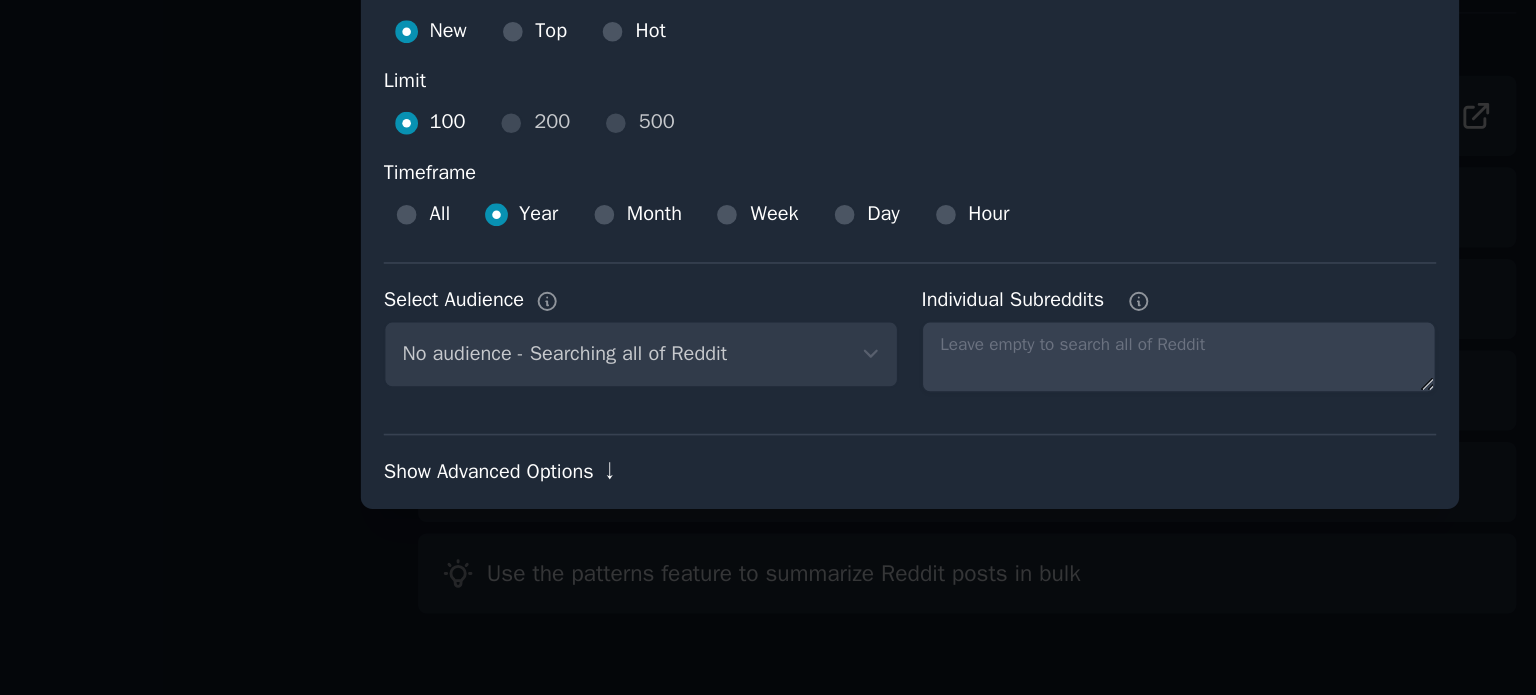 click on "Show Advanced Options ↓" at bounding box center [768, 559] 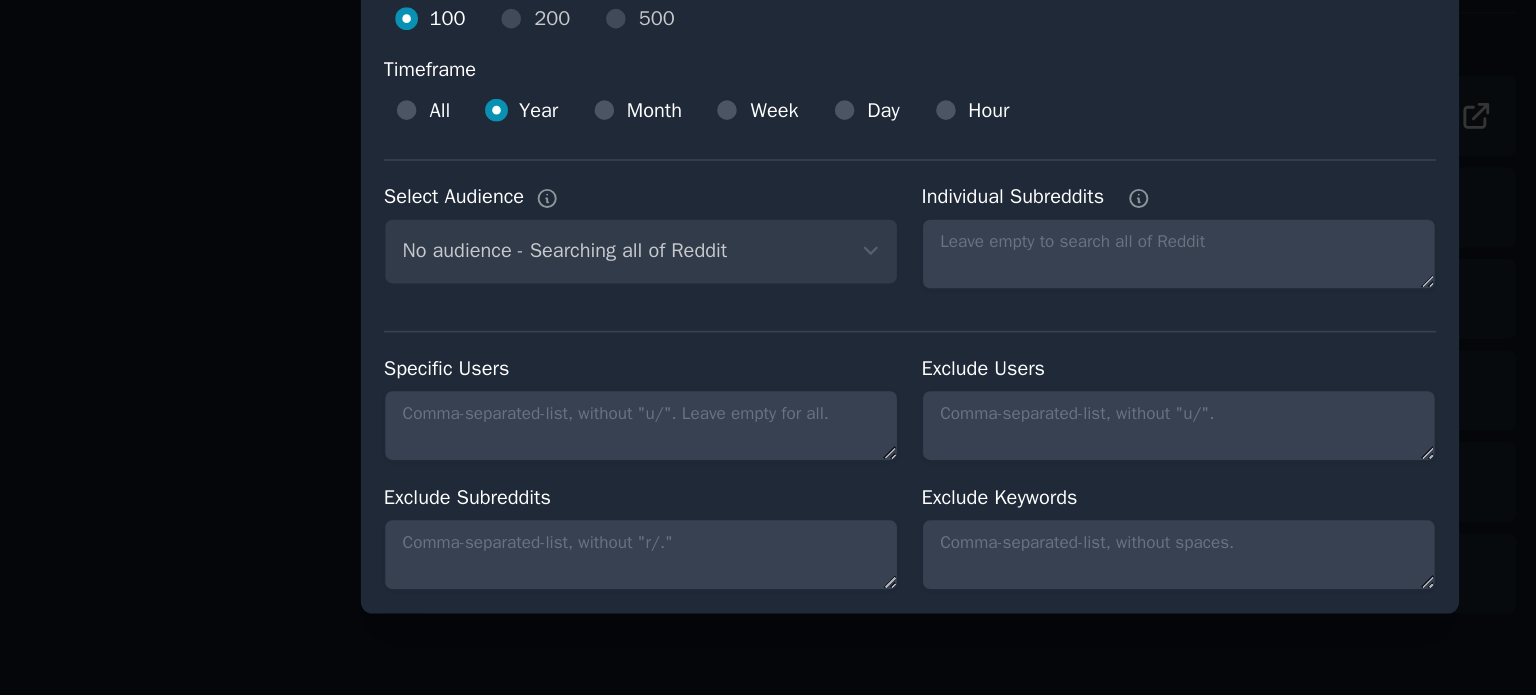 click on "No audience - Searching all of Reddit" at bounding box center [603, 423] 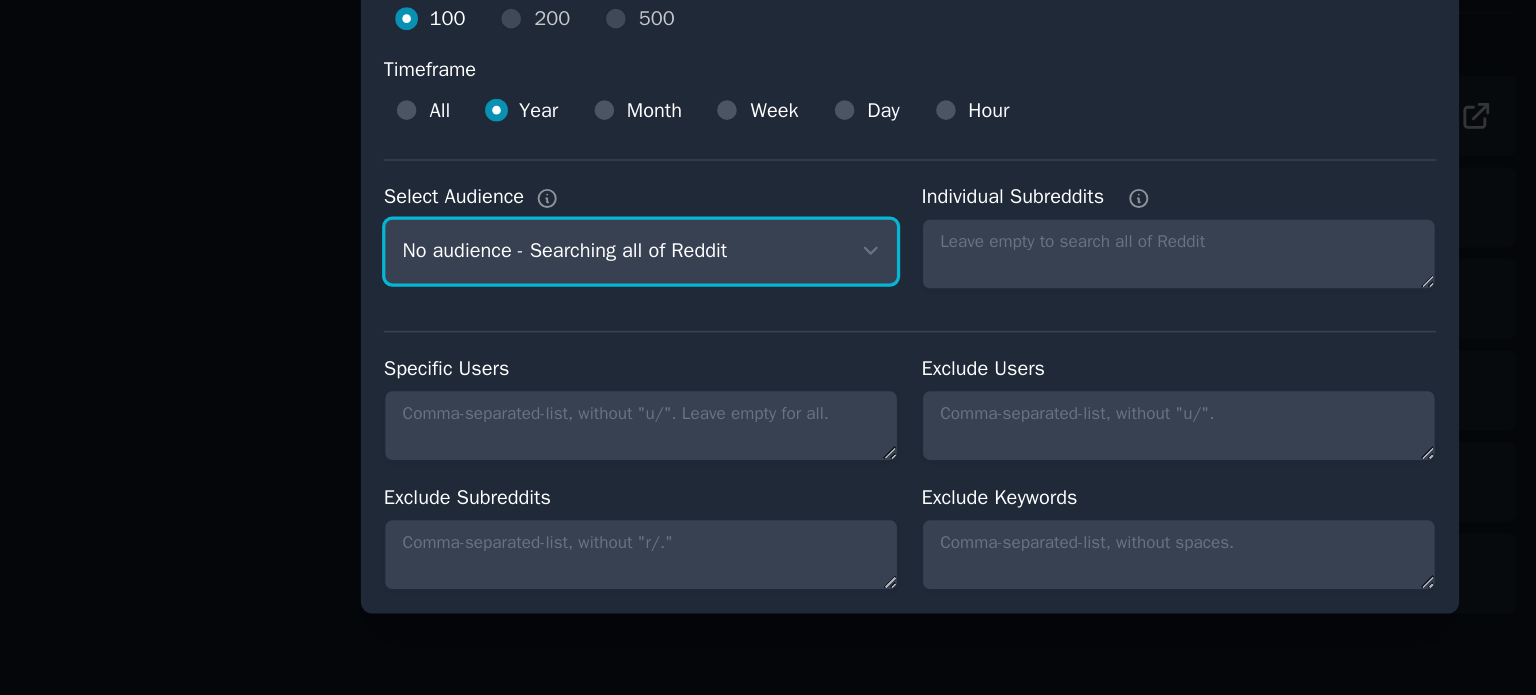click on "No audience - Searching all of Reddit" at bounding box center [603, 423] 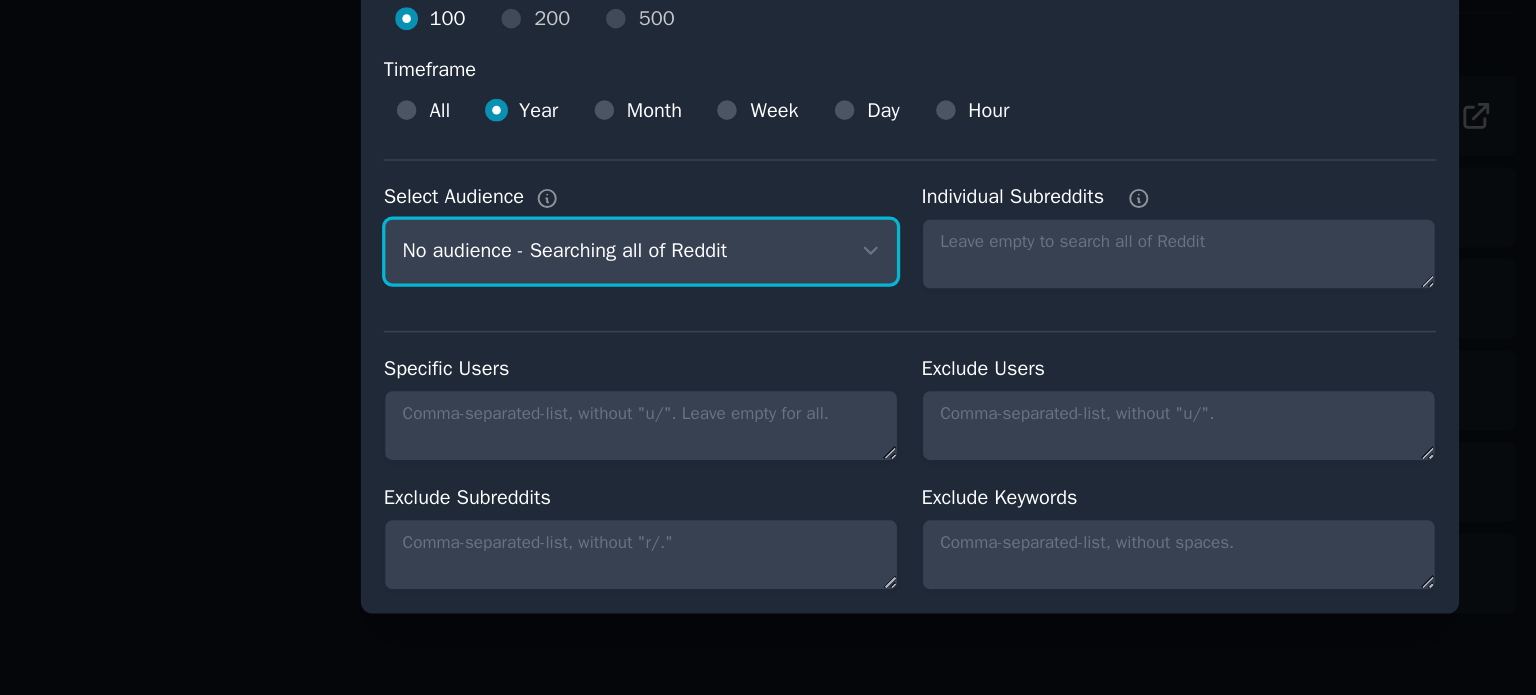 click on "No audience - Searching all of Reddit" at bounding box center [603, 423] 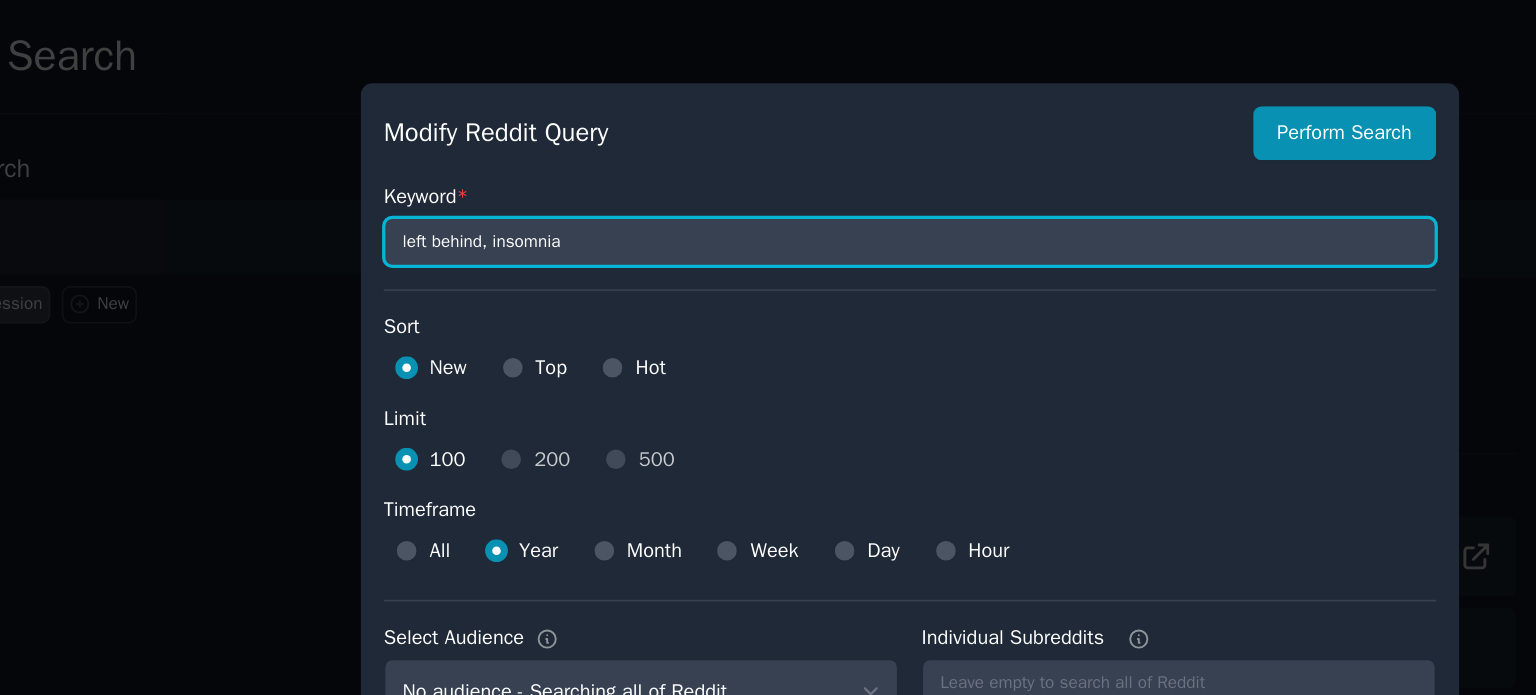 click on "left behind, insomnia" at bounding box center [768, 148] 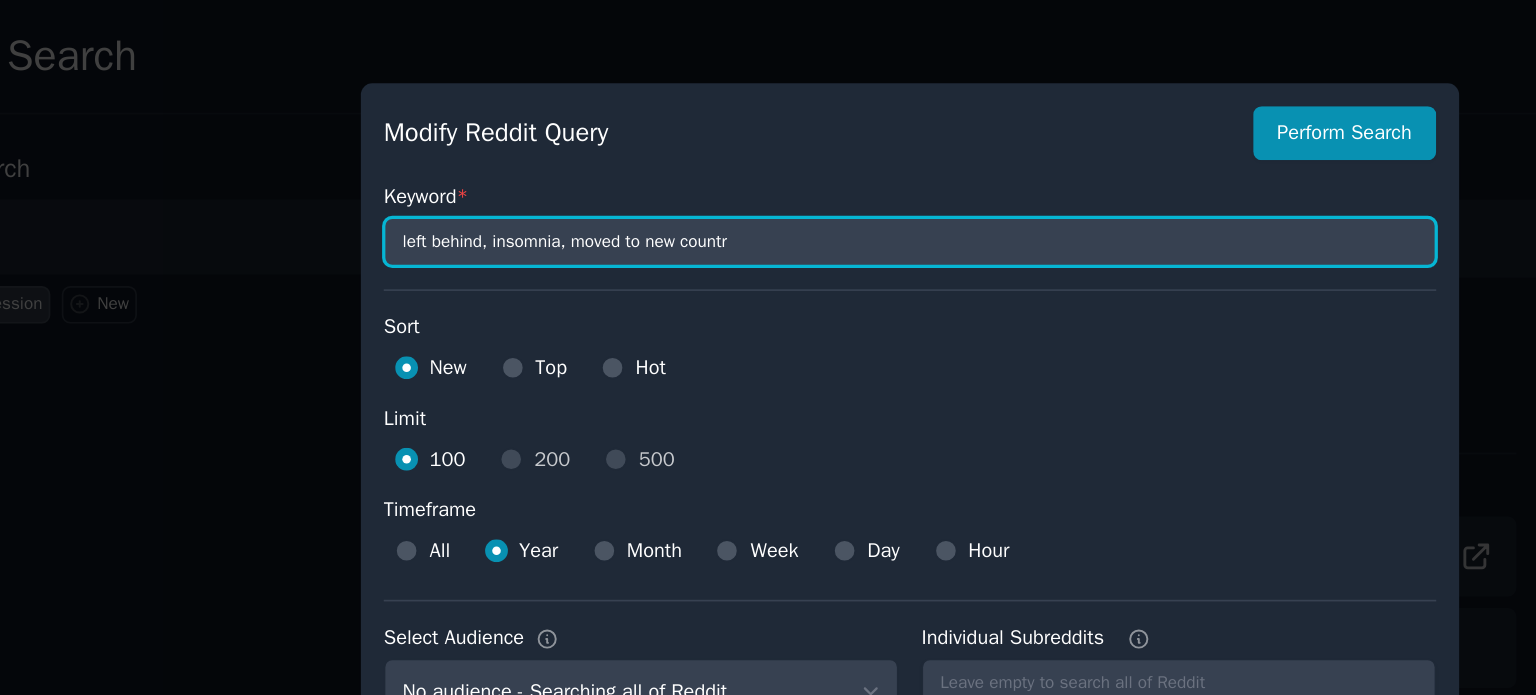 type on "left behind, insomnia, moved to new country" 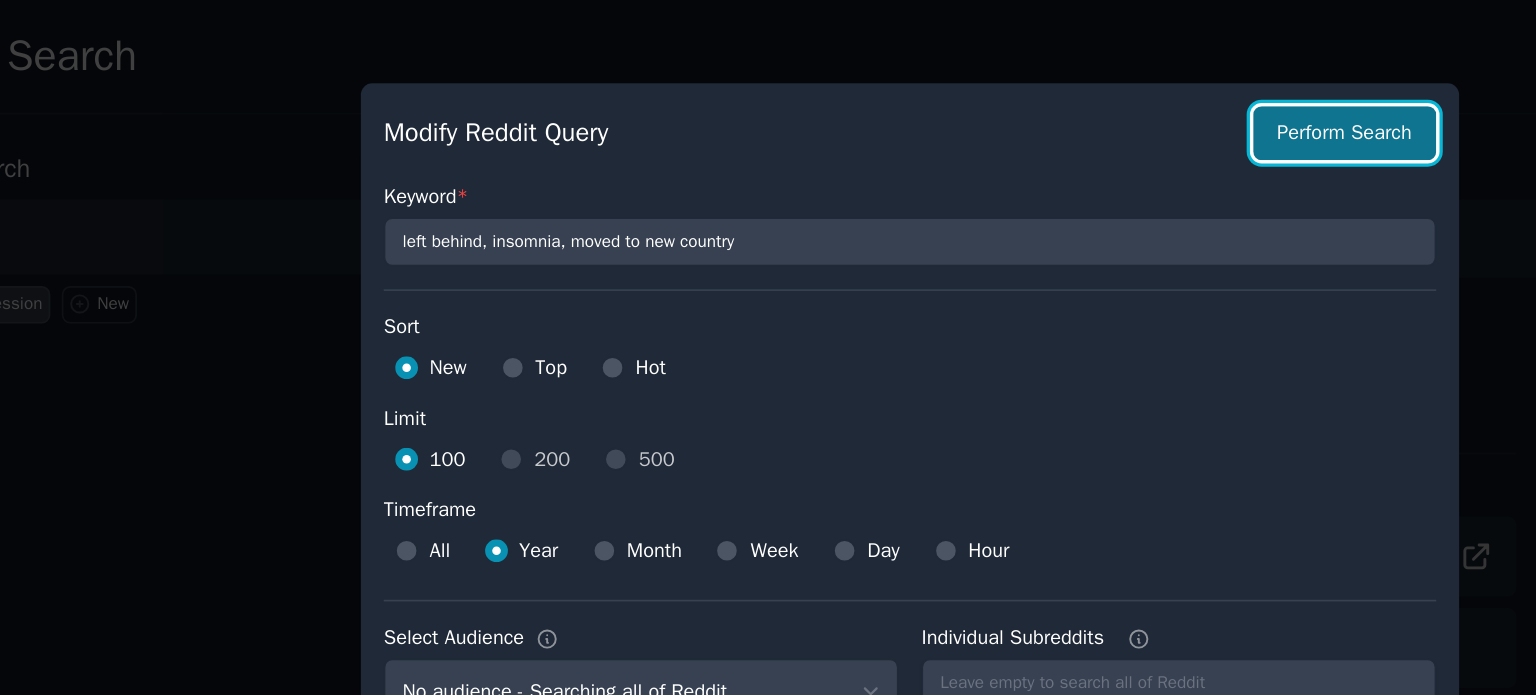 click on "Perform Search" at bounding box center [1034, 82] 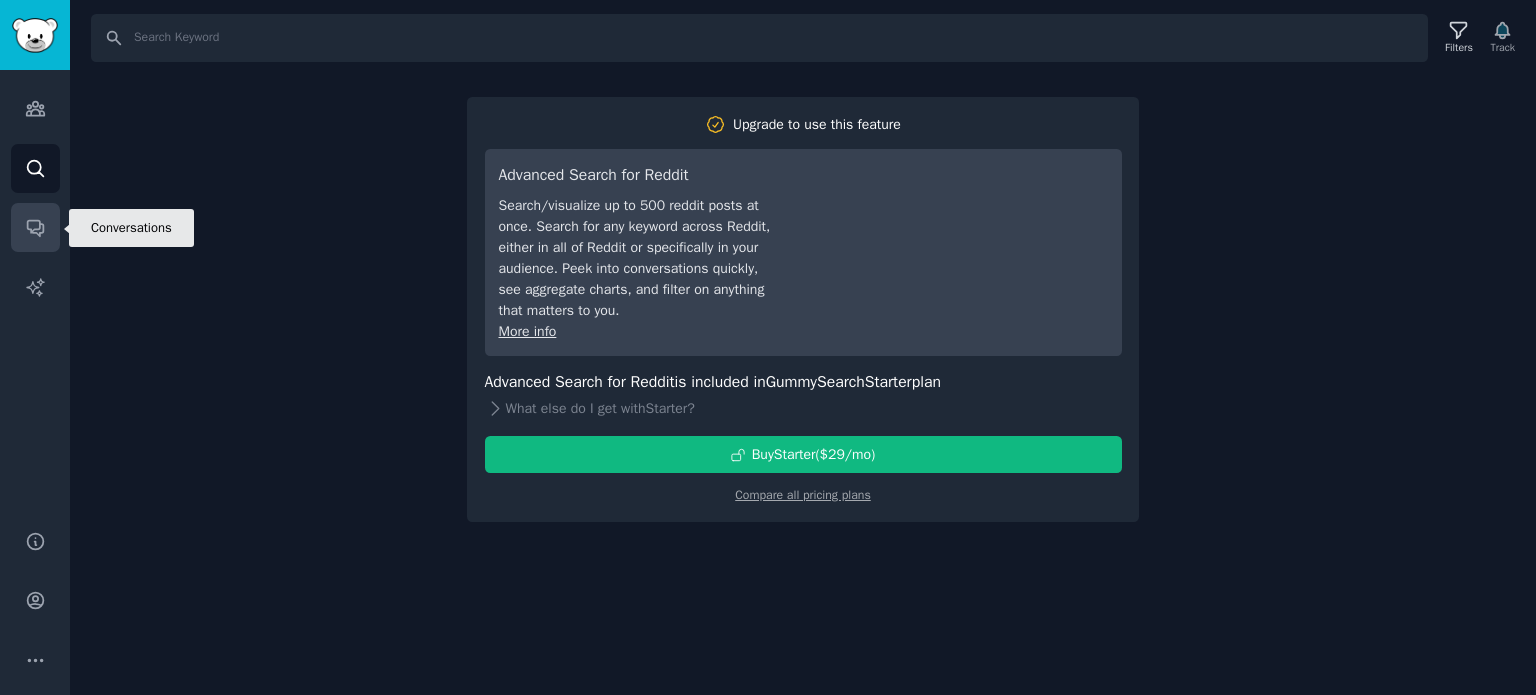click on "Conversations" at bounding box center [35, 227] 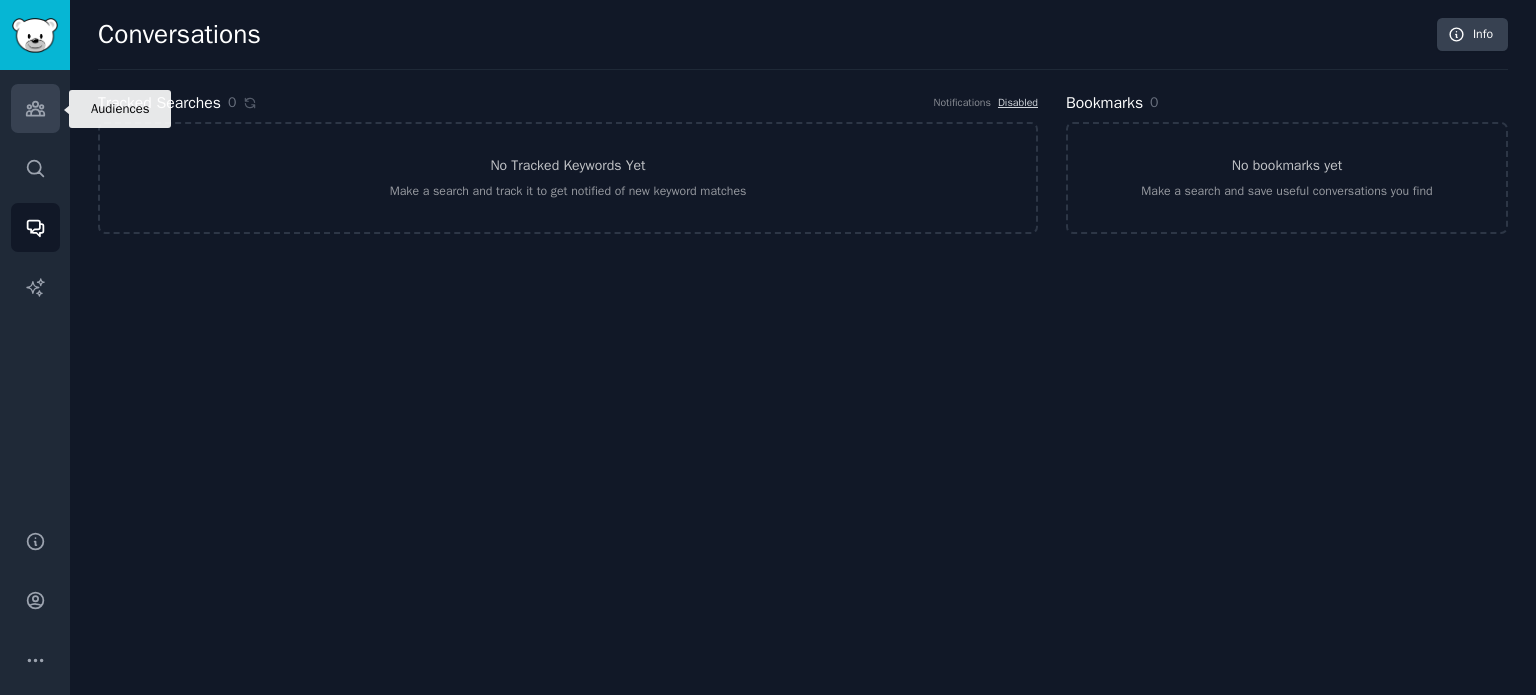 click 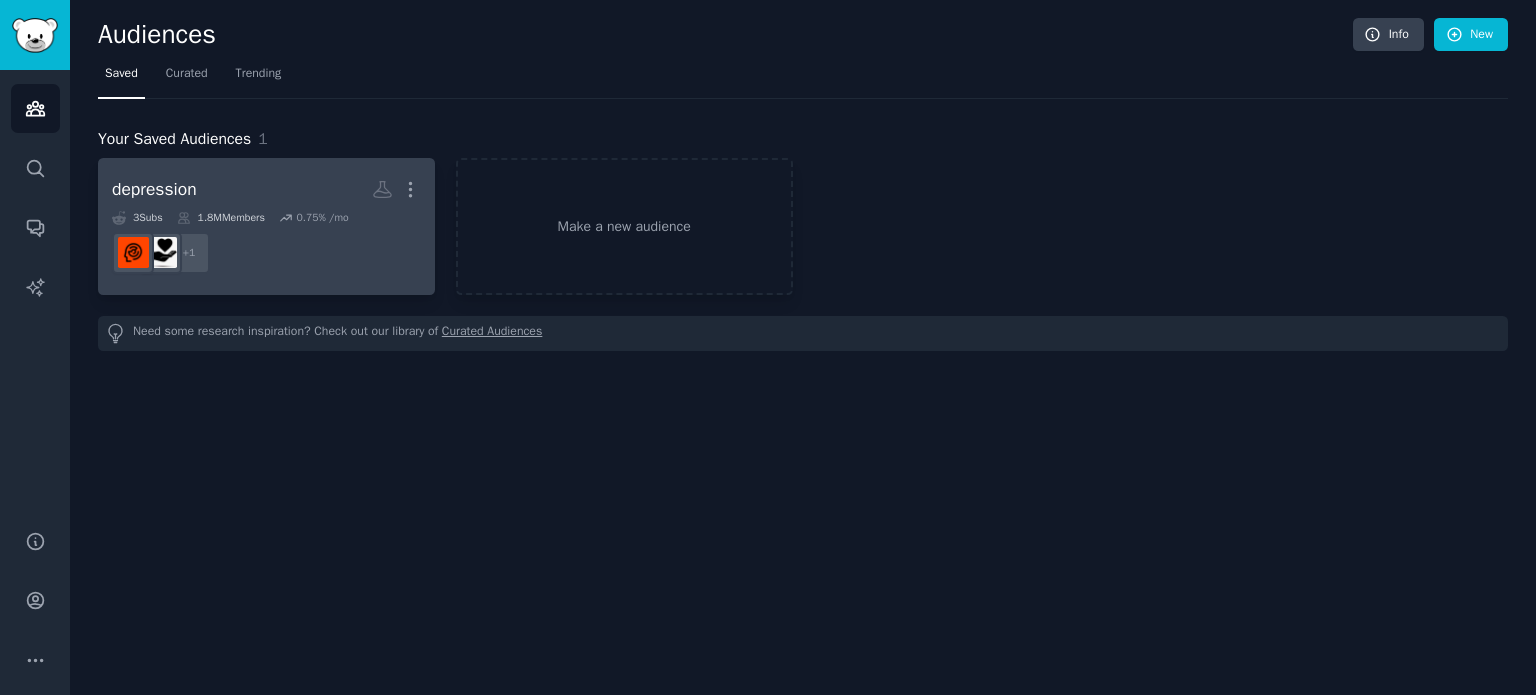click on "+ 1" at bounding box center [266, 253] 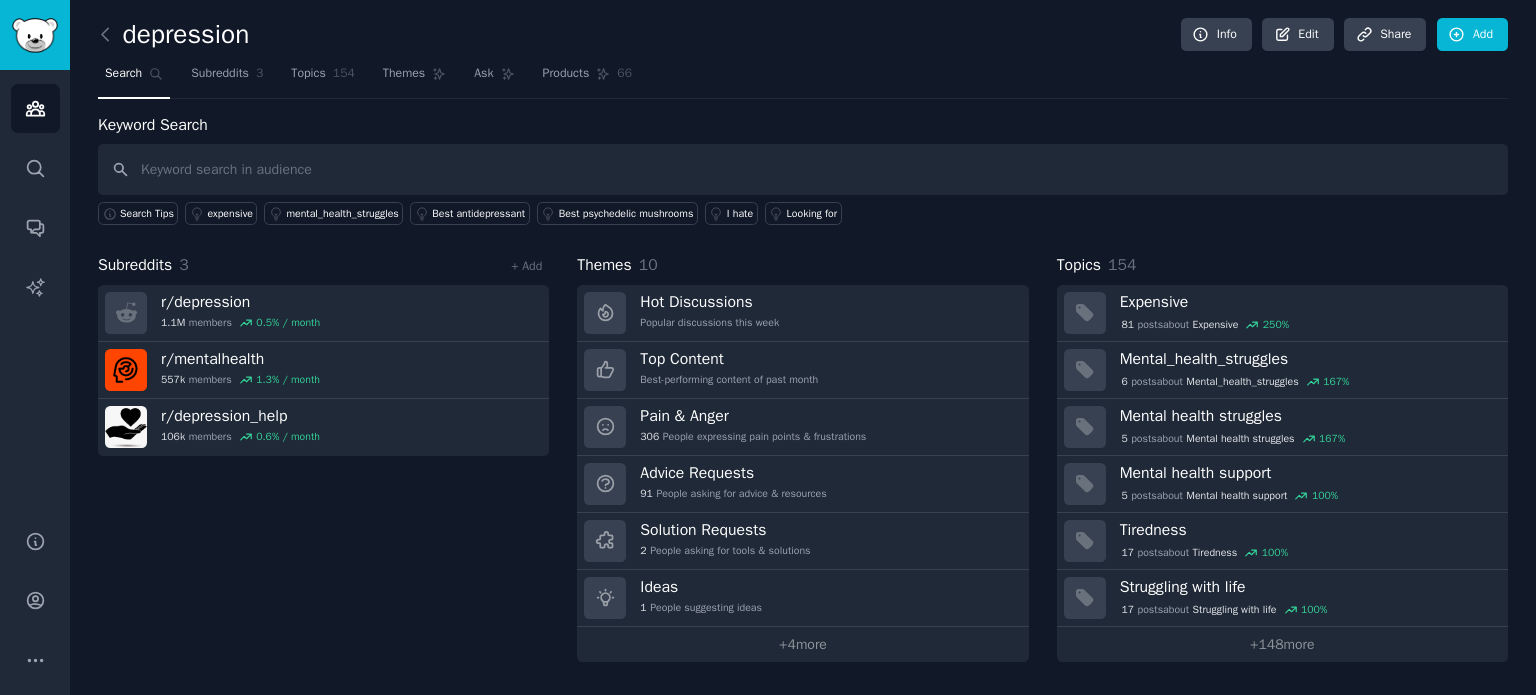 click at bounding box center [803, 169] 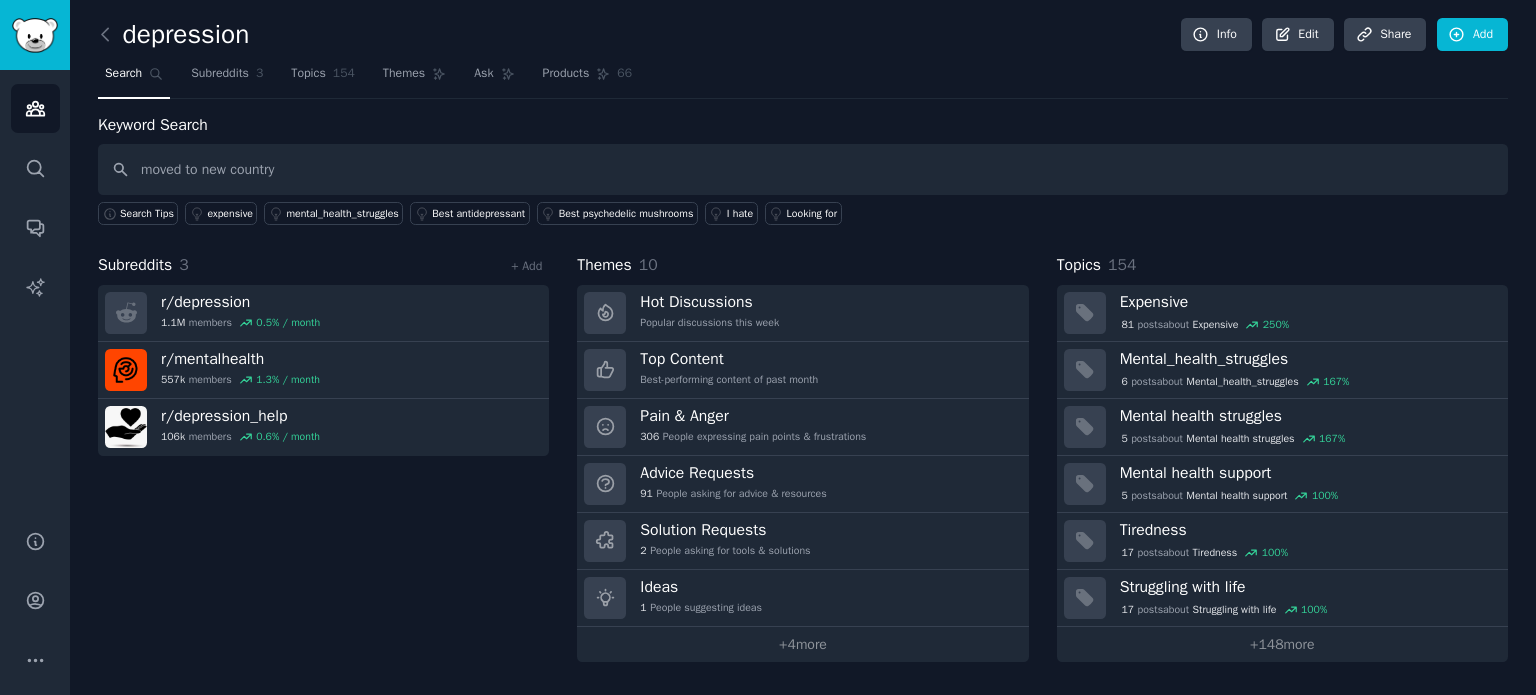 type on "moved to new country" 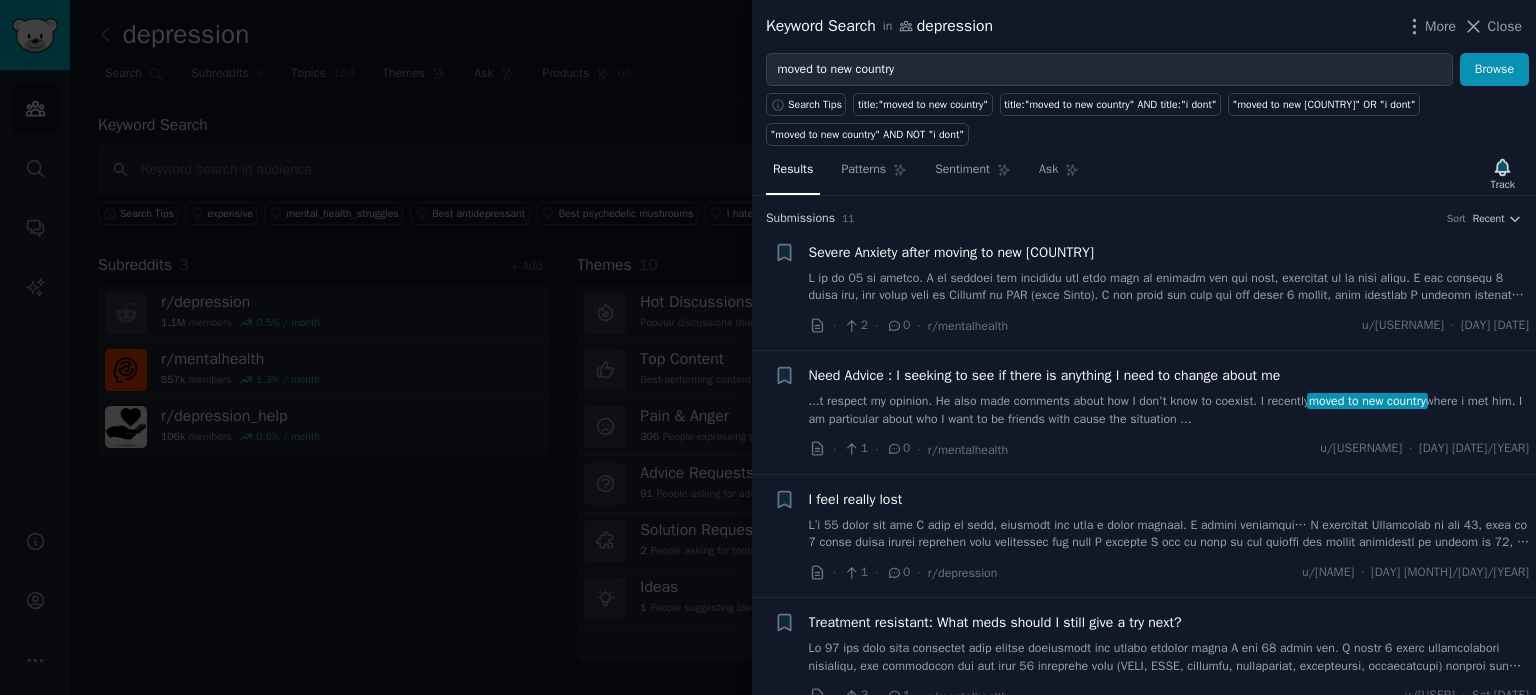 click on "Severe Anxiety after moving to new [COUNTRY]" at bounding box center [952, 252] 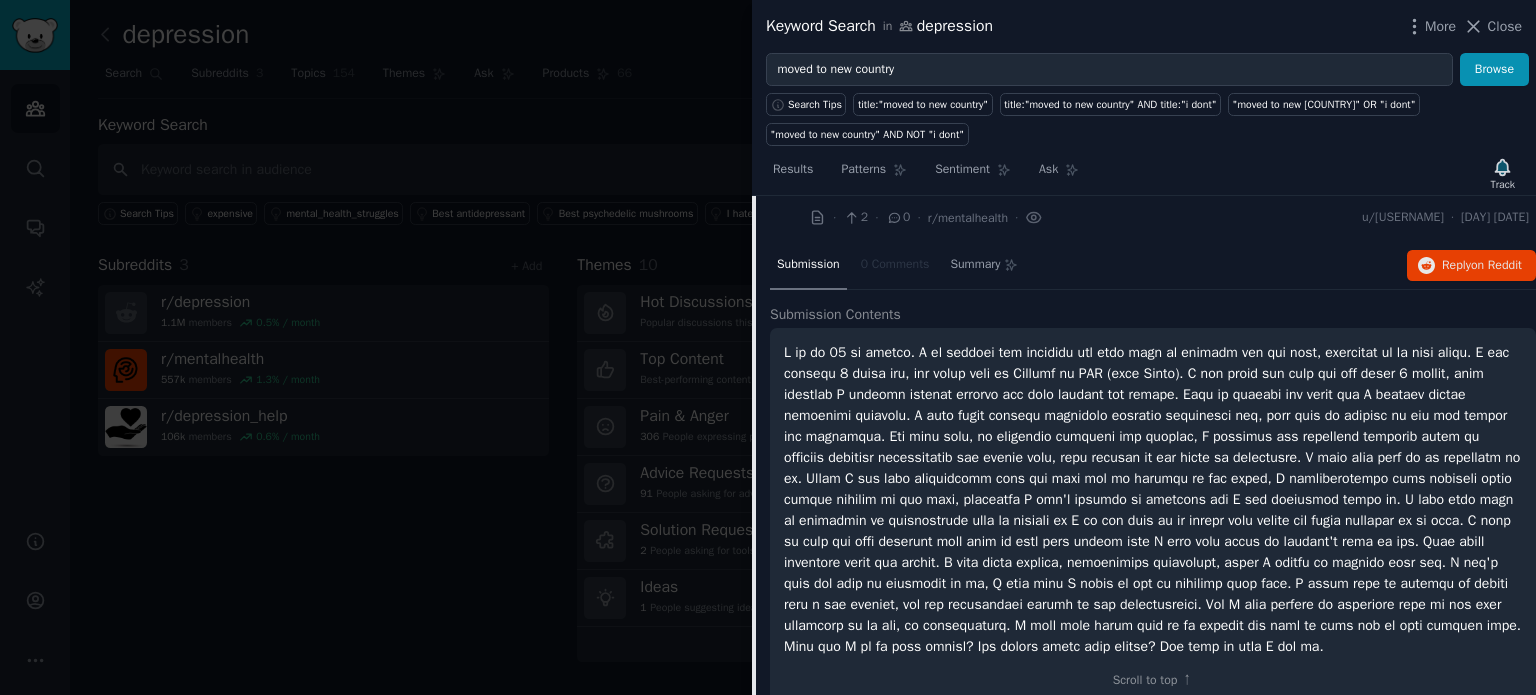scroll, scrollTop: 116, scrollLeft: 0, axis: vertical 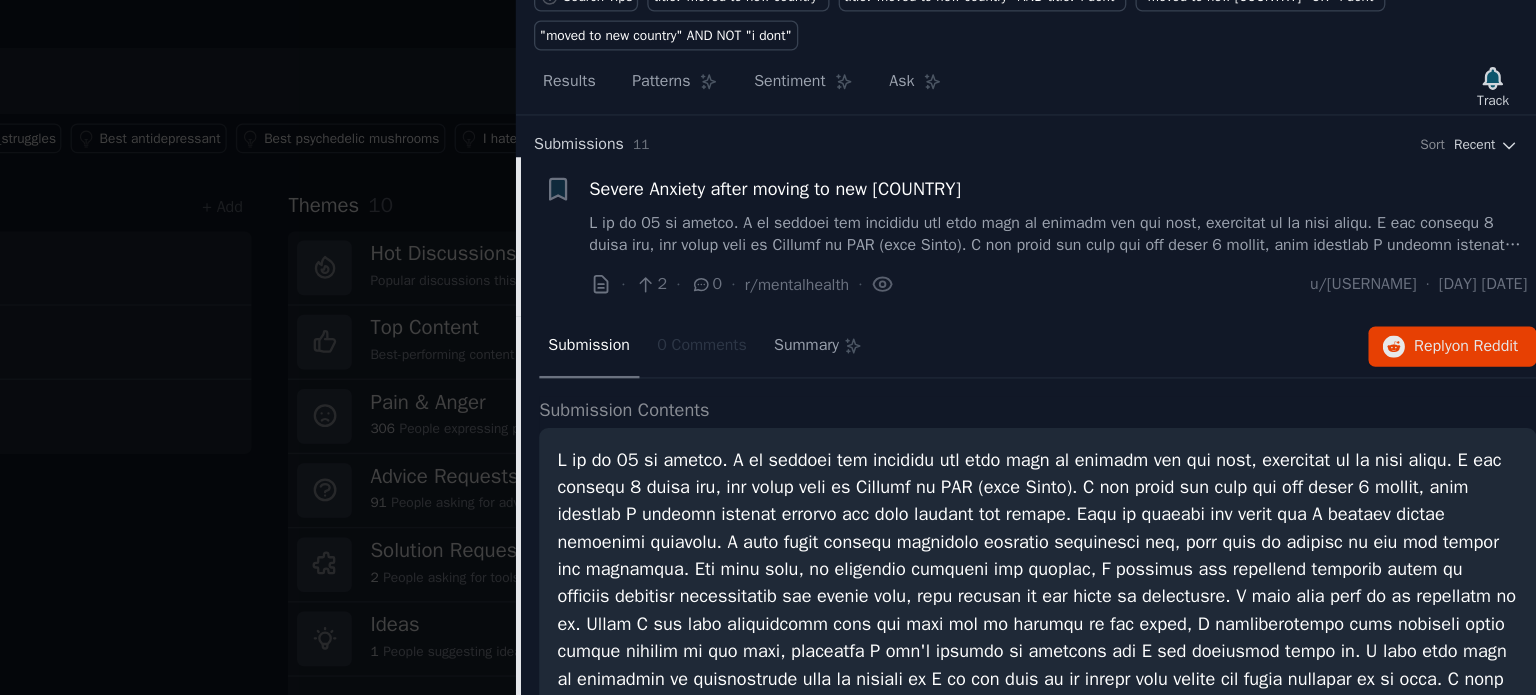 click at bounding box center [1169, 287] 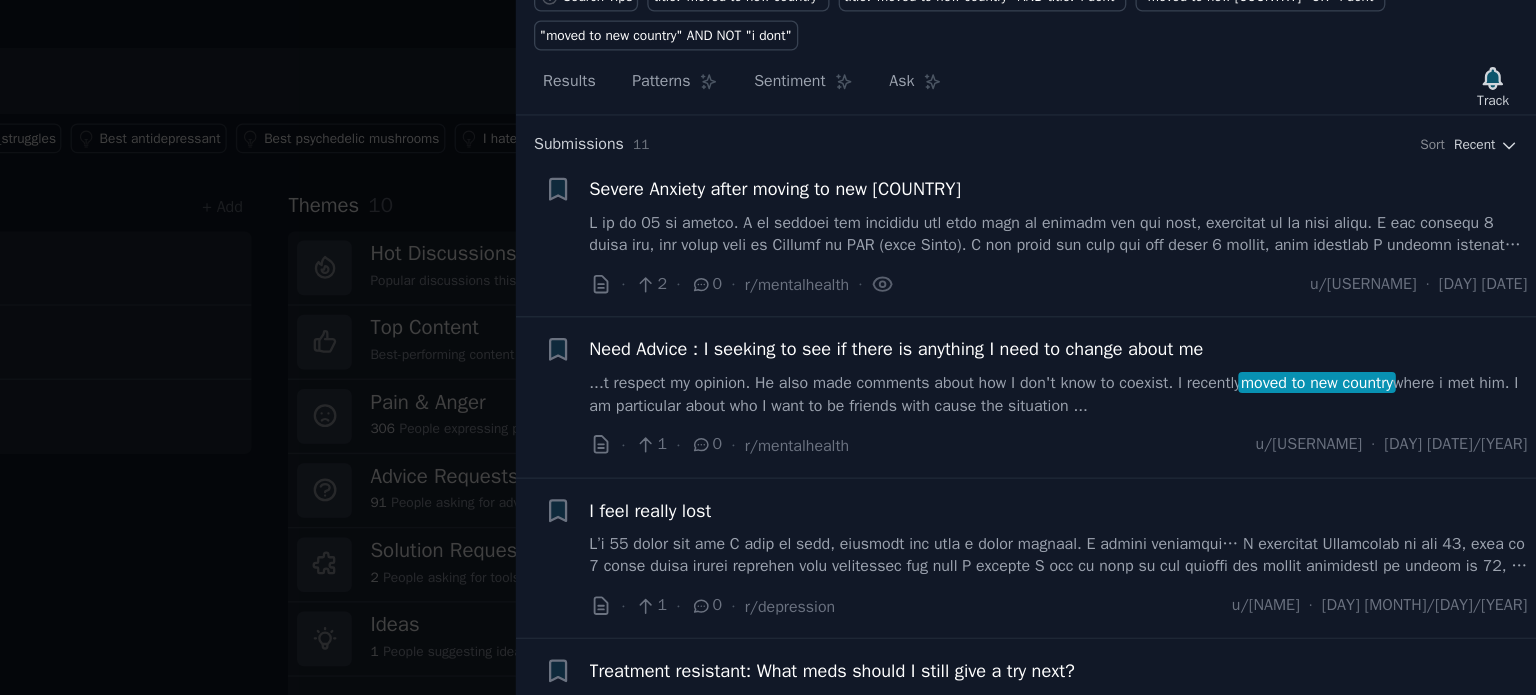 scroll, scrollTop: 31, scrollLeft: 0, axis: vertical 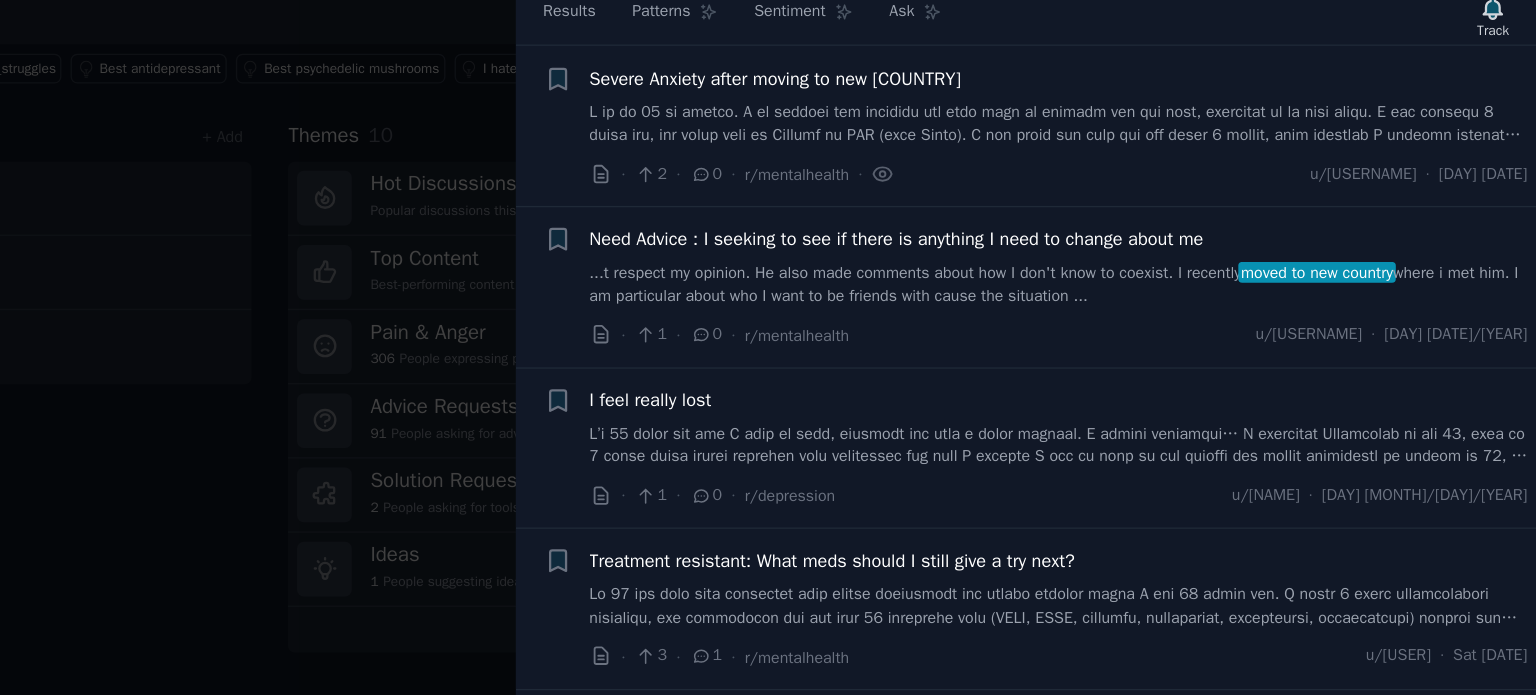 click on "...t respect my opinion. He also made comments about how I don't know to coexist. I recently  moved to new country  where i met him. I am particular about who I want to be friends with cause the situation ..." at bounding box center [1169, 379] 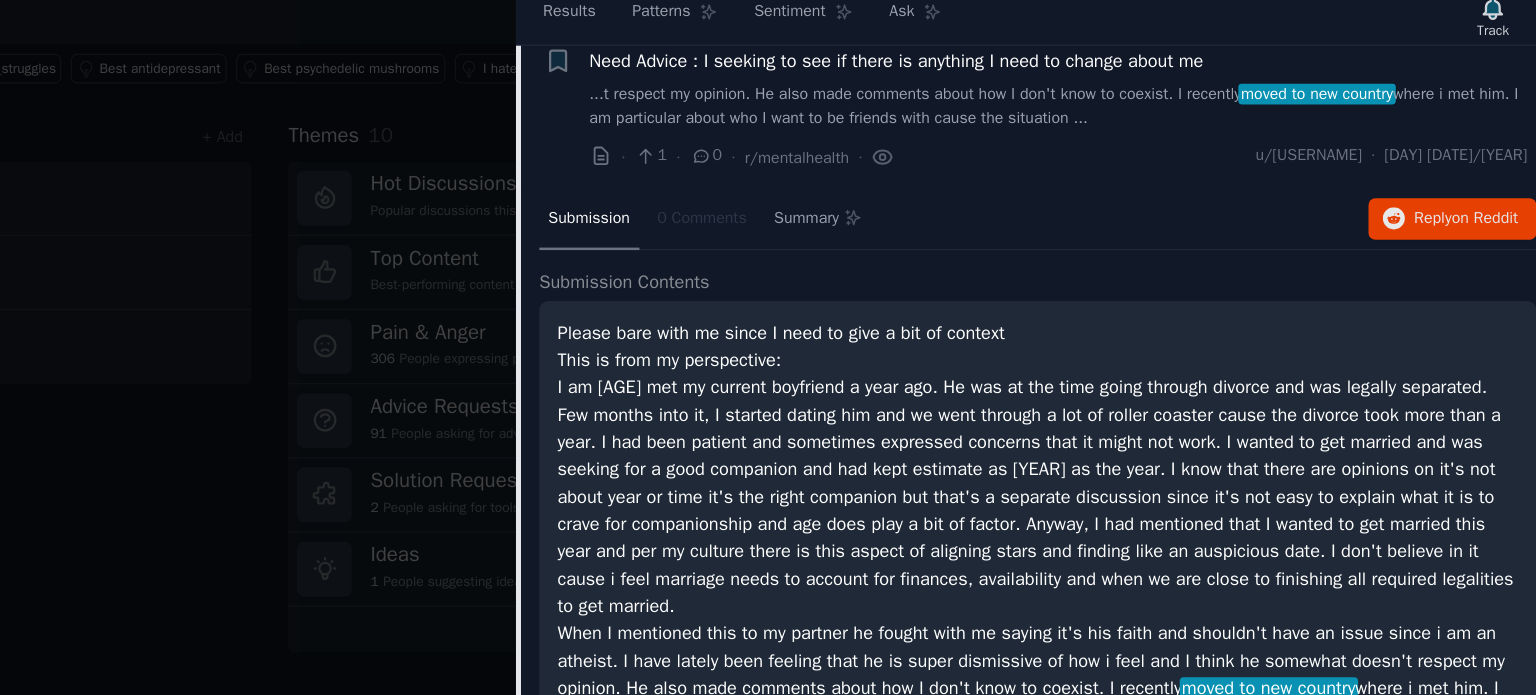 scroll, scrollTop: 164, scrollLeft: 0, axis: vertical 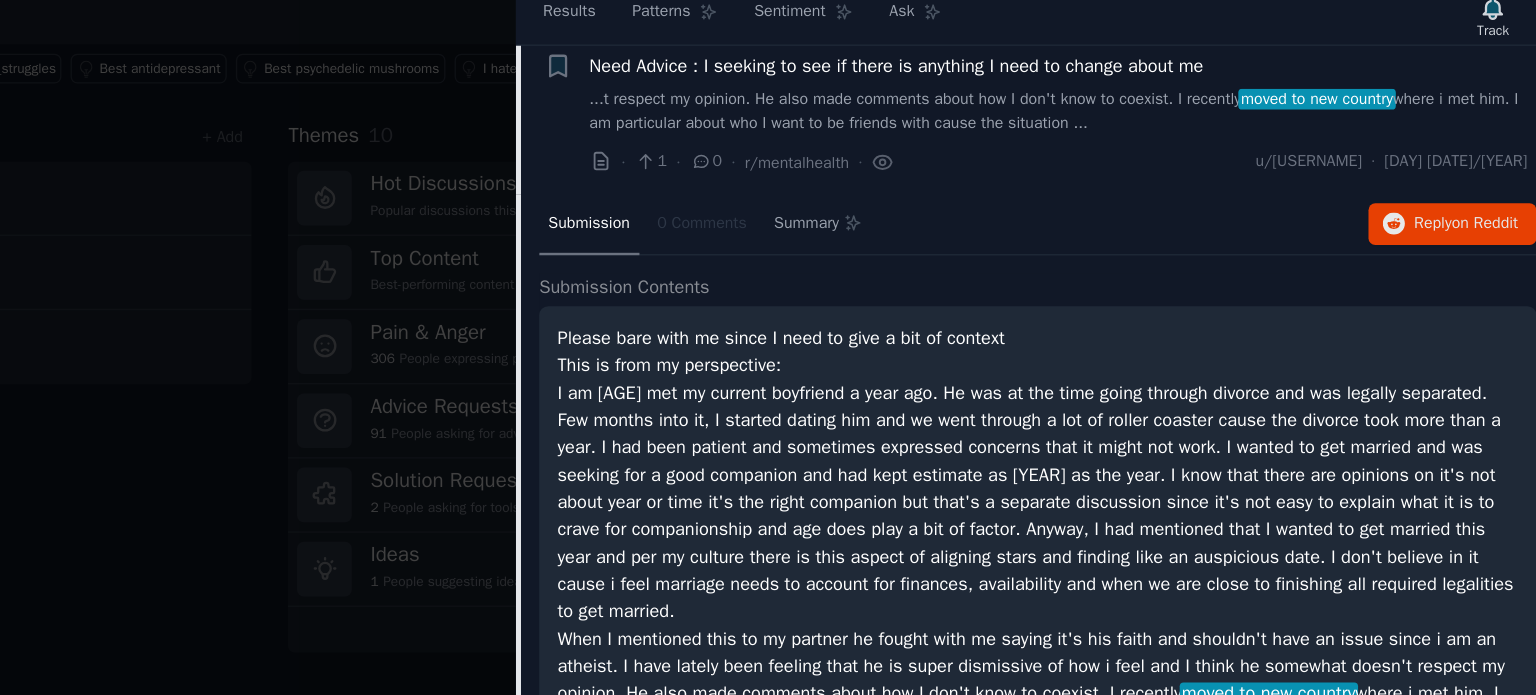 click on "...t respect my opinion. He also made comments about how I don't know to coexist. I recently  moved to new country  where i met him. I am particular about who I want to be friends with cause the situation ..." at bounding box center [1169, 246] 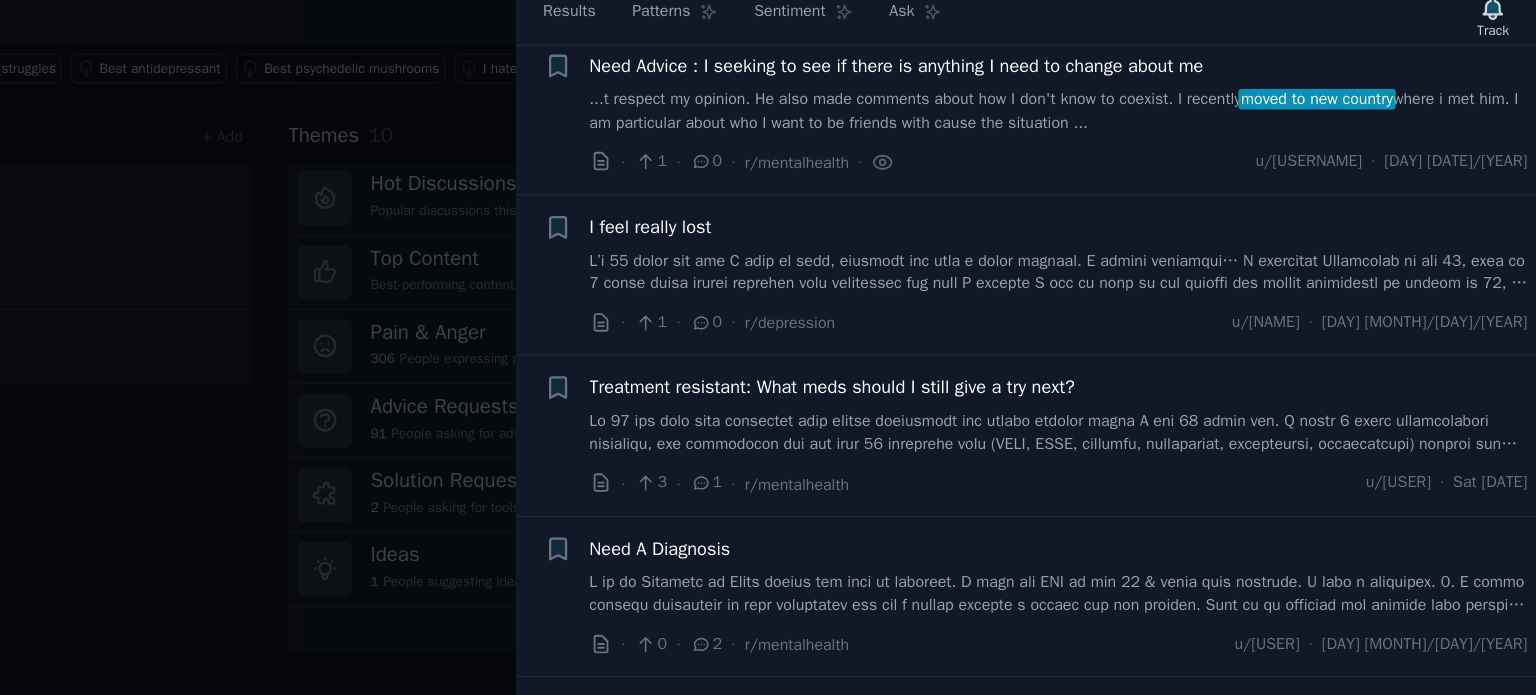 scroll, scrollTop: 155, scrollLeft: 0, axis: vertical 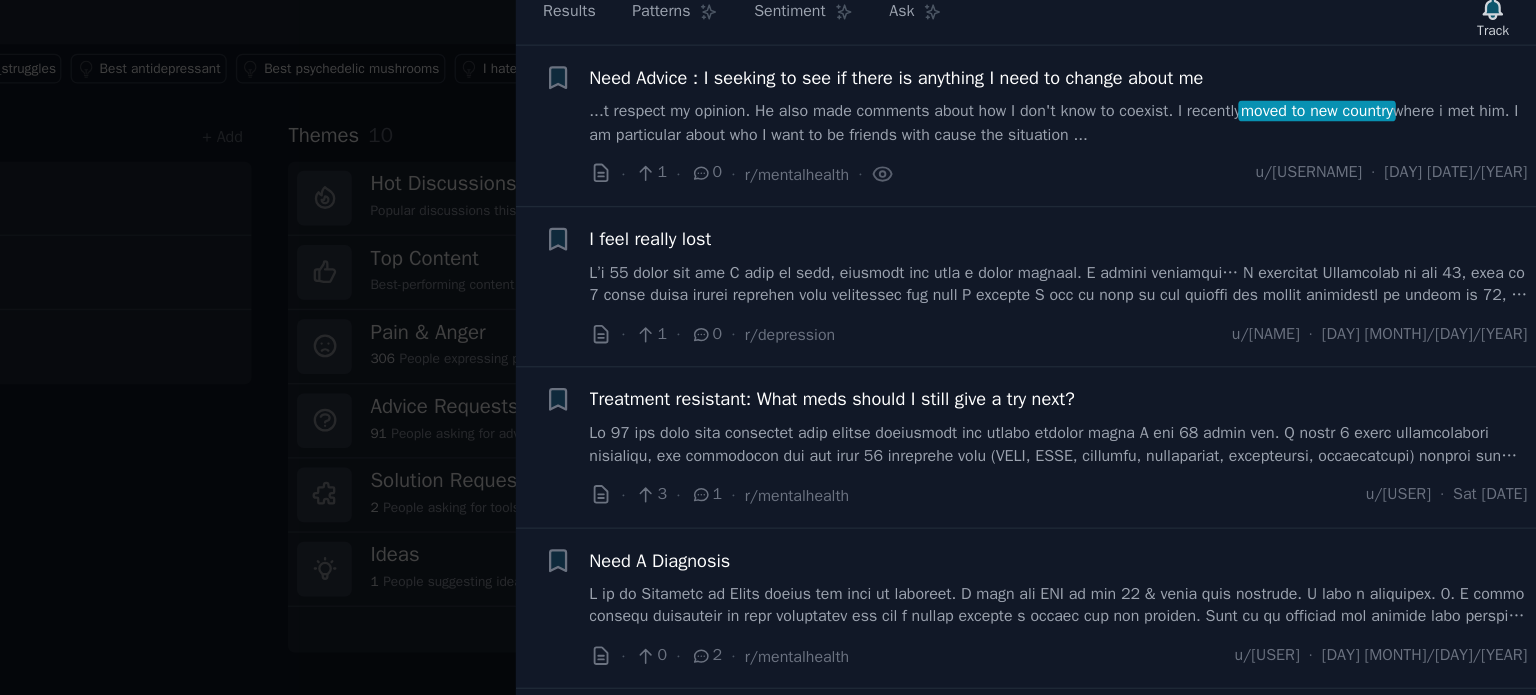 click at bounding box center [1169, 379] 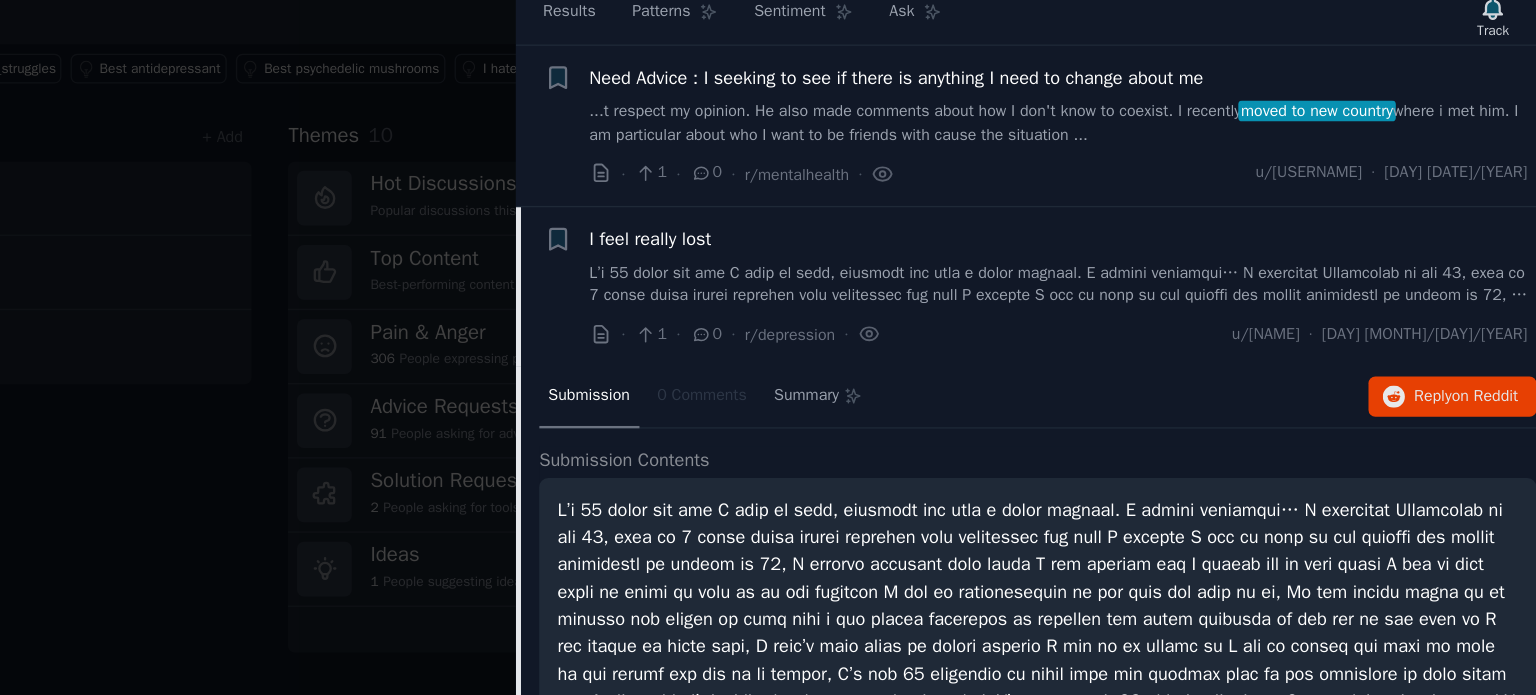 scroll, scrollTop: 278, scrollLeft: 0, axis: vertical 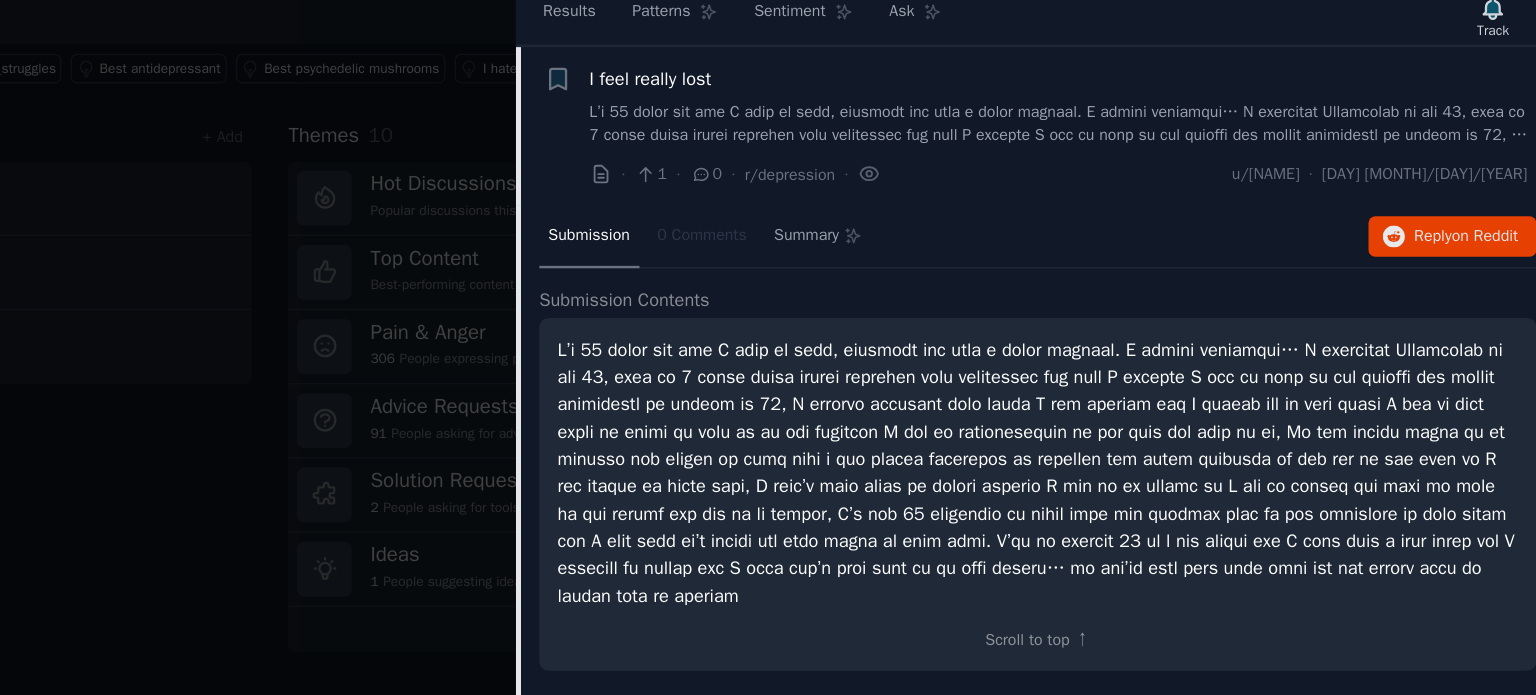 click at bounding box center [768, 347] 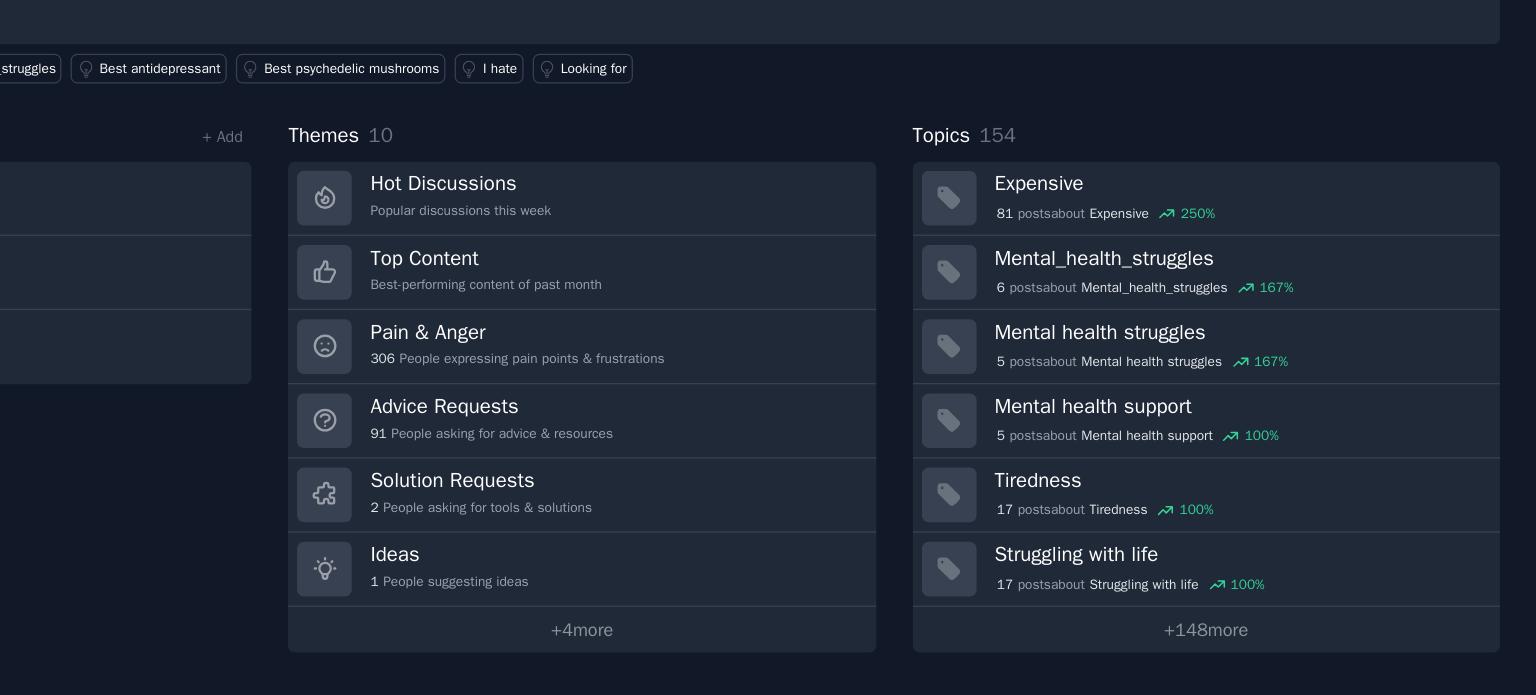 scroll, scrollTop: 0, scrollLeft: 0, axis: both 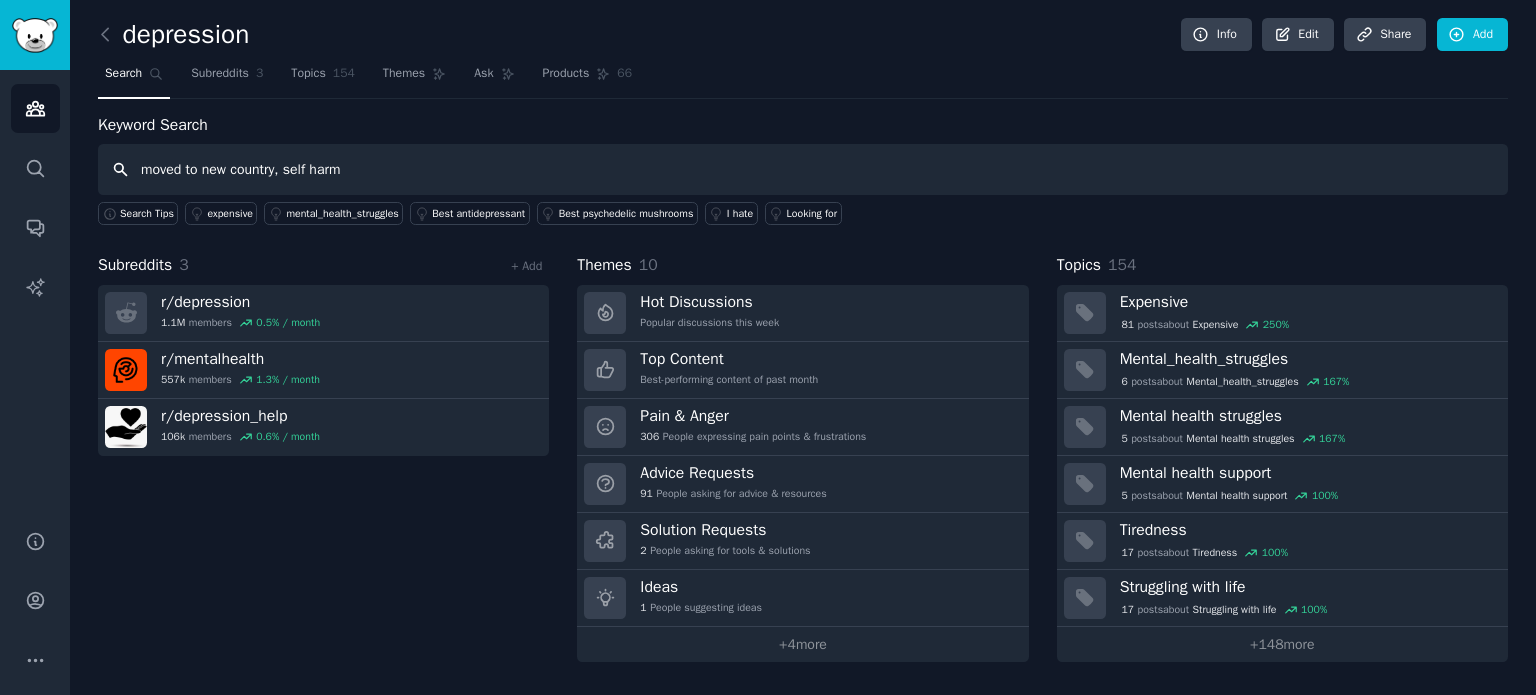 type on "moved to new country, self harm" 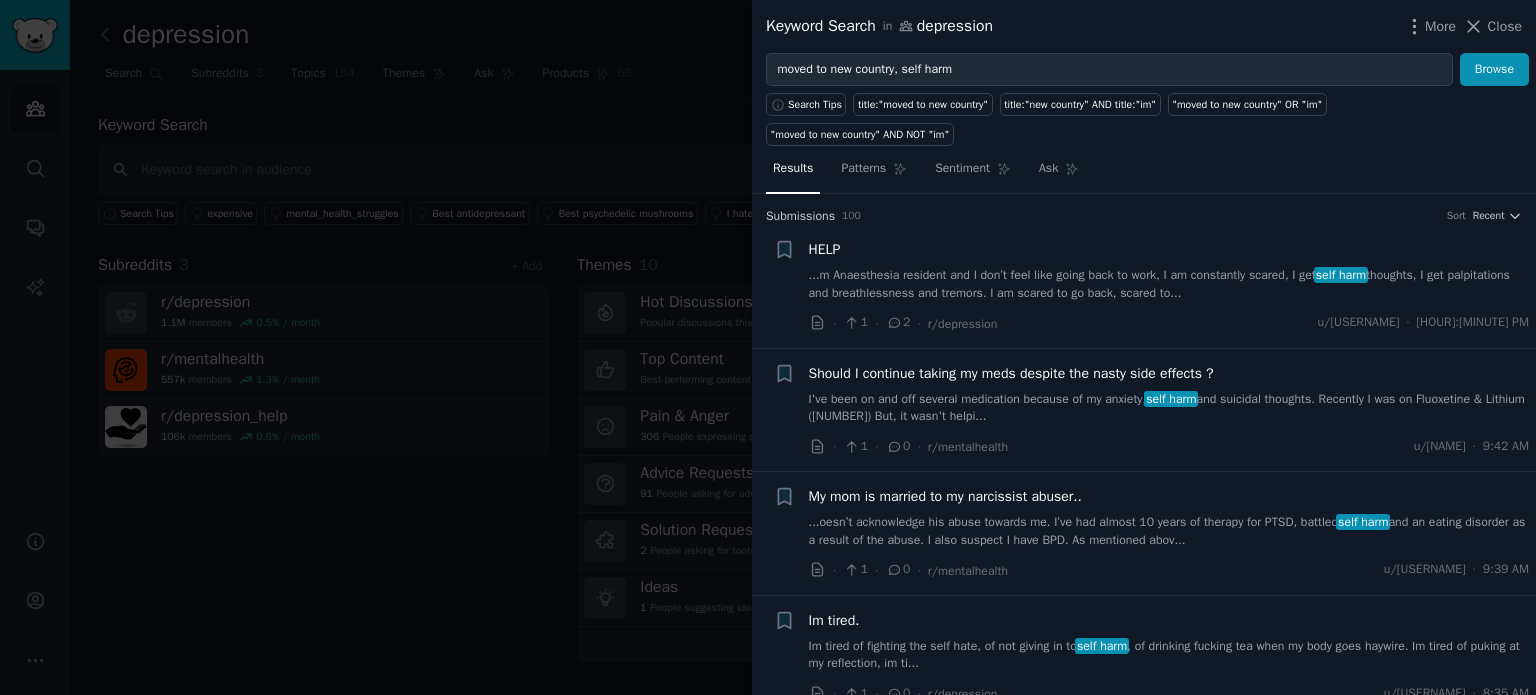 click on "...oesn’t acknowledge his abuse towards me. I’ve had almost [YEARS] years of therapy for PTSD, battled  self harm  and an eating disorder as a result of the abuse. I also suspect I have BPD.
As mentioned abov..." at bounding box center [1169, 531] 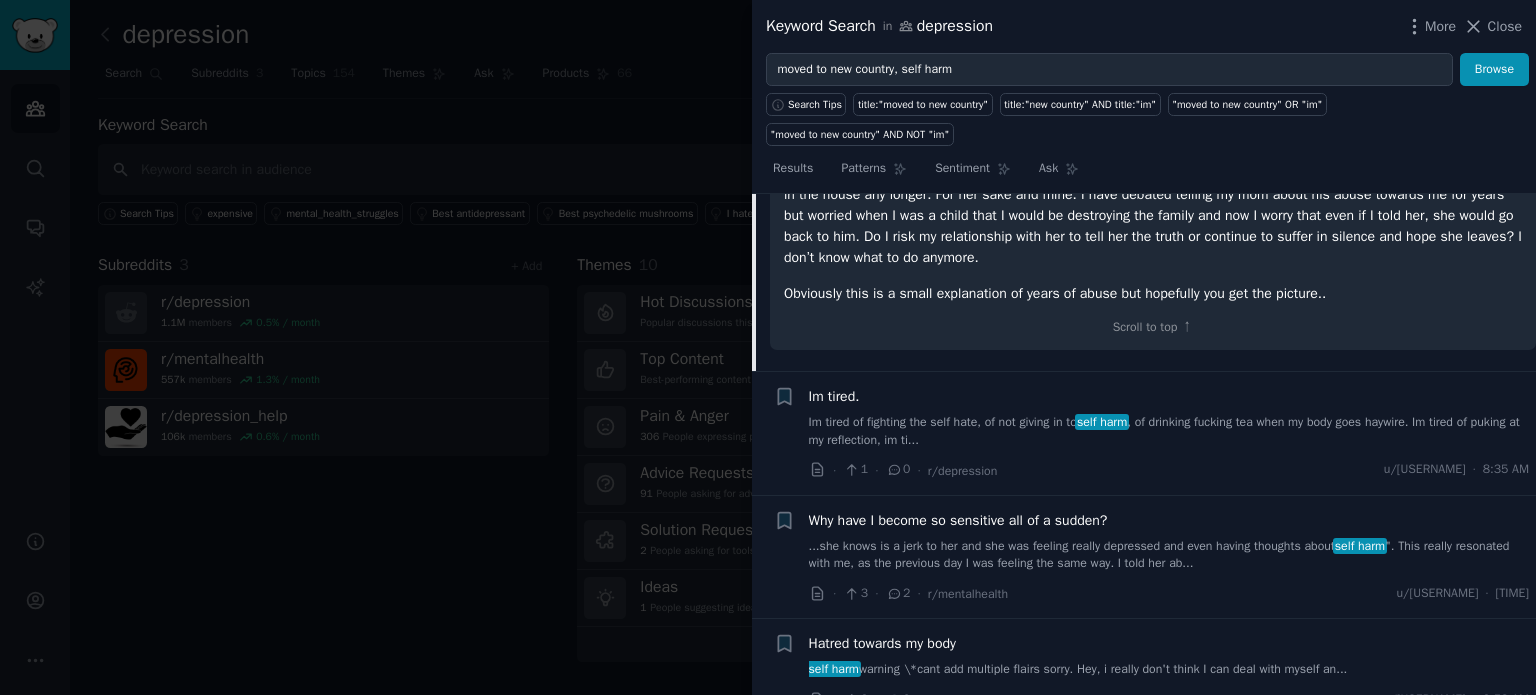 scroll, scrollTop: 1057, scrollLeft: 0, axis: vertical 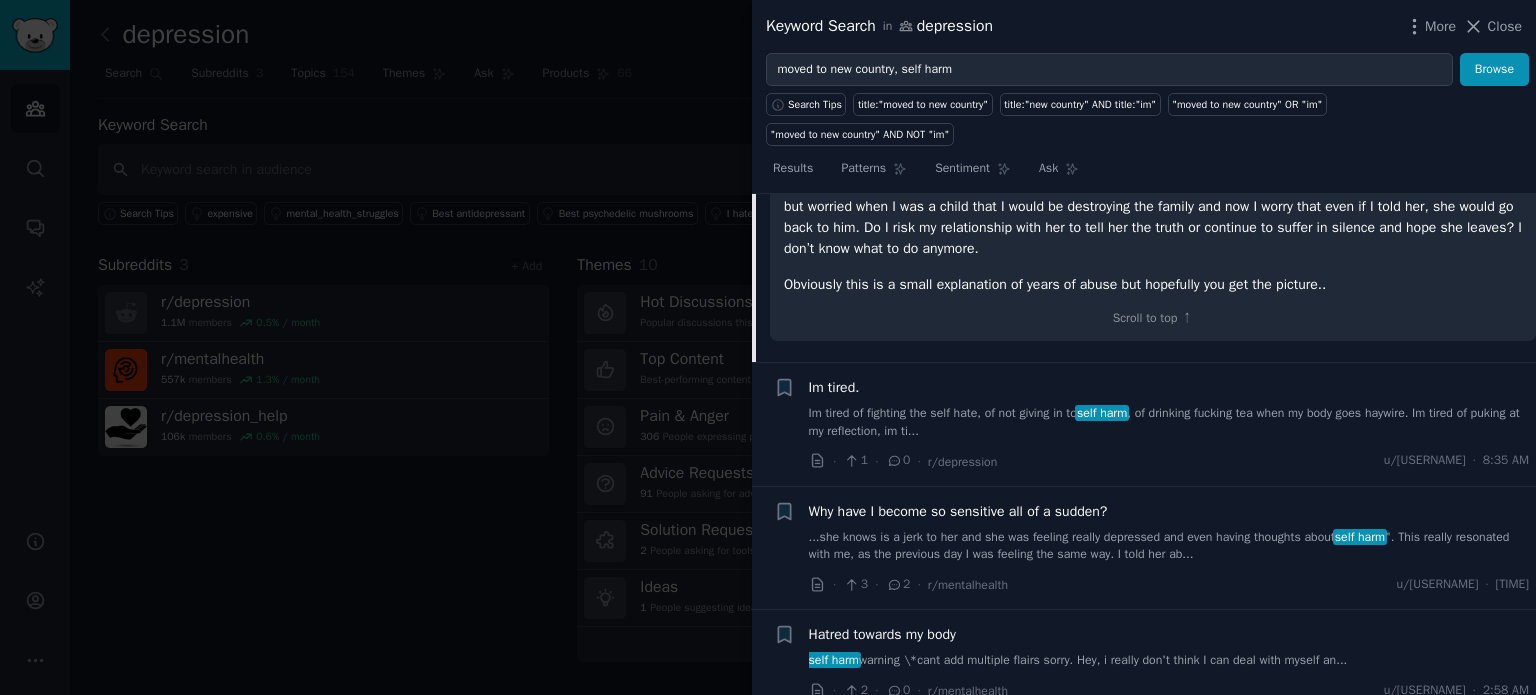 click on "Im tired. Im tired of fighting the self hate, of not giving in to self harm , of drinking fucking tea when my body goes haywire. Im tired of puking at my reflection, im ti... · 1 · 0 · r/depression u/[USERNAME] · 8:35 AM" at bounding box center [1169, 424] 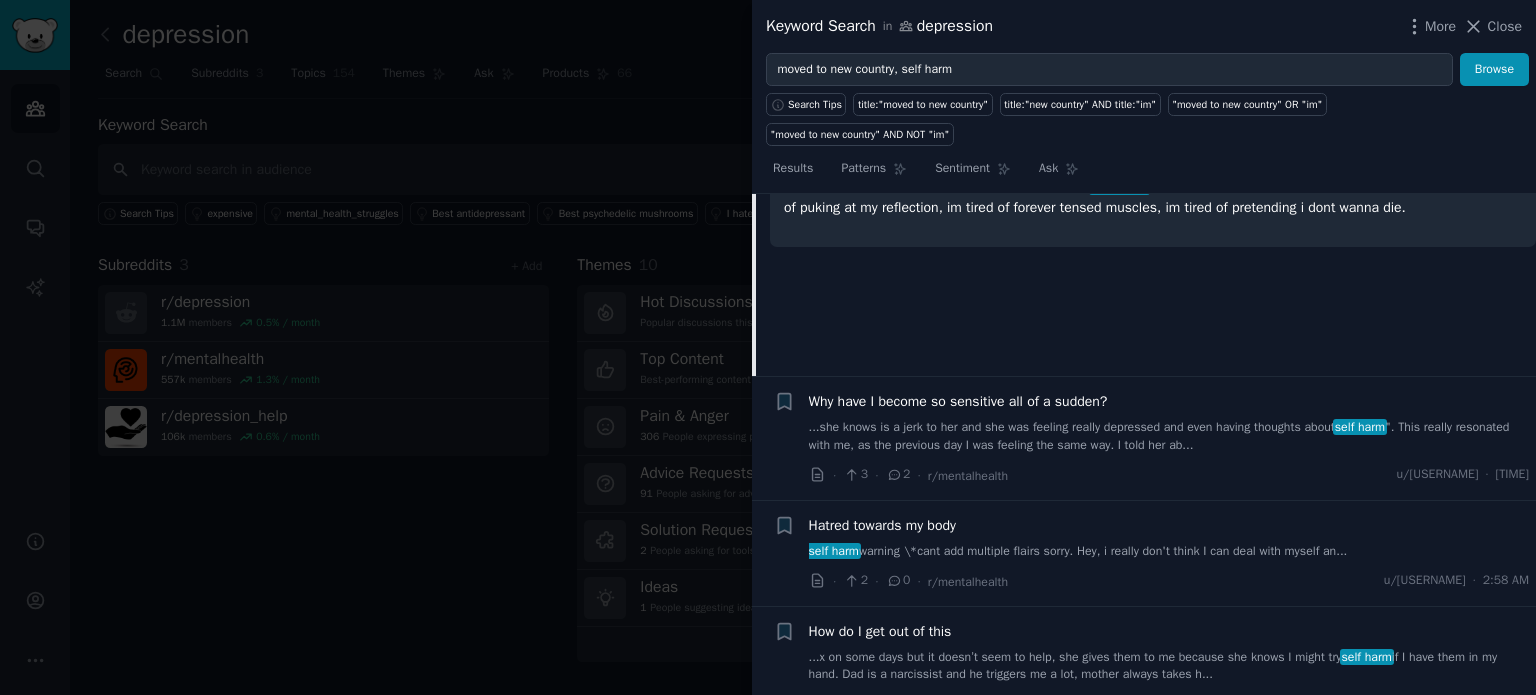 scroll, scrollTop: 1013, scrollLeft: 0, axis: vertical 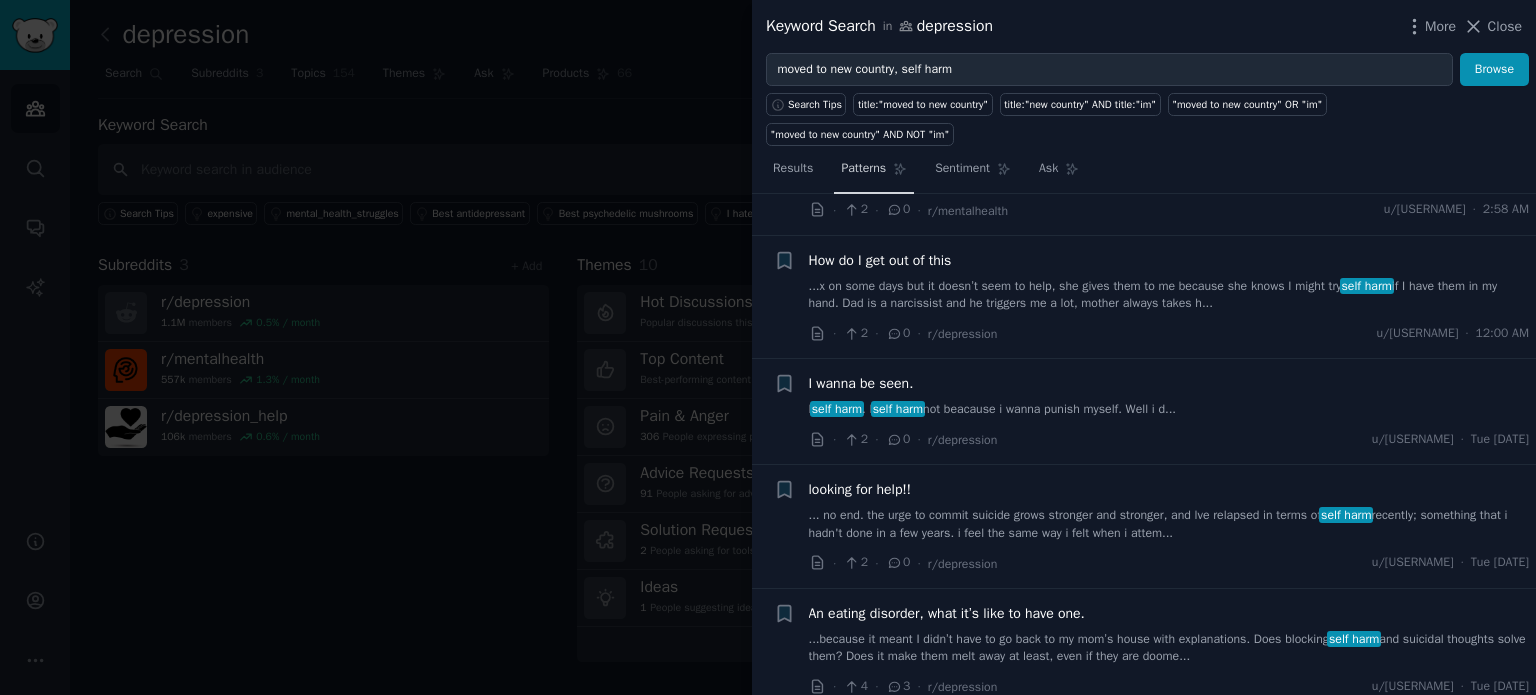 click on "Patterns" at bounding box center (863, 169) 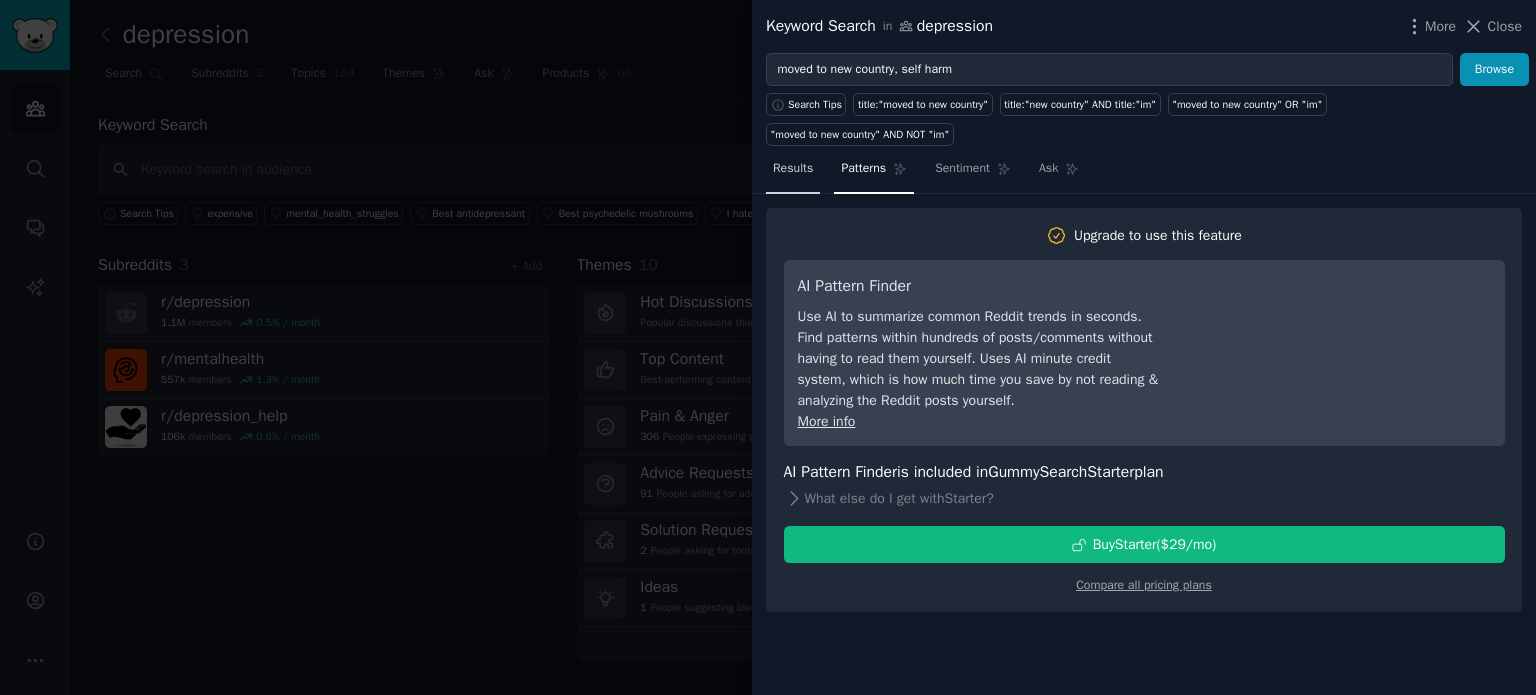 click on "Results" at bounding box center [793, 169] 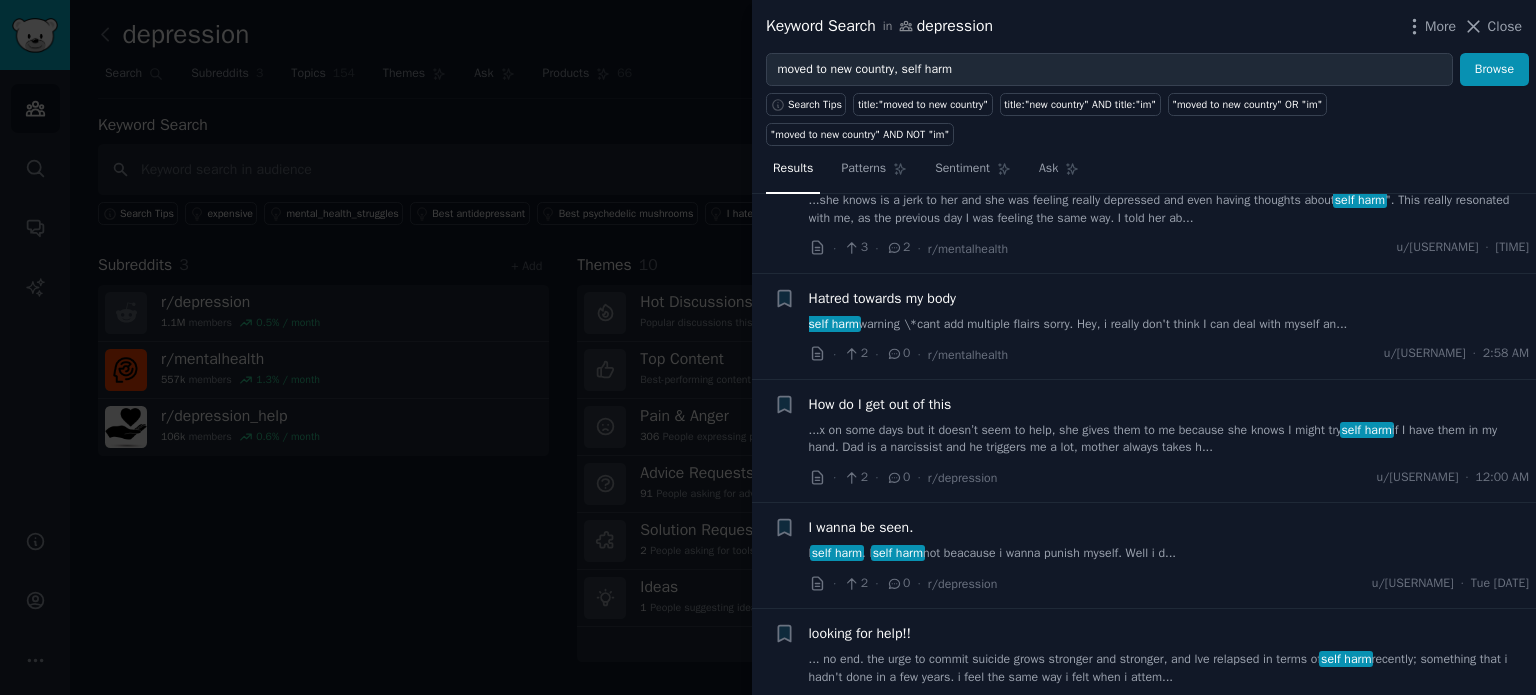 scroll, scrollTop: 576, scrollLeft: 0, axis: vertical 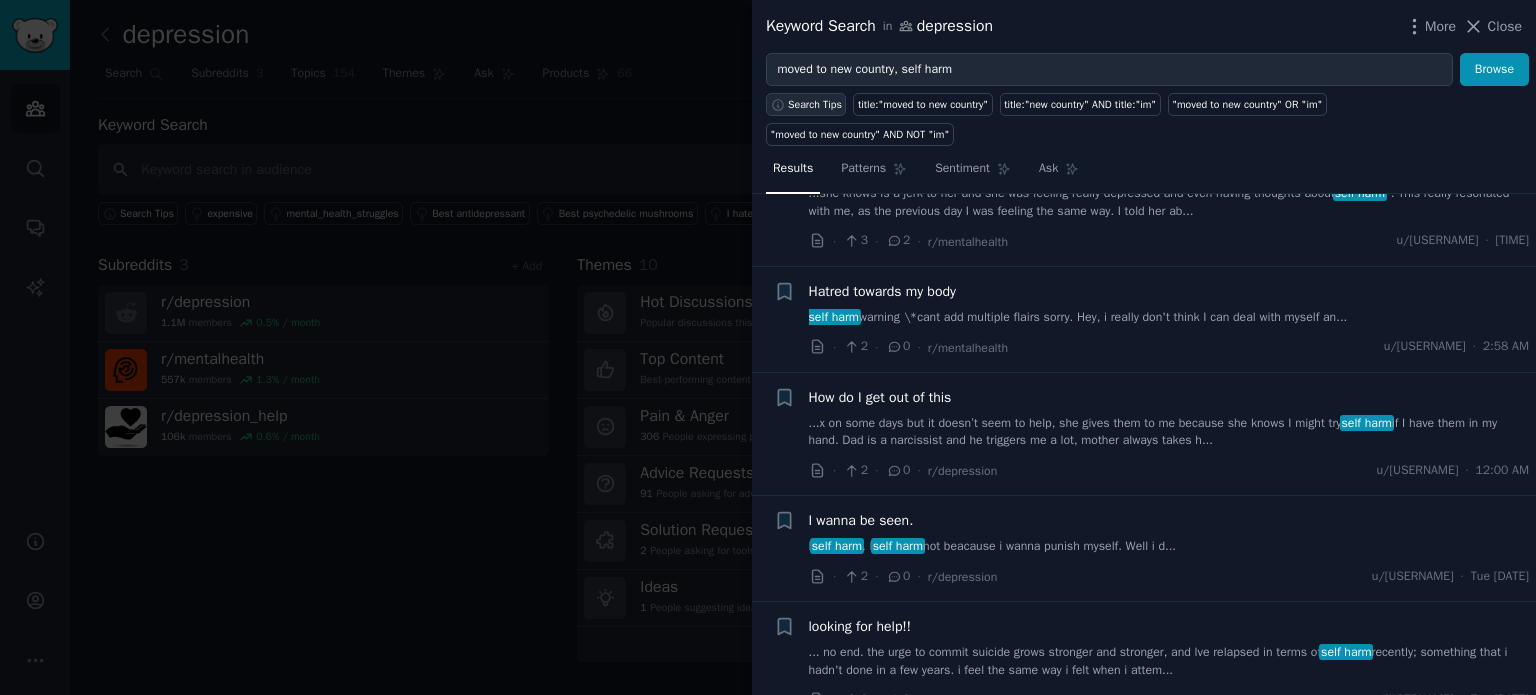 click on "Search Tips" at bounding box center [815, 105] 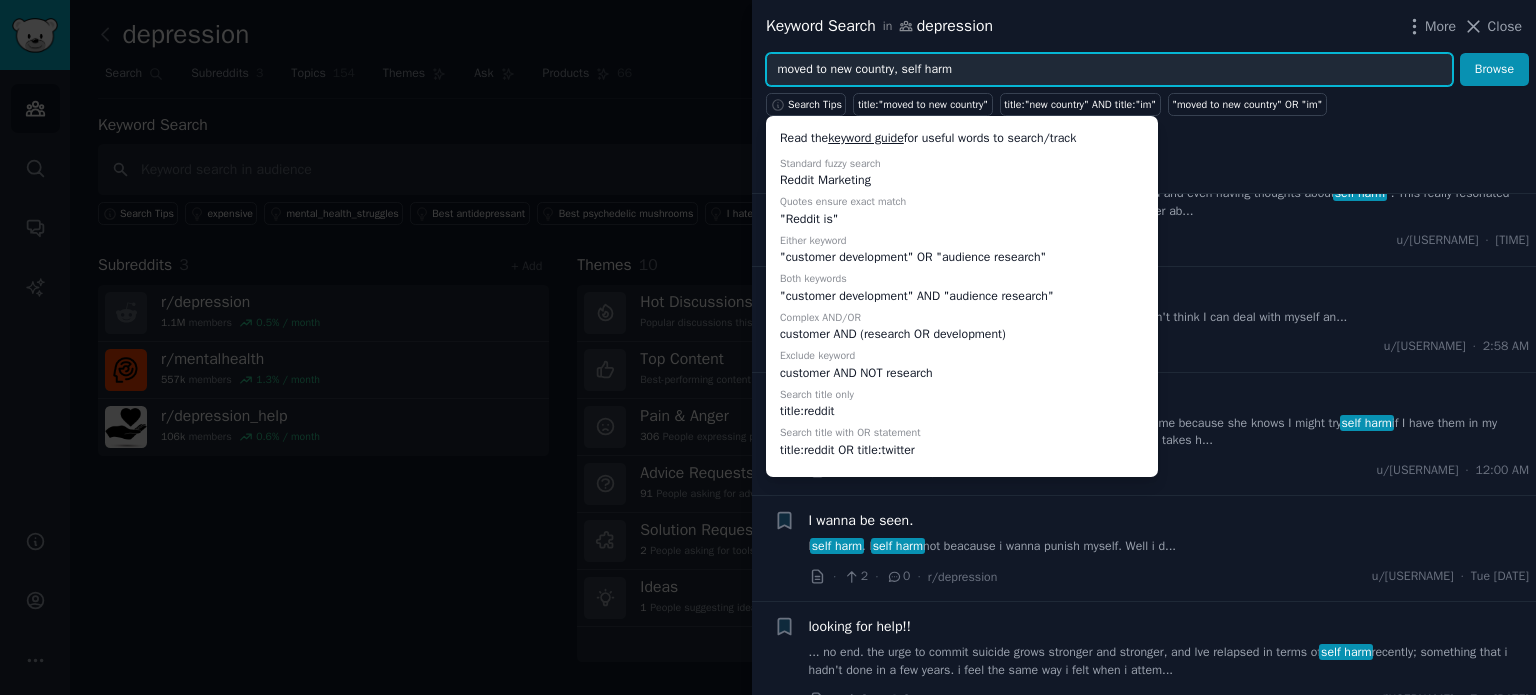 click on "moved to new country, self harm" at bounding box center [1109, 70] 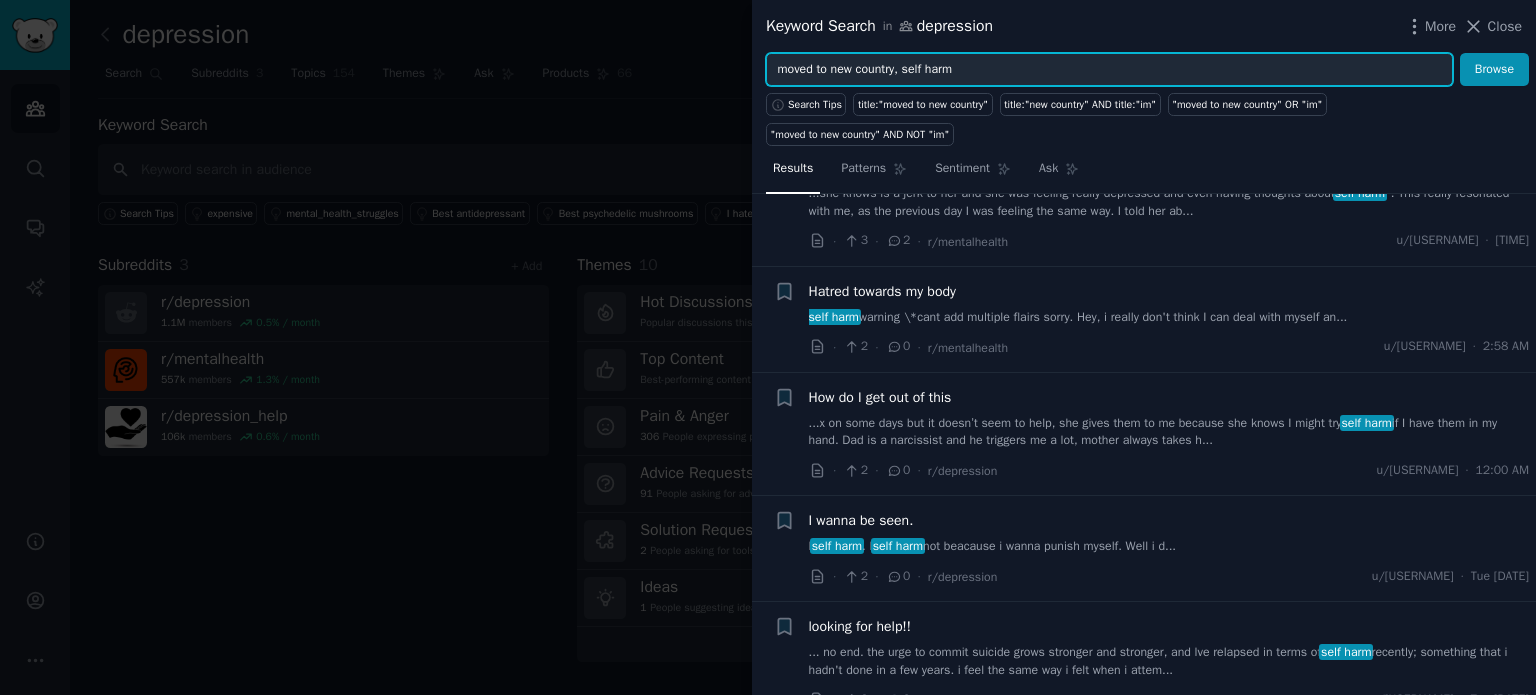 click on "moved to new country, self harm" at bounding box center (1109, 70) 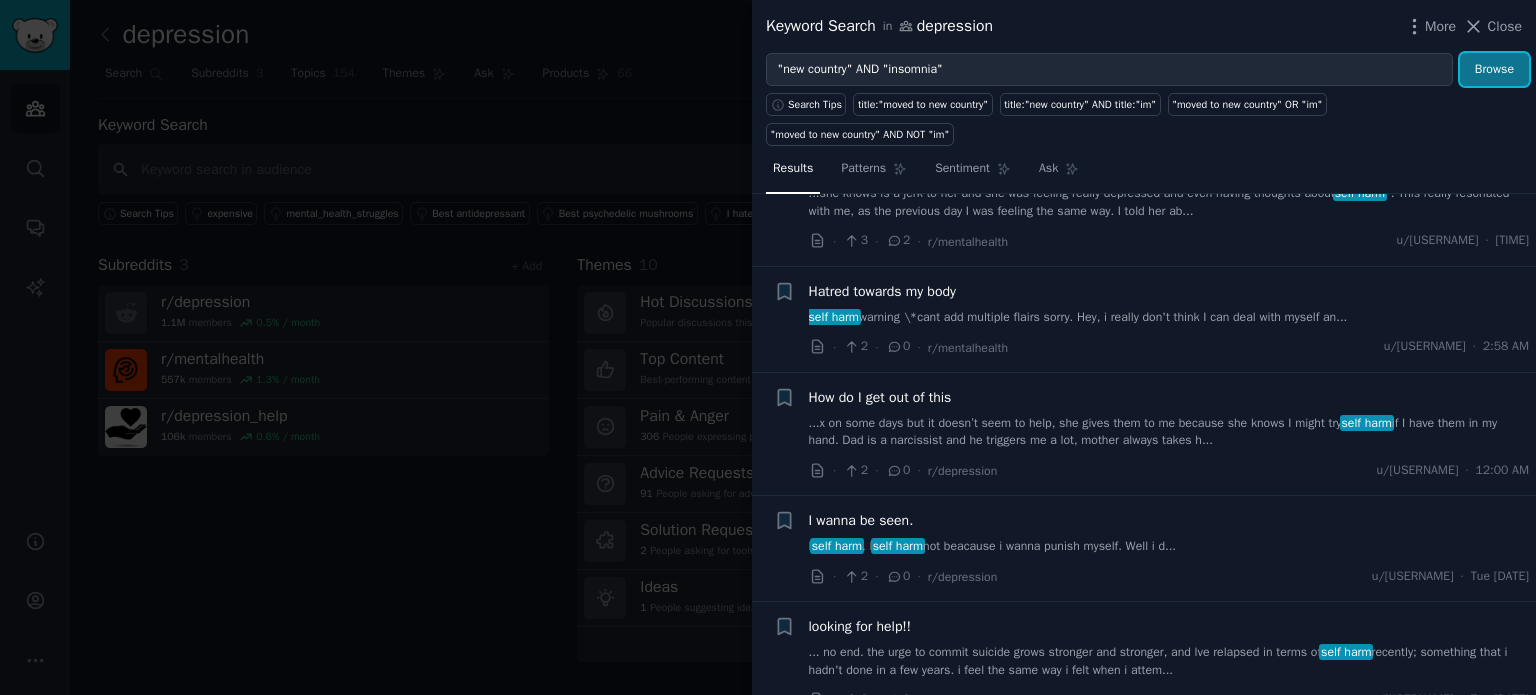 click on "Browse" at bounding box center (1494, 70) 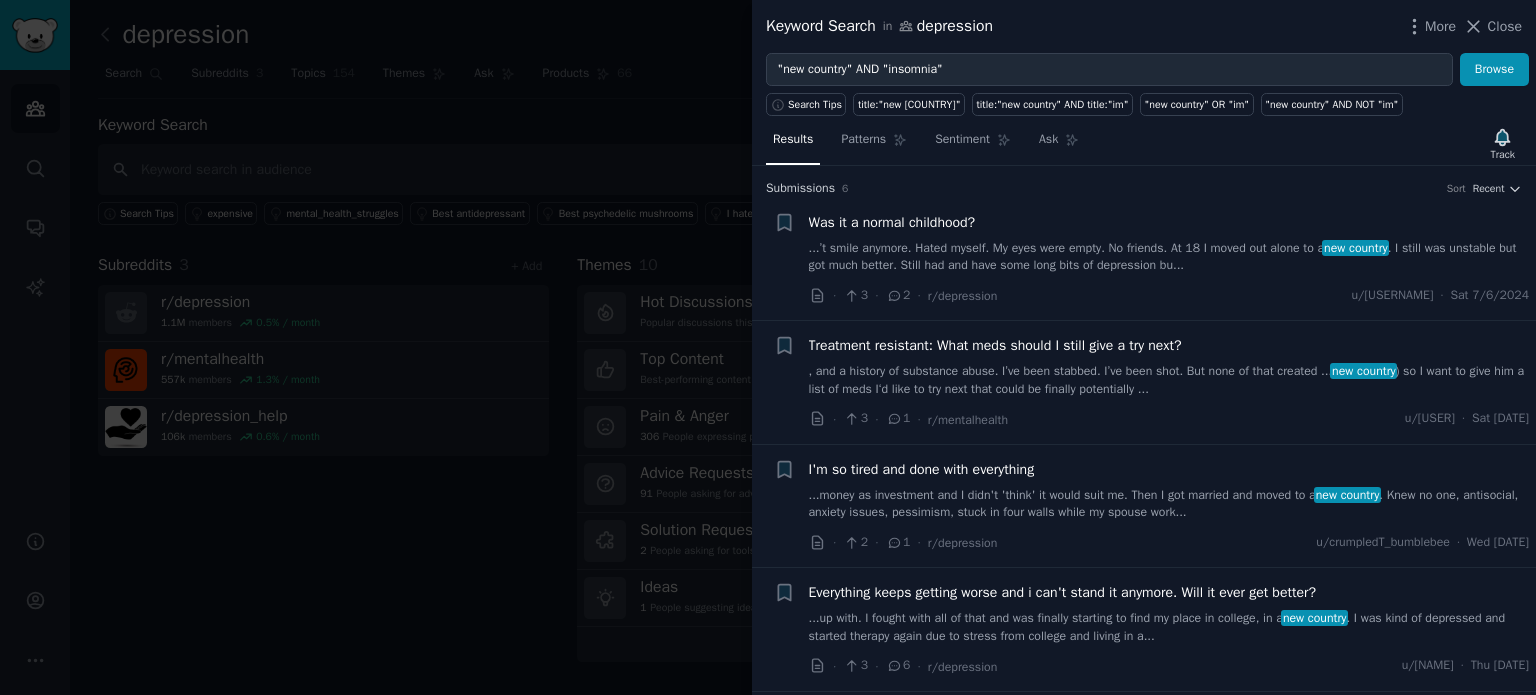 click on "At [NUMBER] I moved out alone to a new [COUNTRY] . I still was unstable but got much better. Still had and have some long bits of depression bu..." at bounding box center (1169, 257) 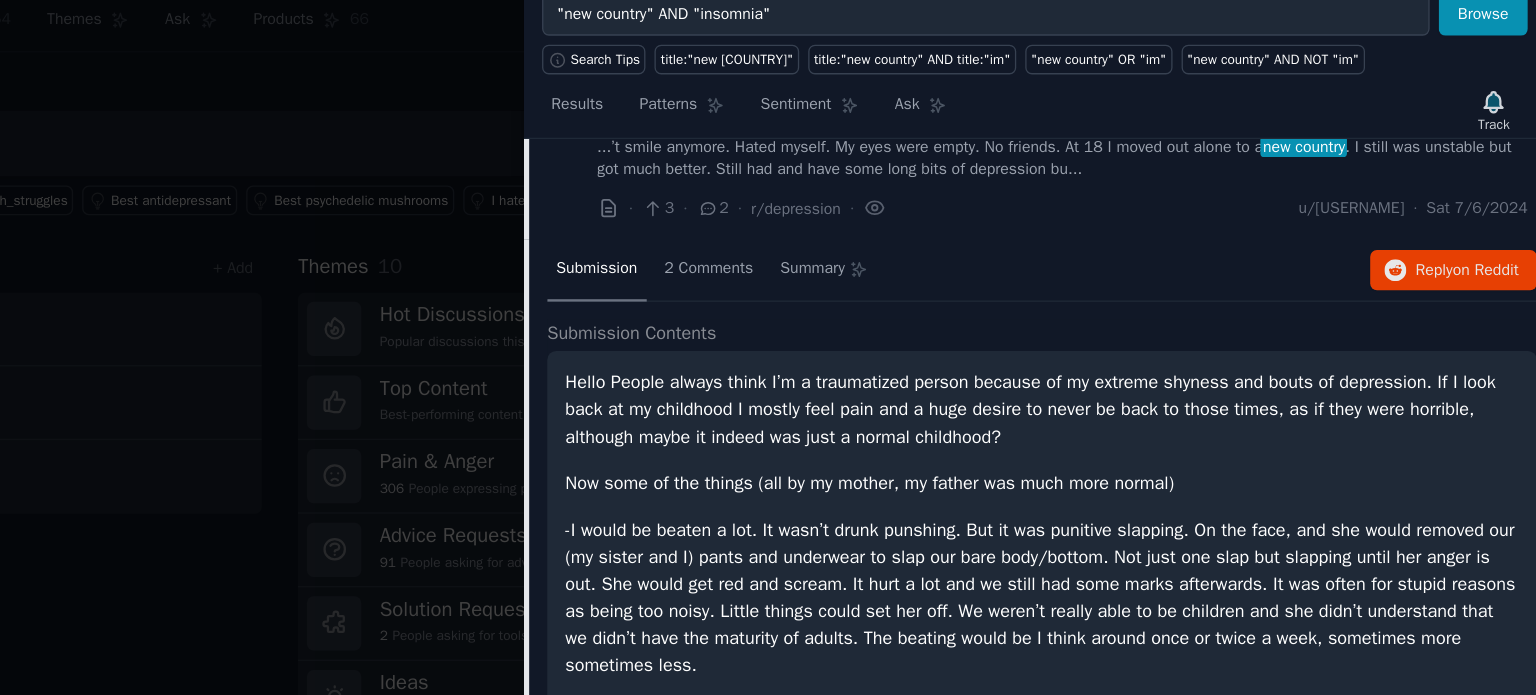 scroll, scrollTop: 0, scrollLeft: 0, axis: both 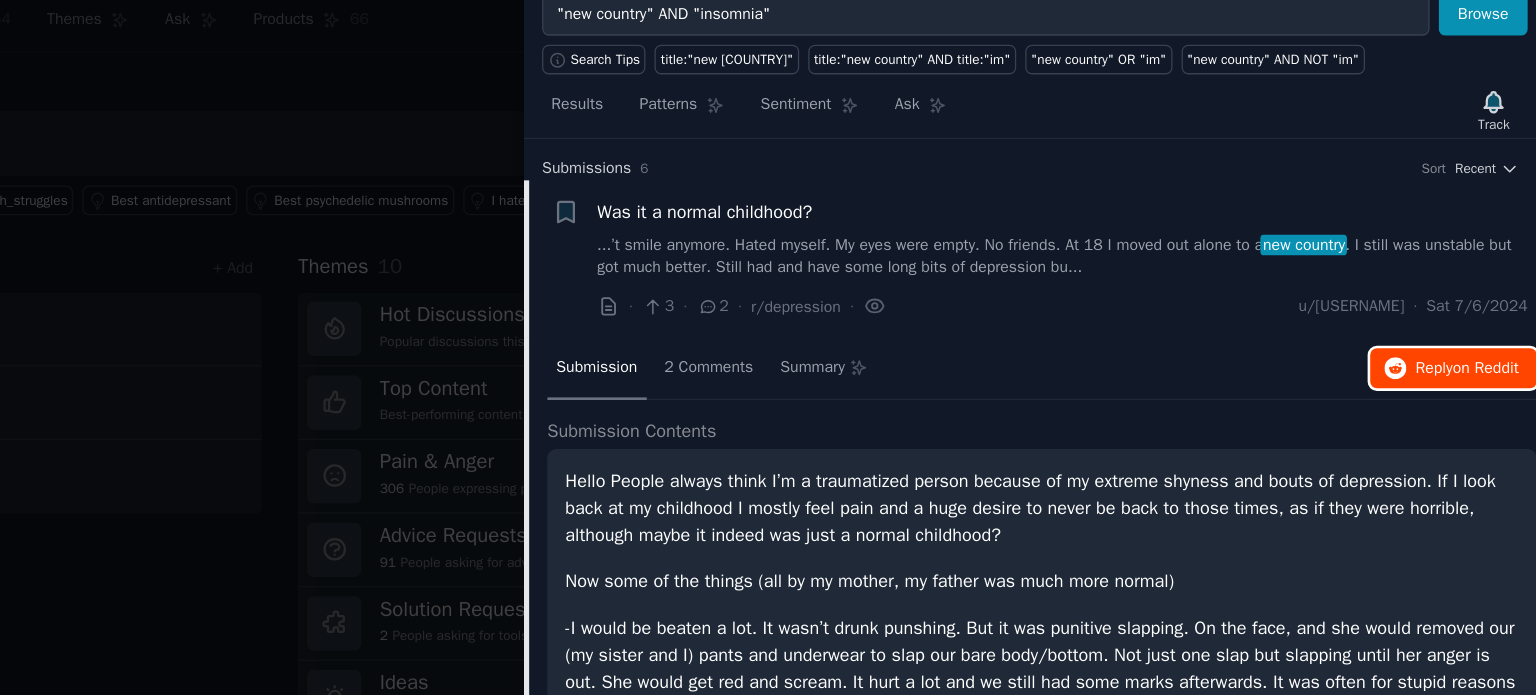 click on "Reply  on Reddit" at bounding box center [1482, 344] 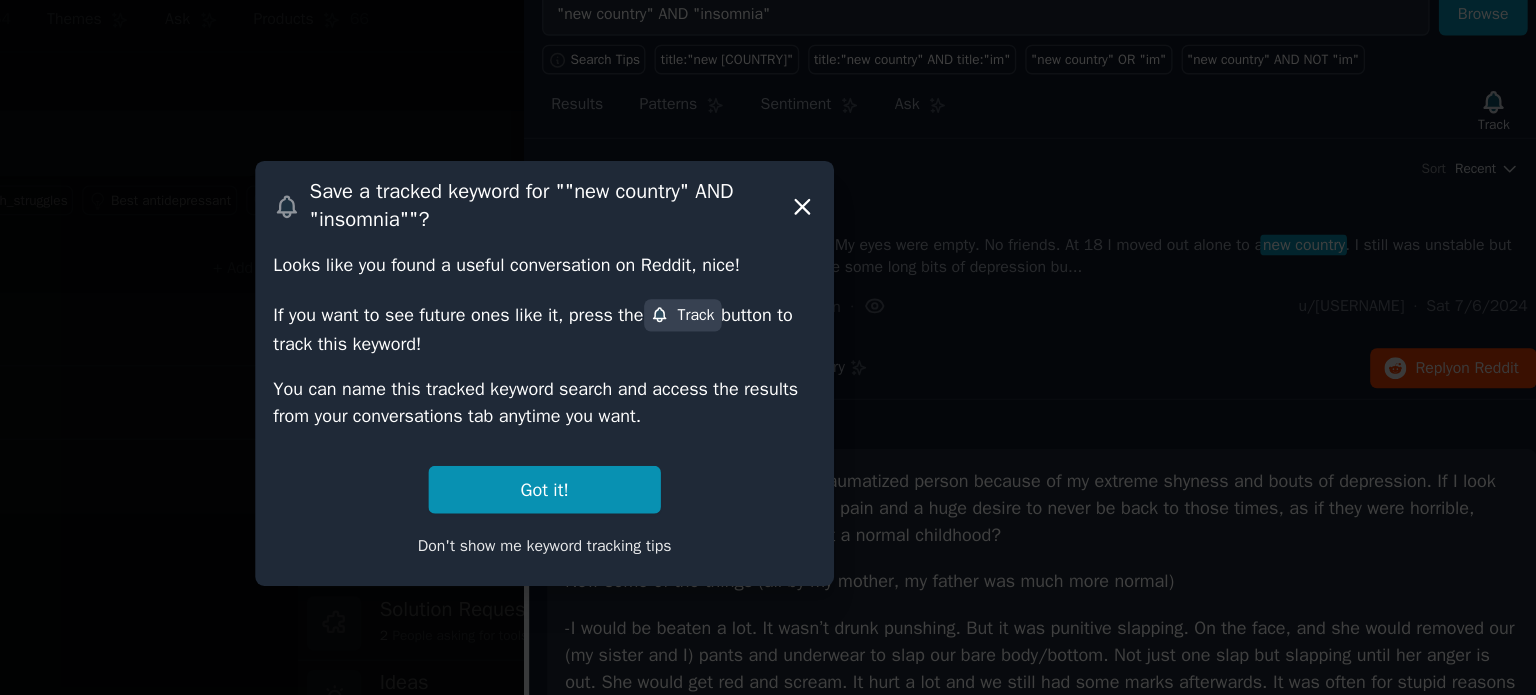 click 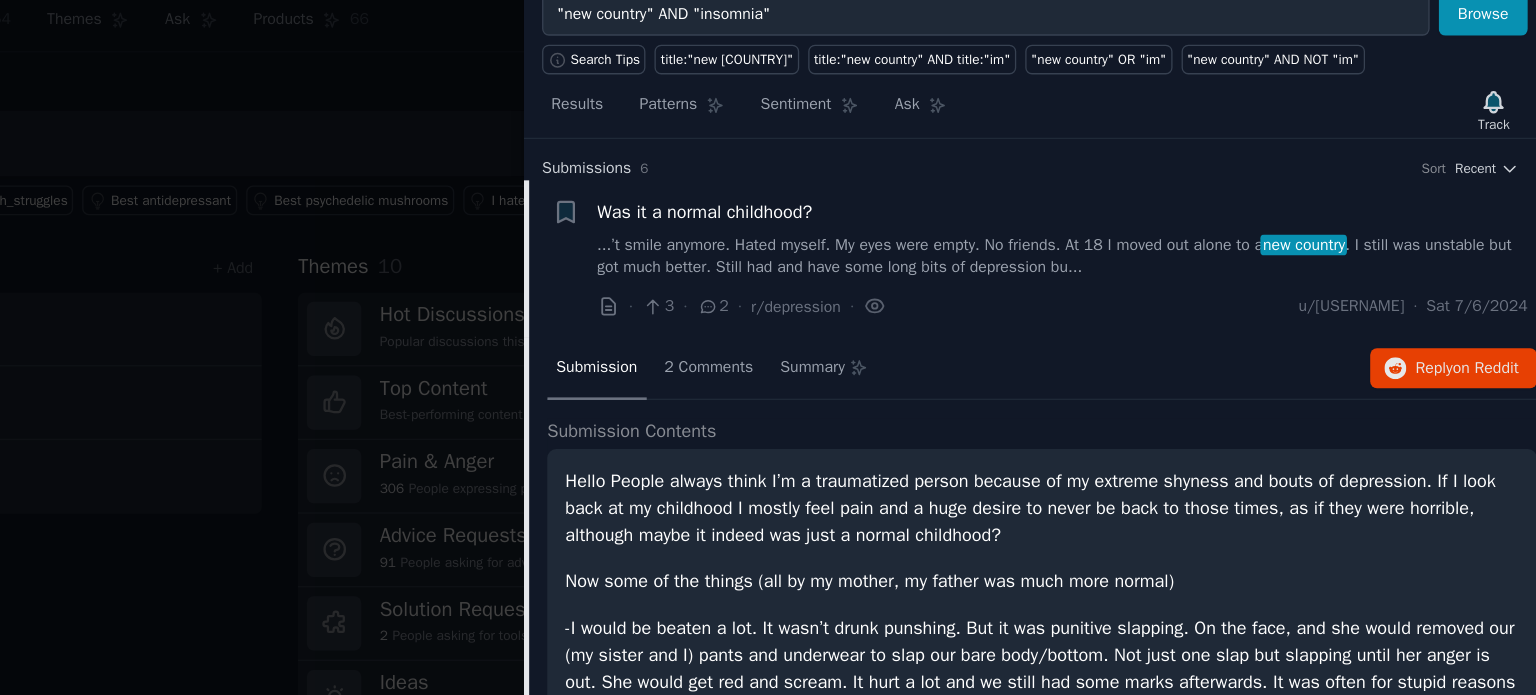 click on "Was it a normal childhood?" at bounding box center [1169, 222] 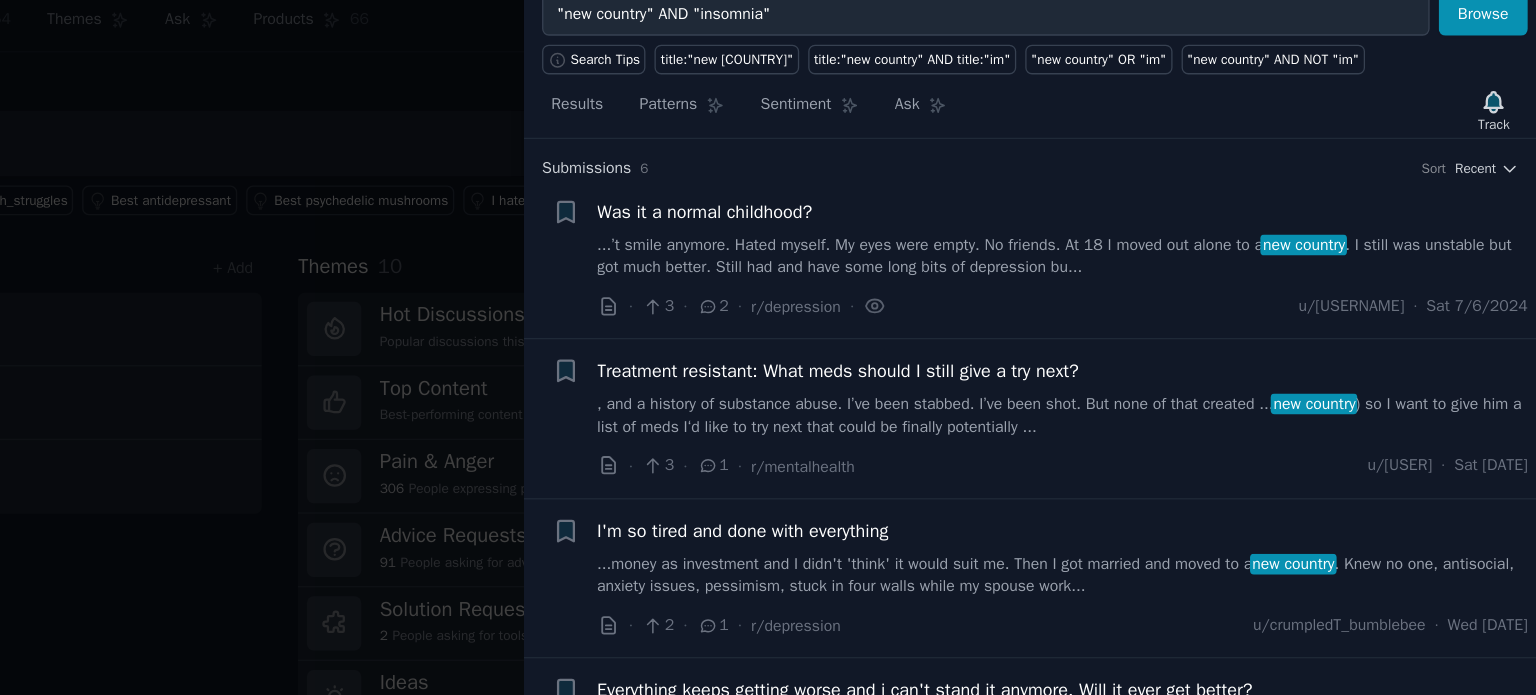 scroll, scrollTop: 31, scrollLeft: 0, axis: vertical 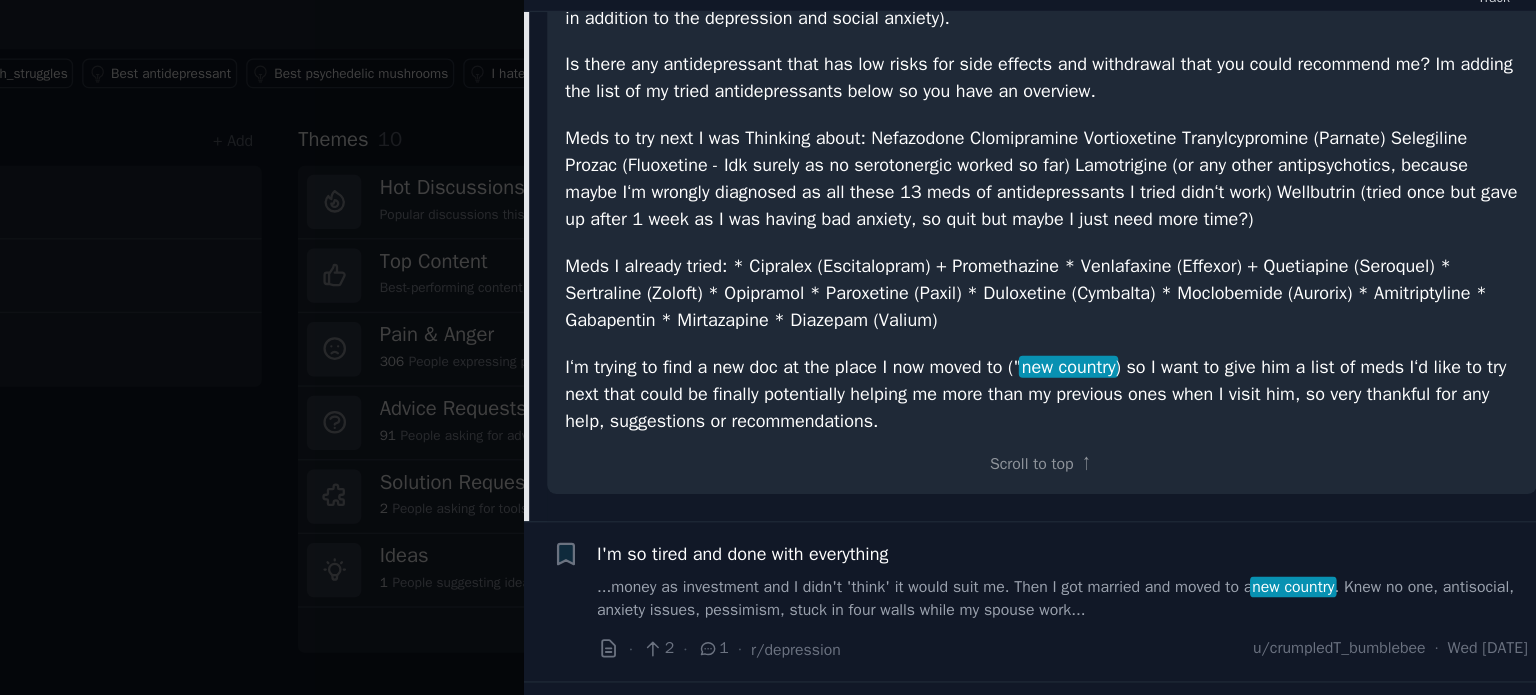 click on "I'm so tired and done with everything" at bounding box center [1169, 585] 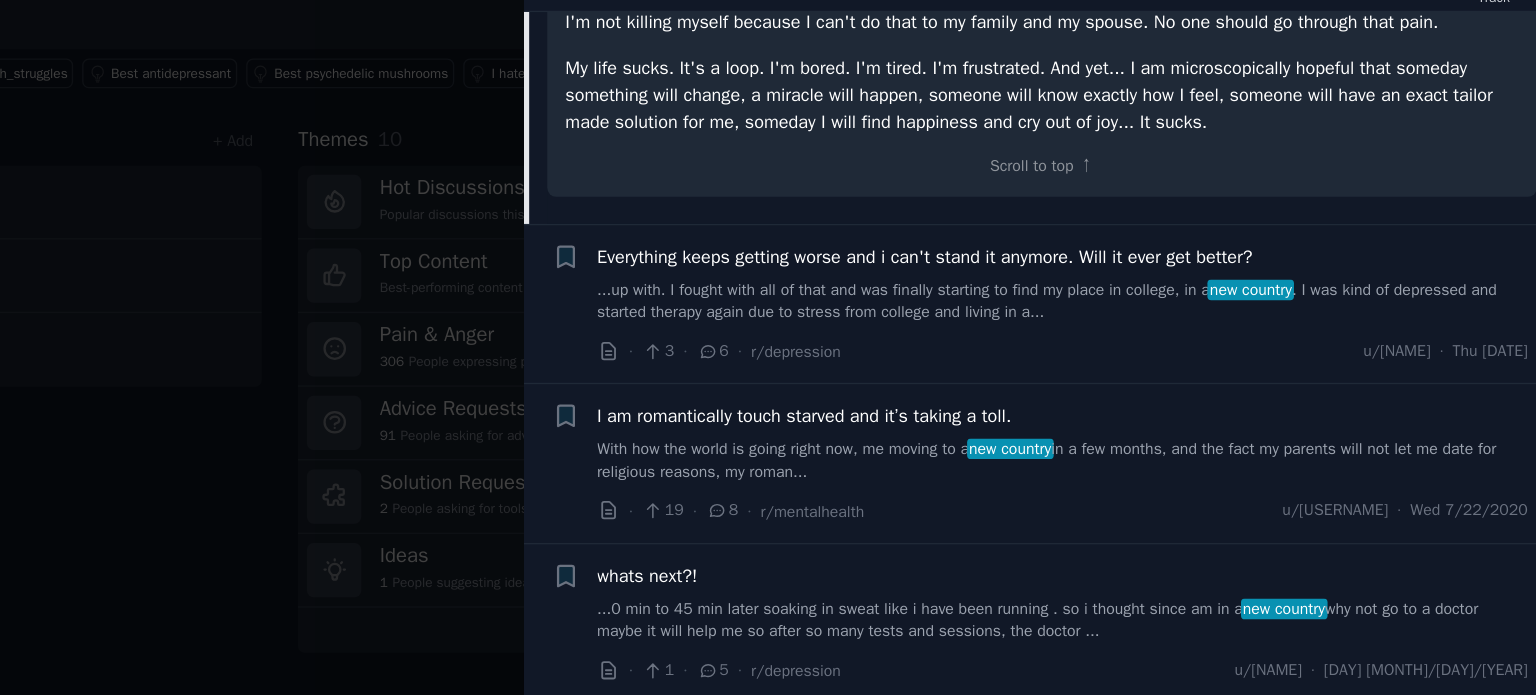scroll, scrollTop: 1539, scrollLeft: 0, axis: vertical 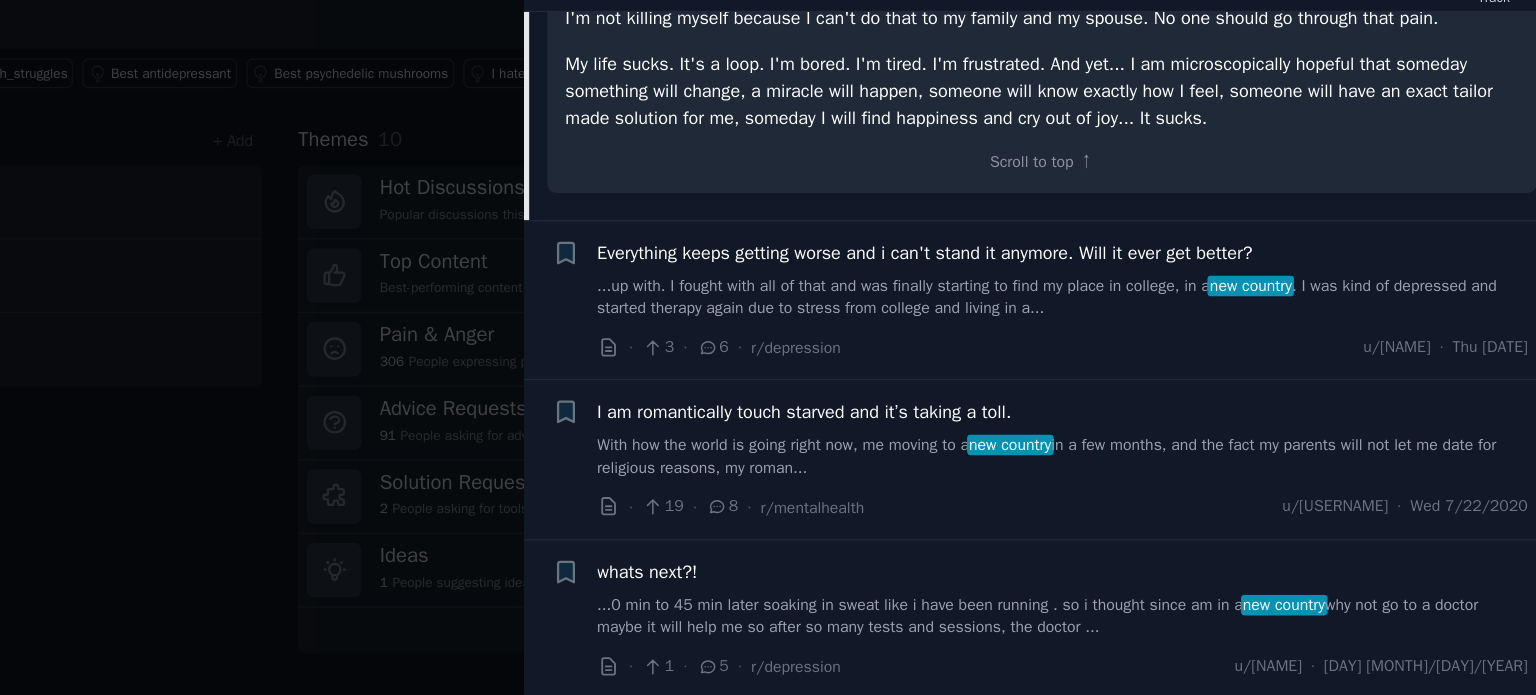 click on "Everything keeps getting worse and i can't stand it anymore. Will it ever get better? ...up with. I fought with all of that and was finally starting to find my place in college, in a new country . I was kind of depressed and started therapy again due to stress from college and living in a... · 3 · 6 · r/depression u/[USERNAME] · Thu [DATE]" at bounding box center [1169, 389] 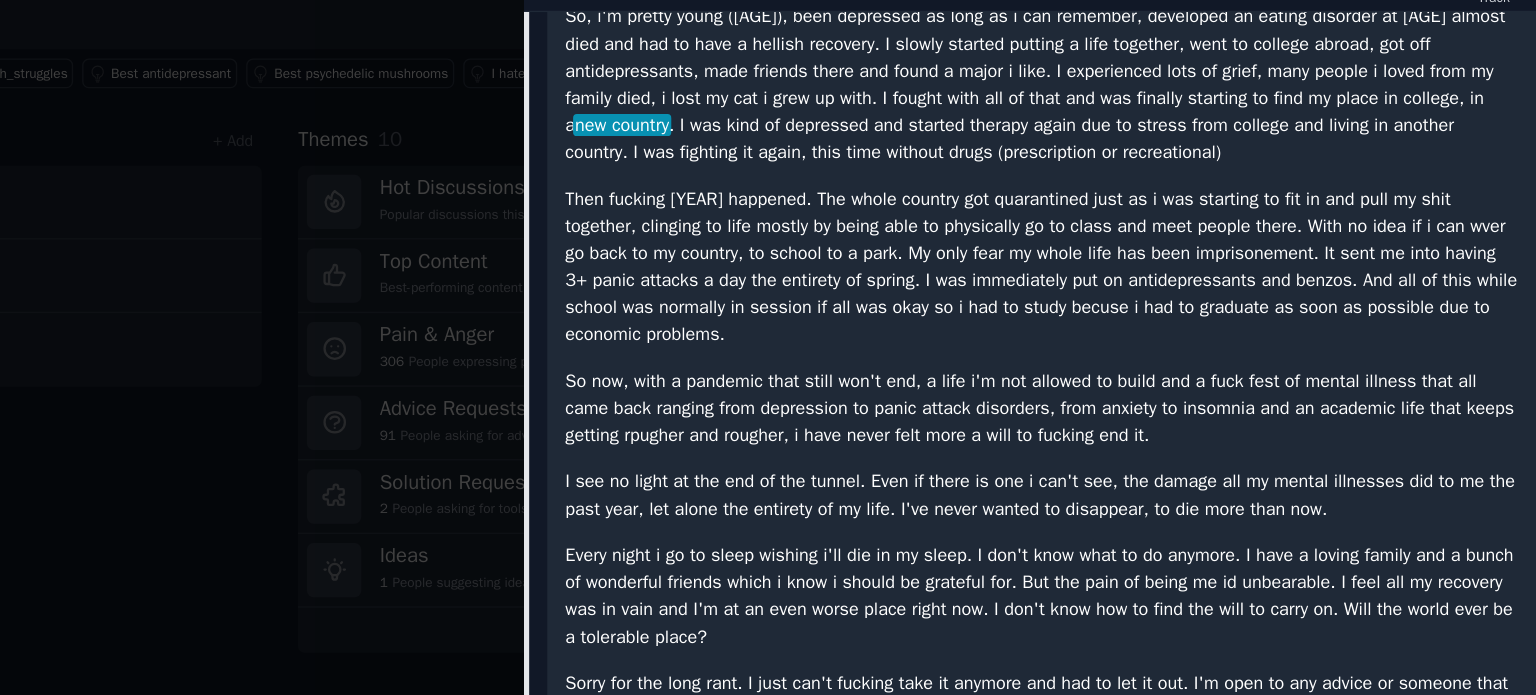 scroll, scrollTop: 632, scrollLeft: 0, axis: vertical 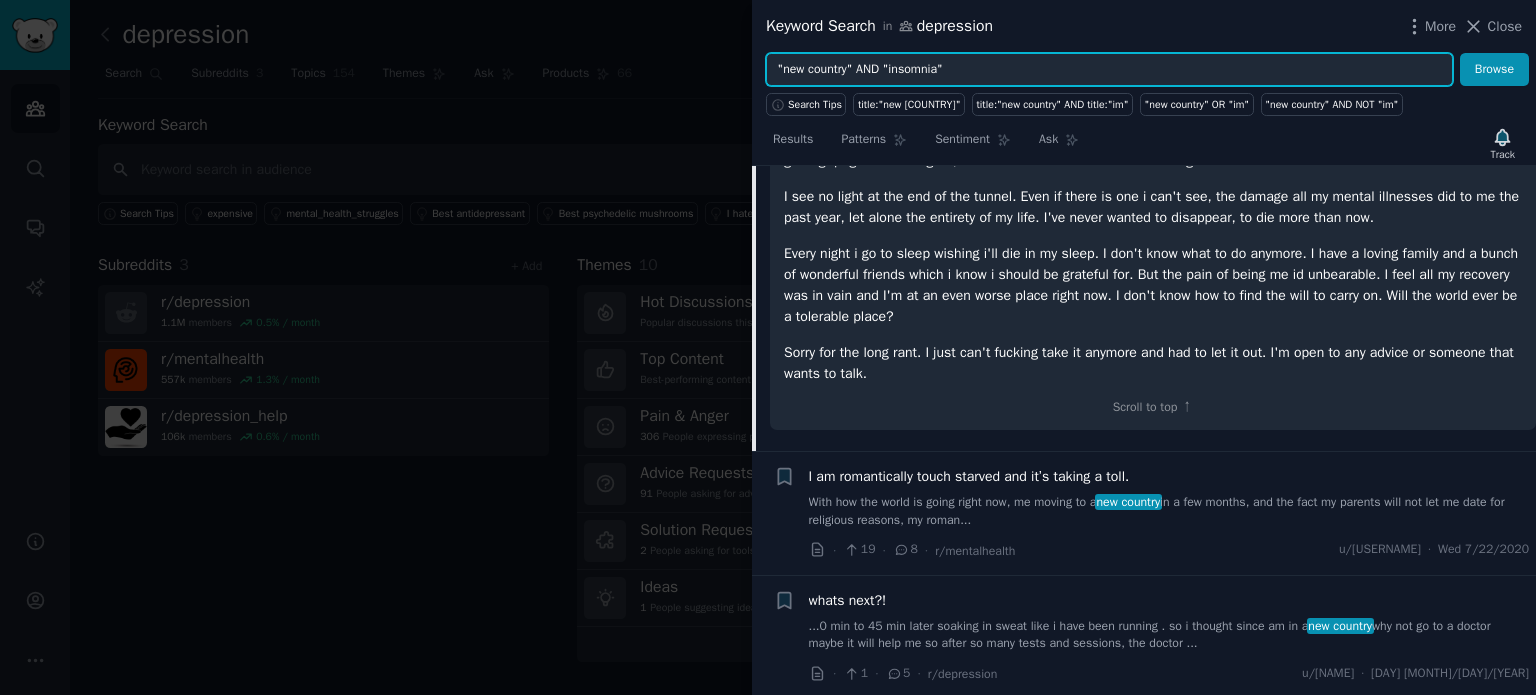 click on ""new country" AND "insomnia"" at bounding box center [1109, 70] 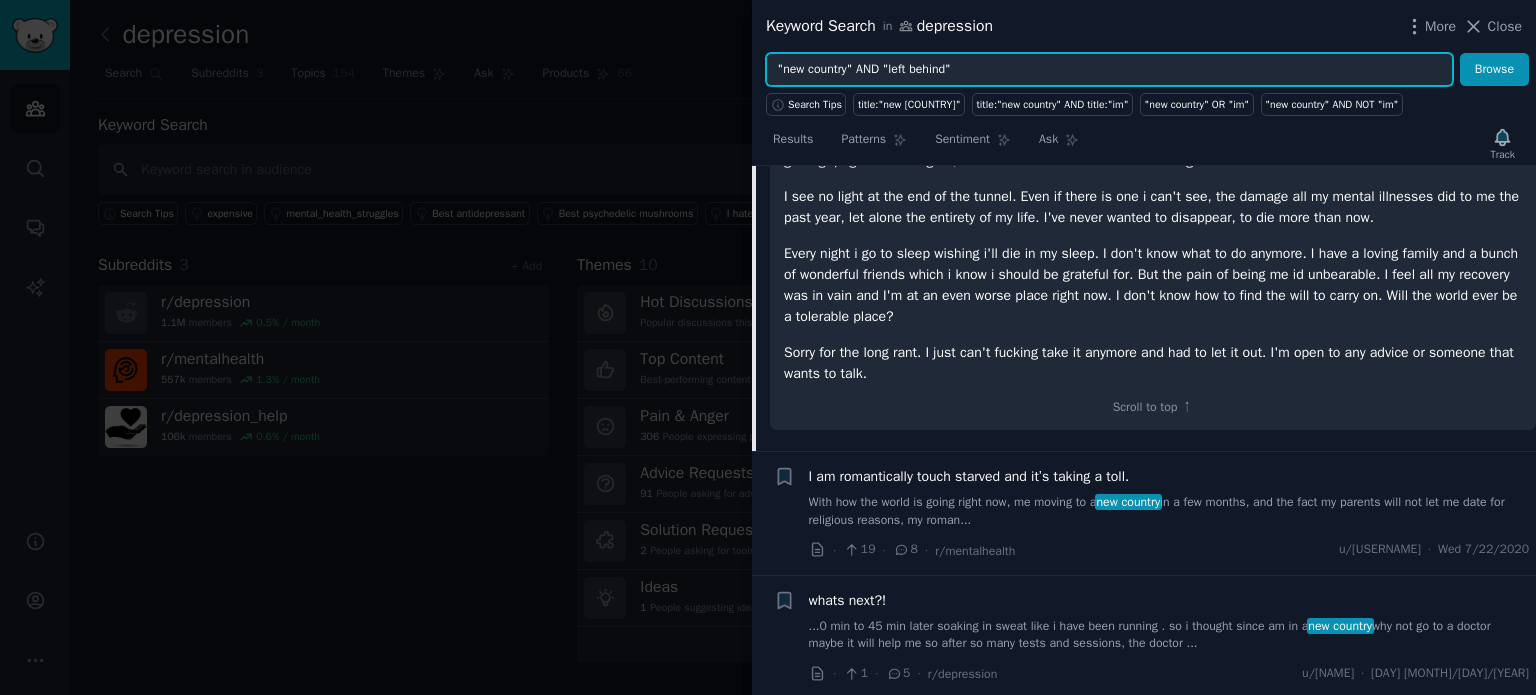 click on "Browse" at bounding box center [1494, 70] 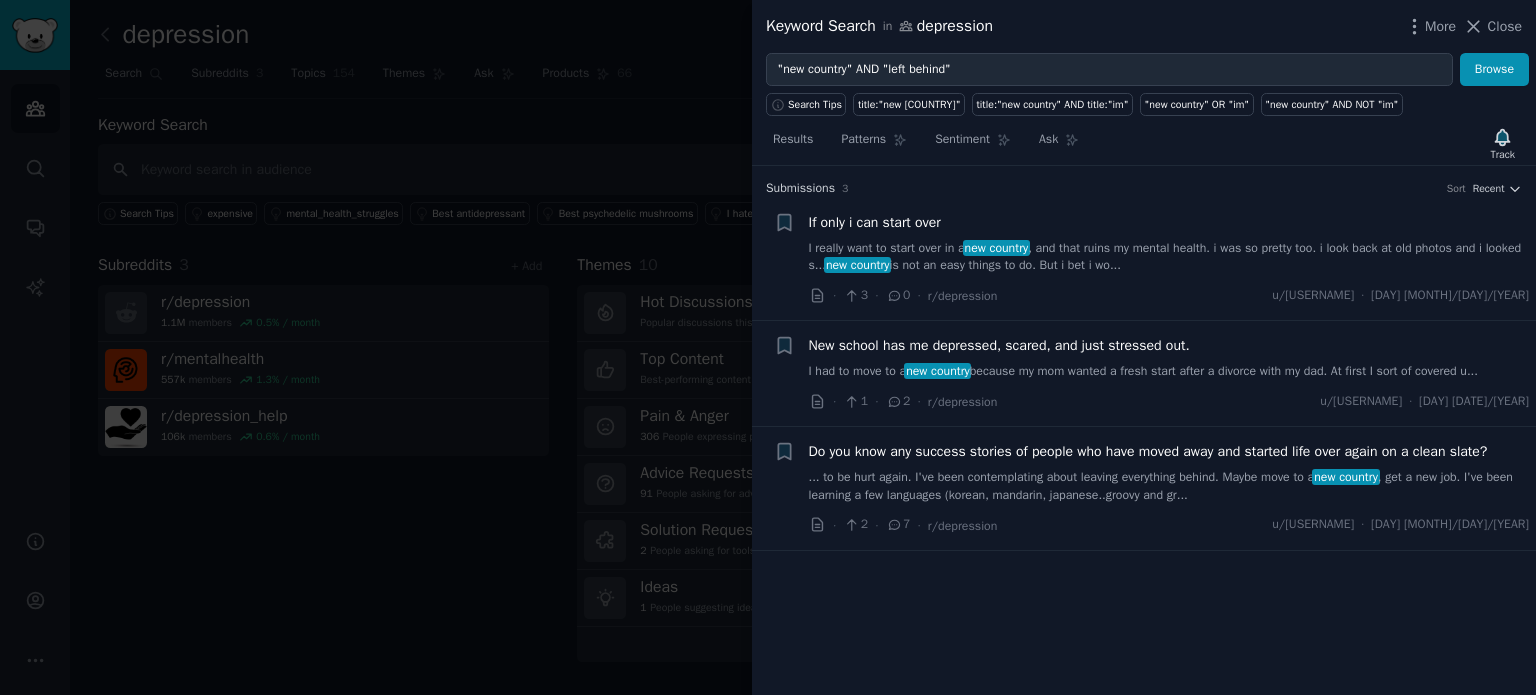 click on "I really want to start over in a new country . New people. New environment. New things. N...sically poor, and i know starting over in a new country is not an easy things to do. But i bet i wo..." at bounding box center [1169, 257] 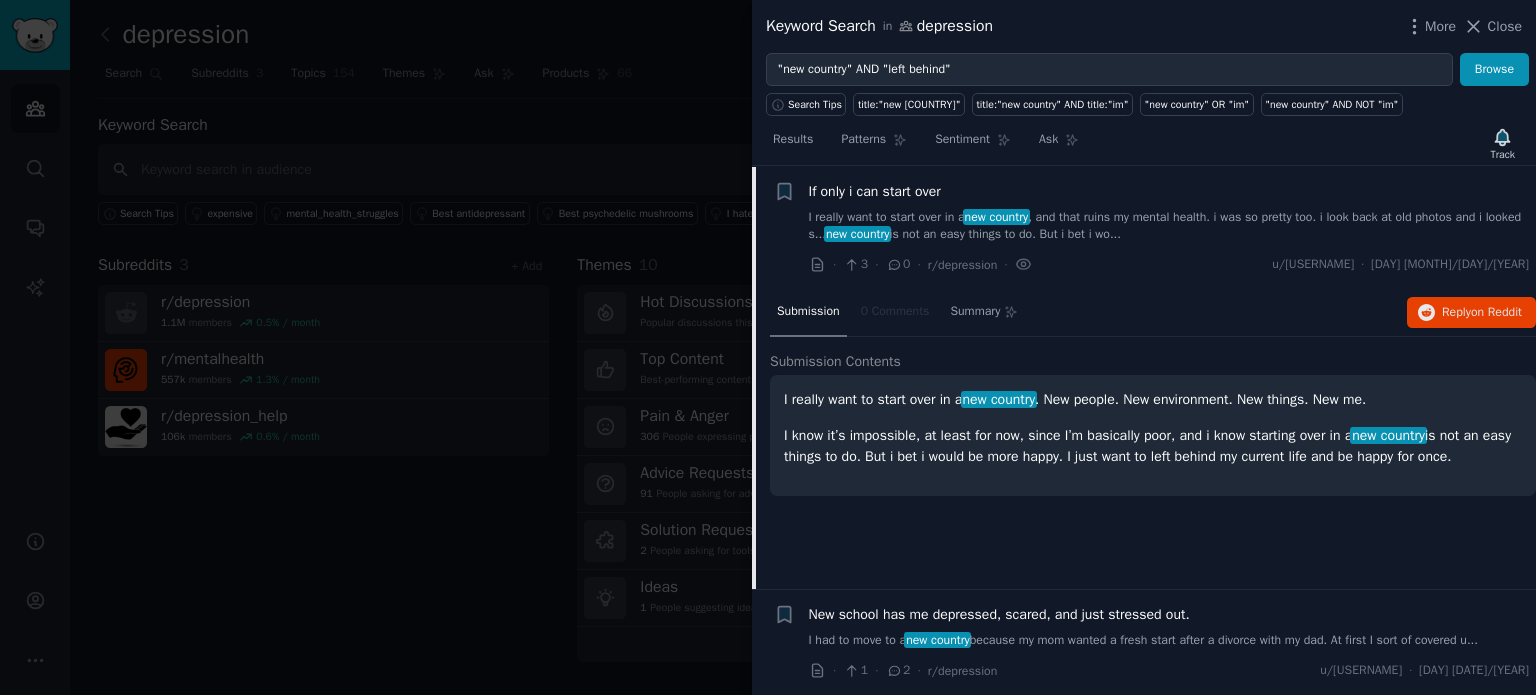 scroll, scrollTop: 153, scrollLeft: 0, axis: vertical 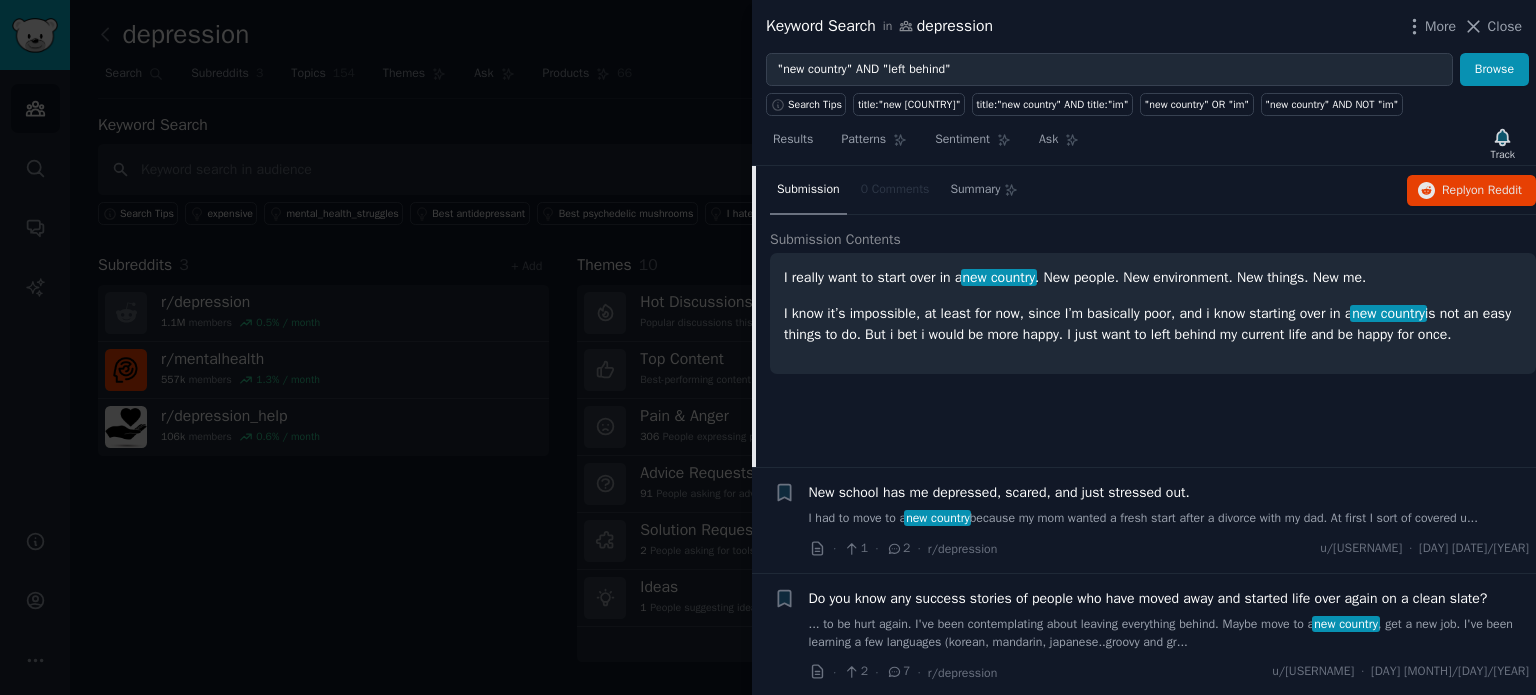 click on "· 1 · 2 · r/depression u/[USER] · Wed [DATE]" at bounding box center [1169, 548] 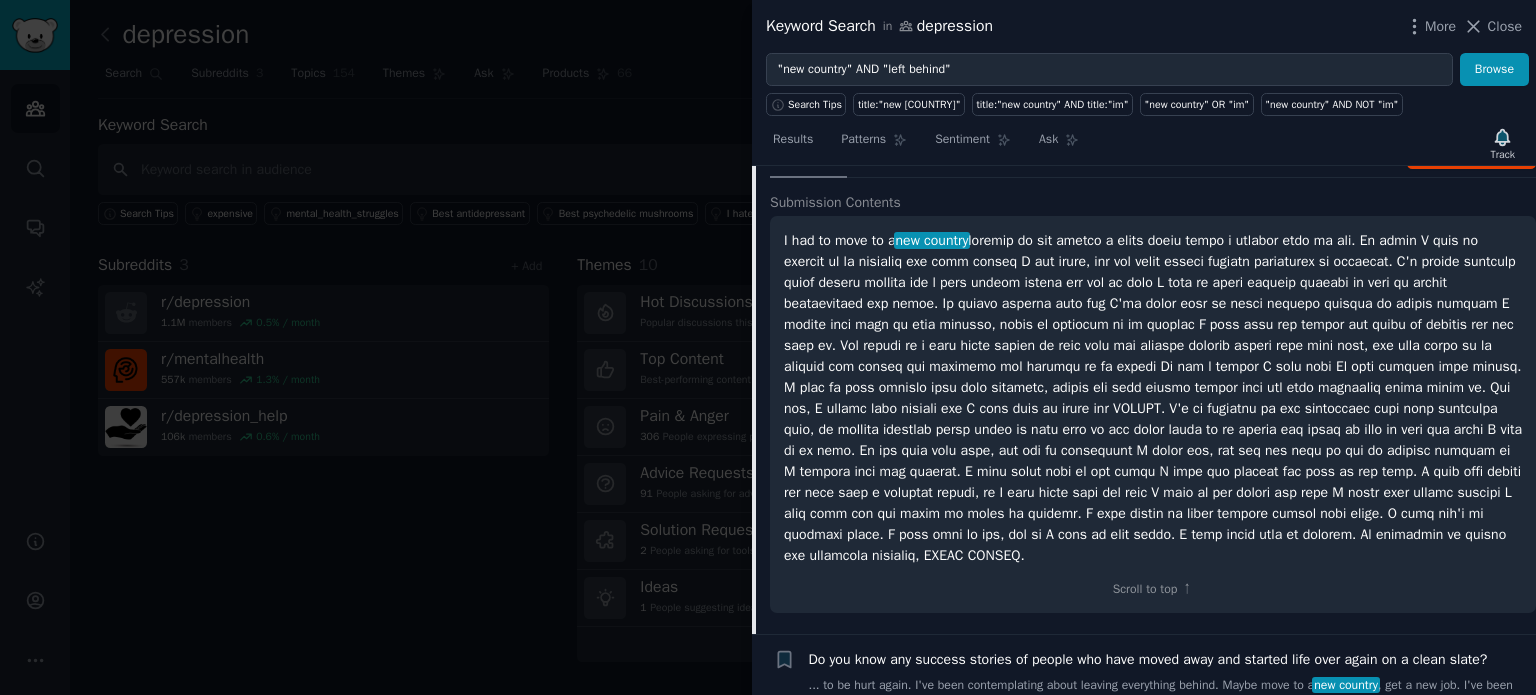 scroll, scrollTop: 304, scrollLeft: 0, axis: vertical 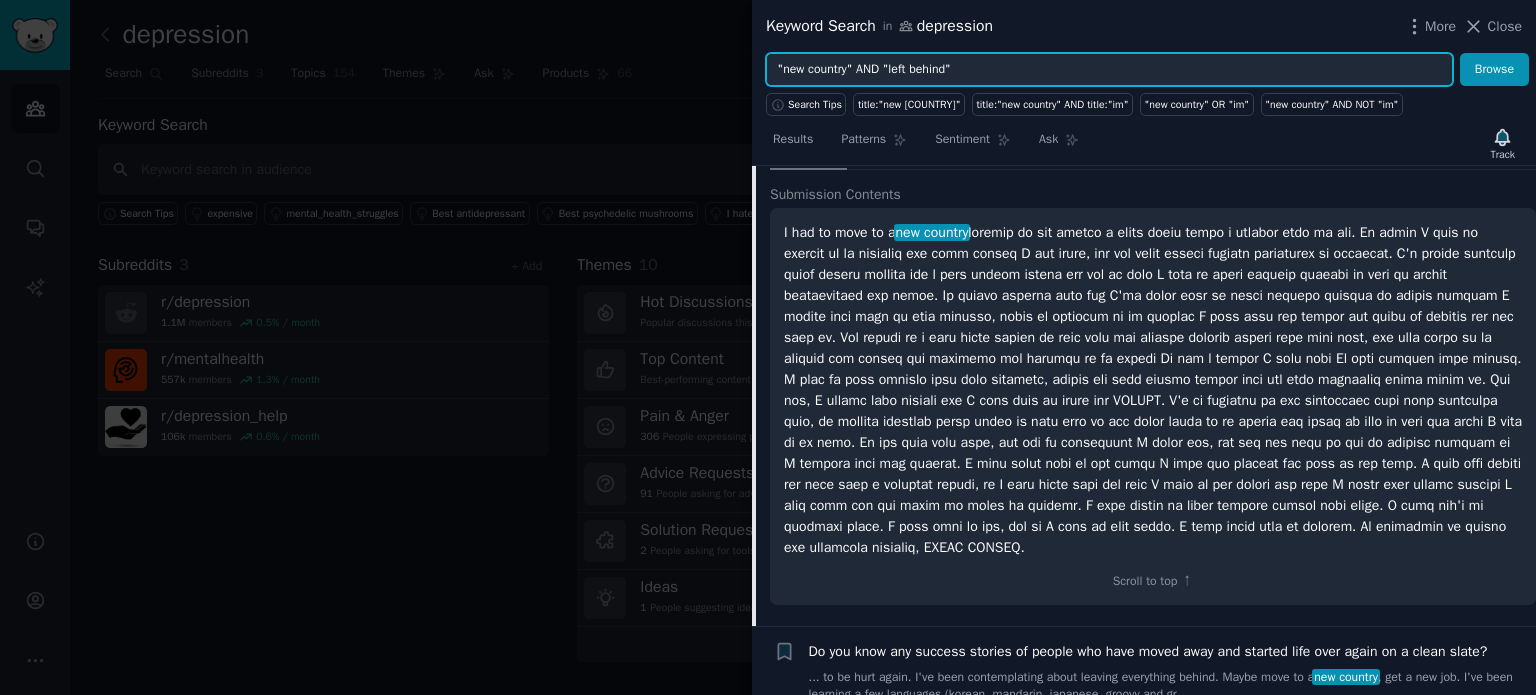 click on ""new country" AND "left behind"" at bounding box center (1109, 70) 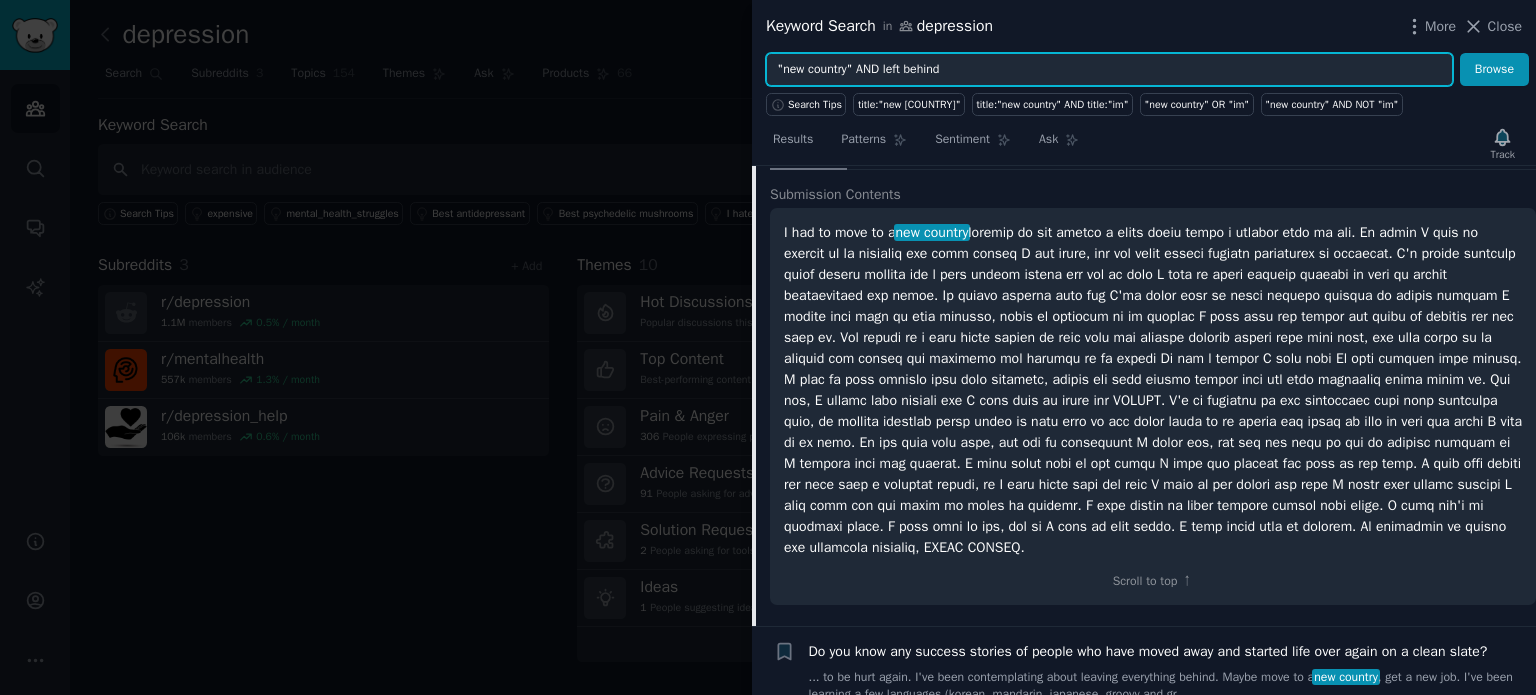 click on "Browse" at bounding box center [1494, 70] 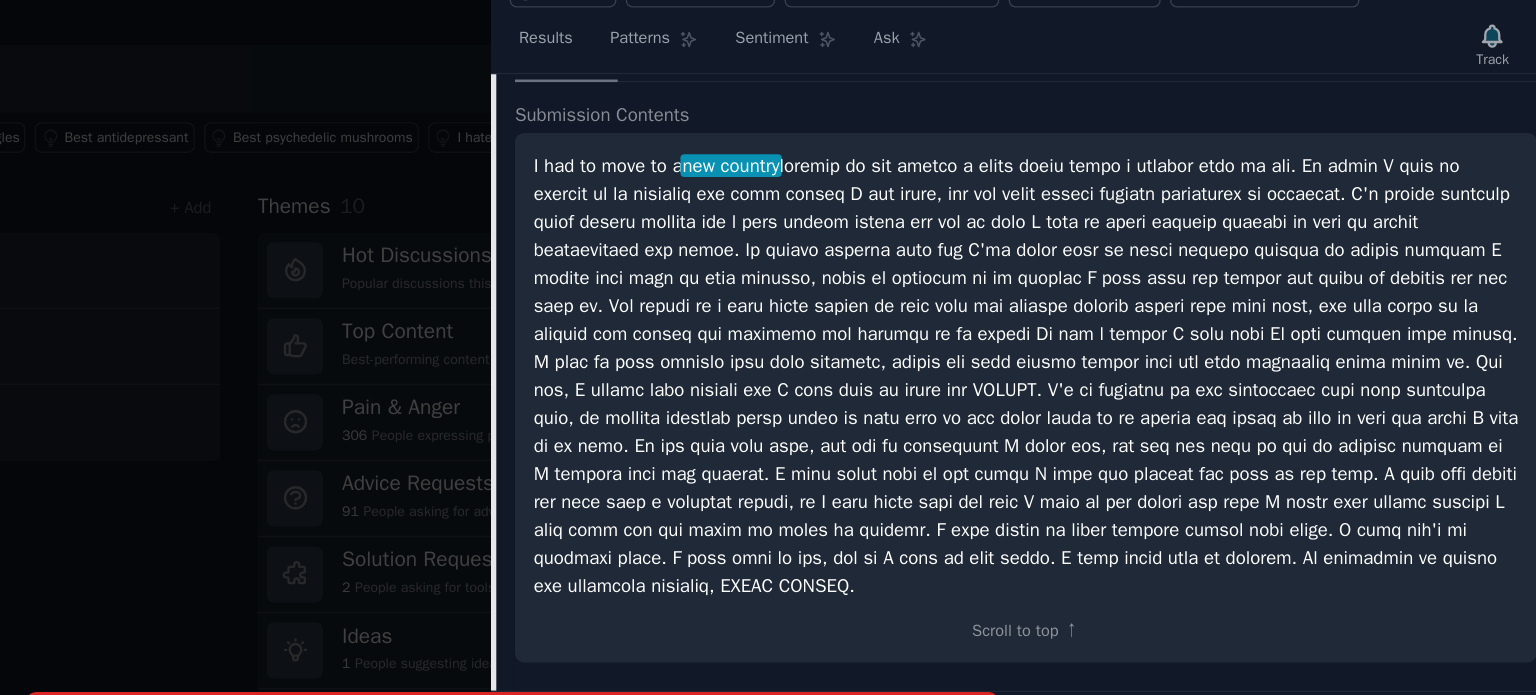 scroll, scrollTop: 356, scrollLeft: 0, axis: vertical 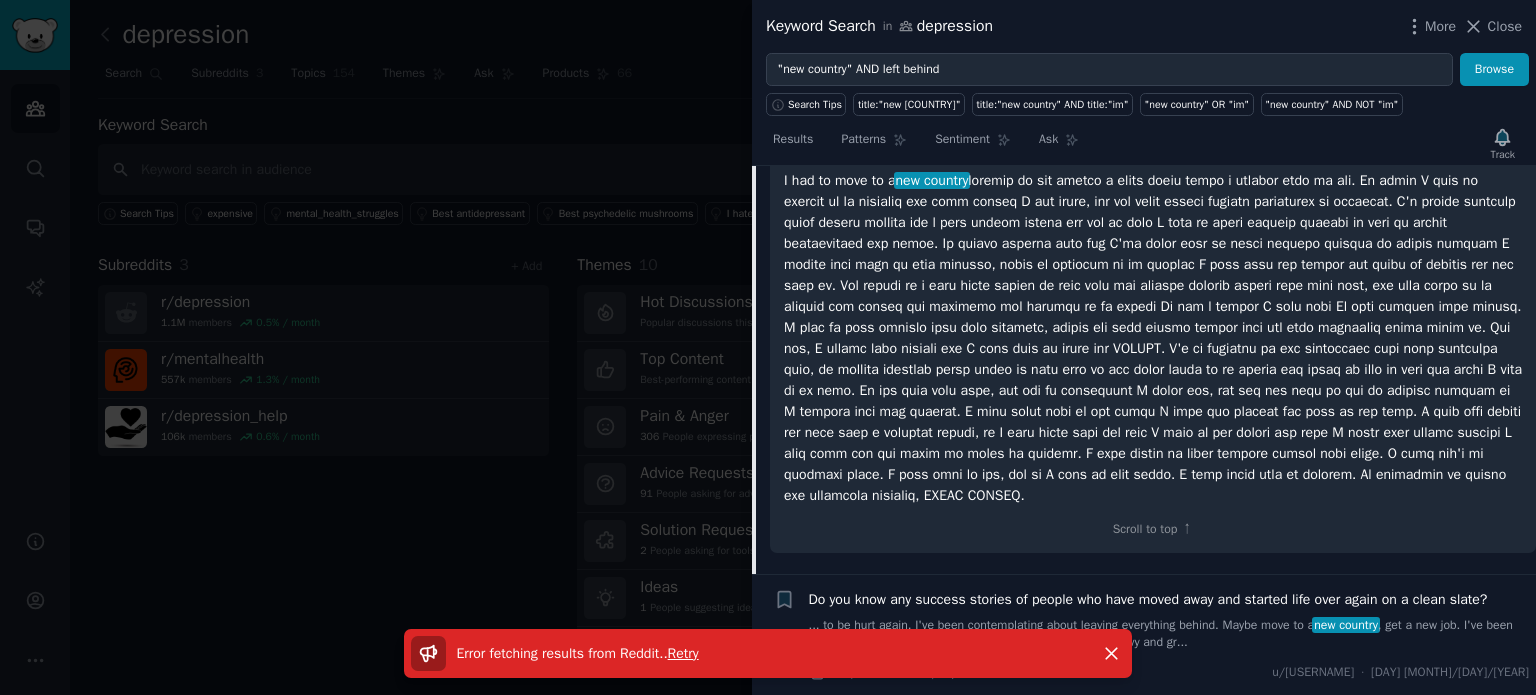 click on "Do you know any success stories of people who have moved away and started life over again on a clean slate?" at bounding box center (1148, 599) 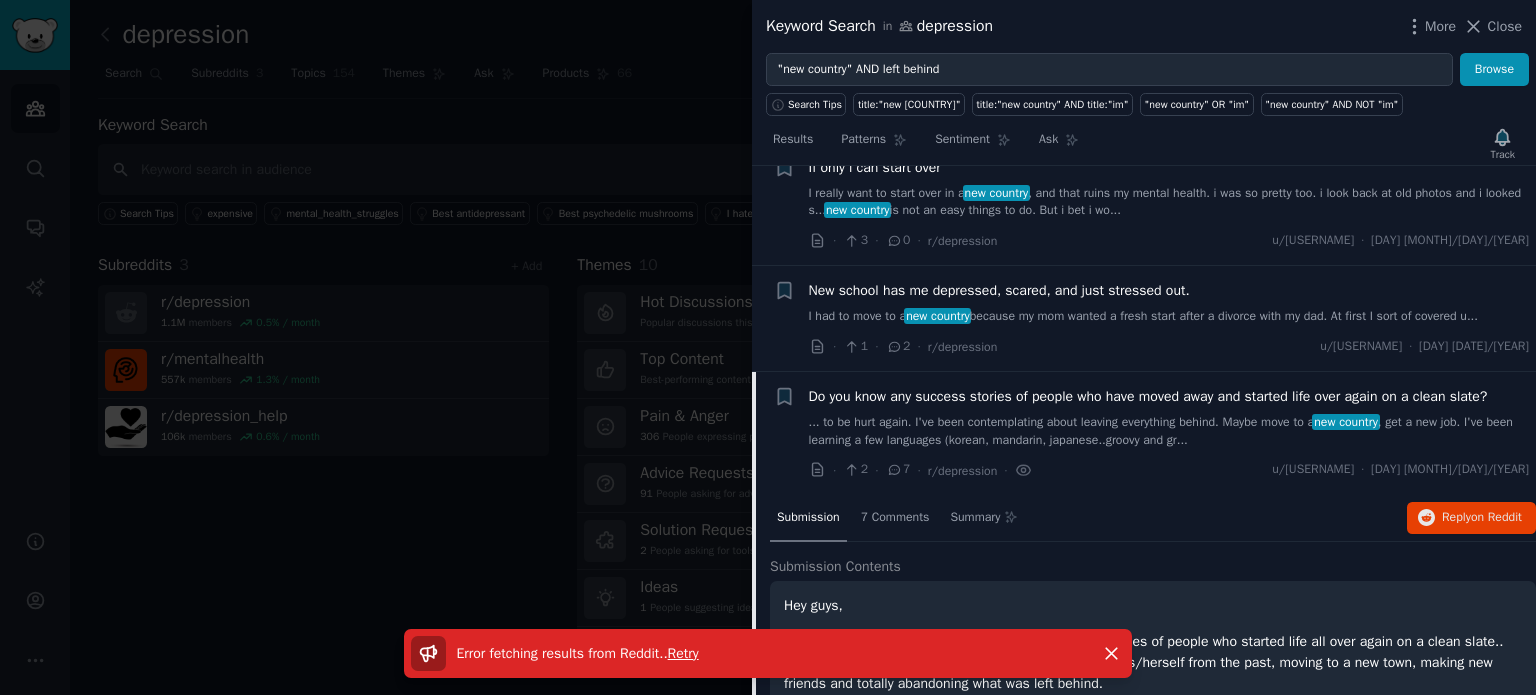 scroll, scrollTop: 0, scrollLeft: 0, axis: both 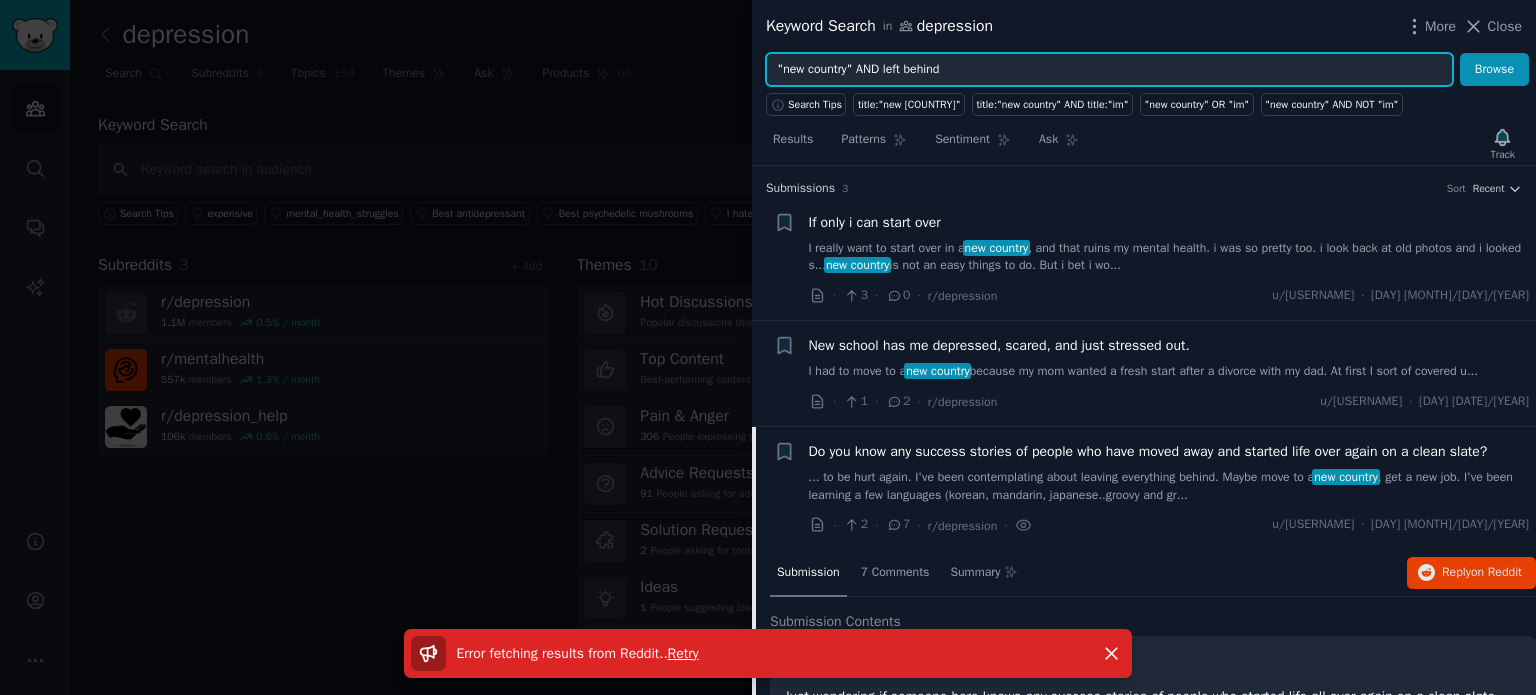 click on ""new country" AND left behind" at bounding box center [1109, 70] 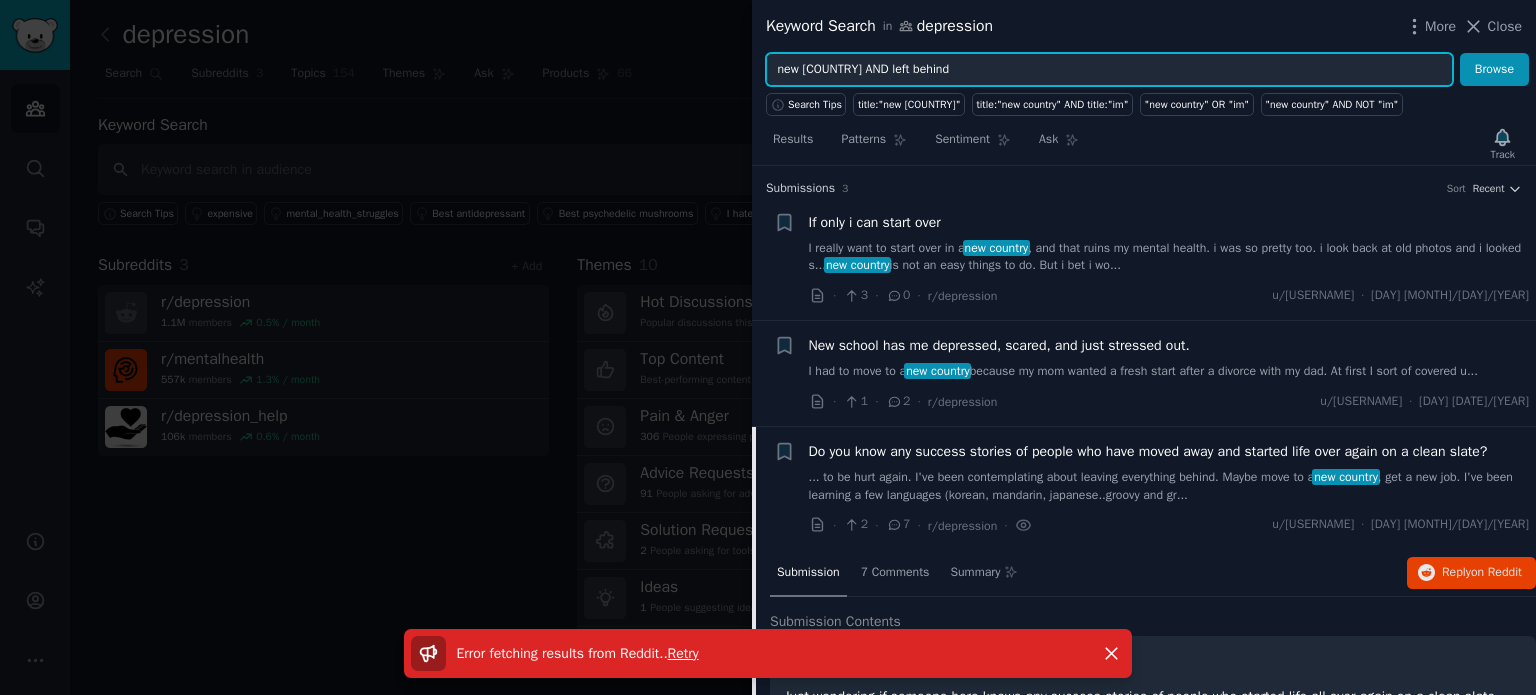 click on "Browse" at bounding box center (1494, 70) 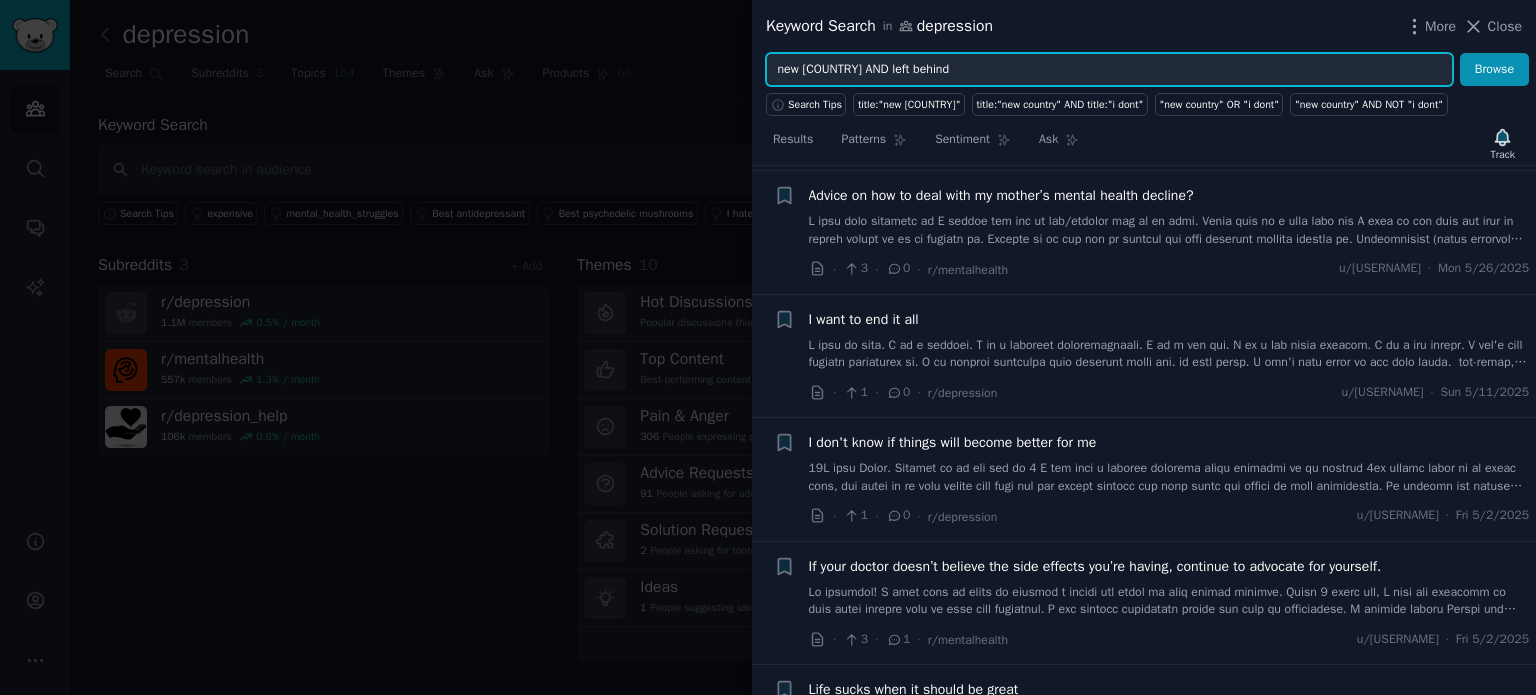 scroll, scrollTop: 372, scrollLeft: 0, axis: vertical 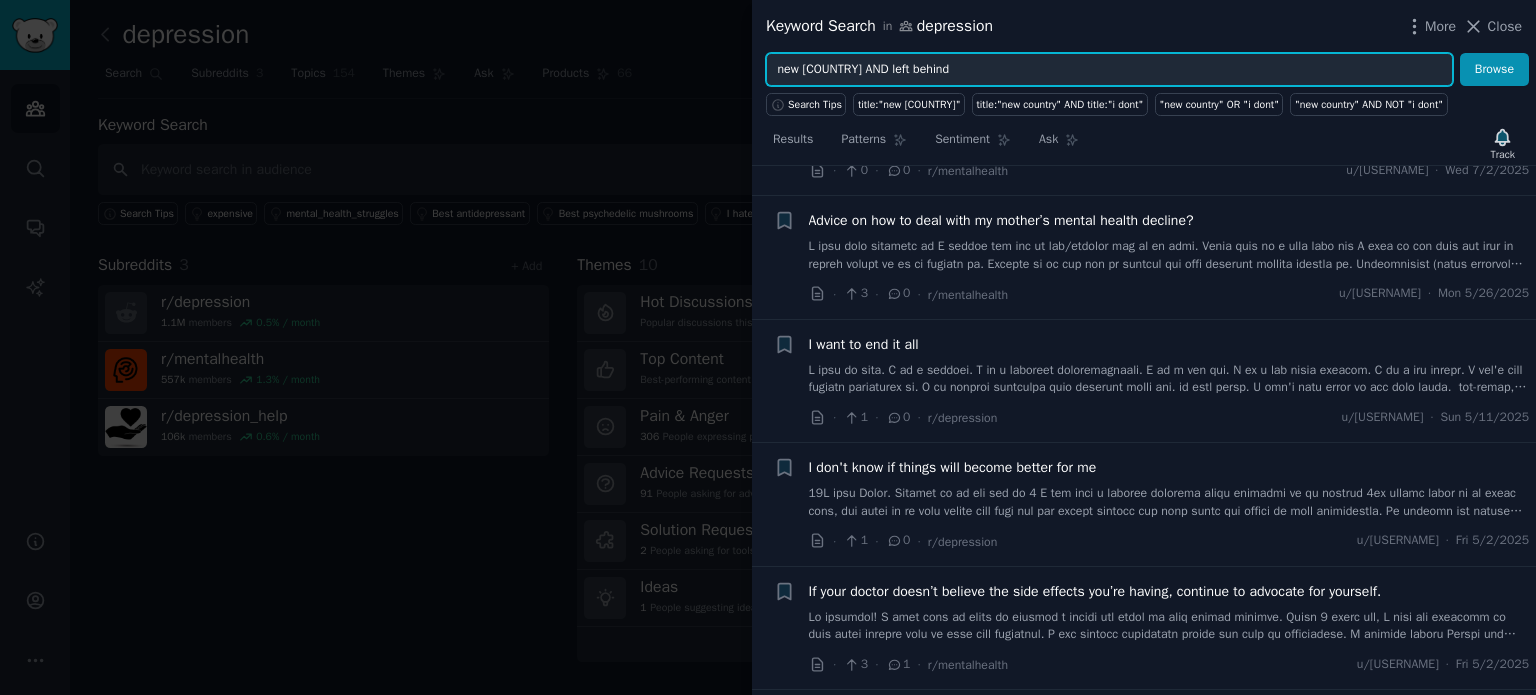 click on "new [COUNTRY] AND left behind" at bounding box center (1109, 70) 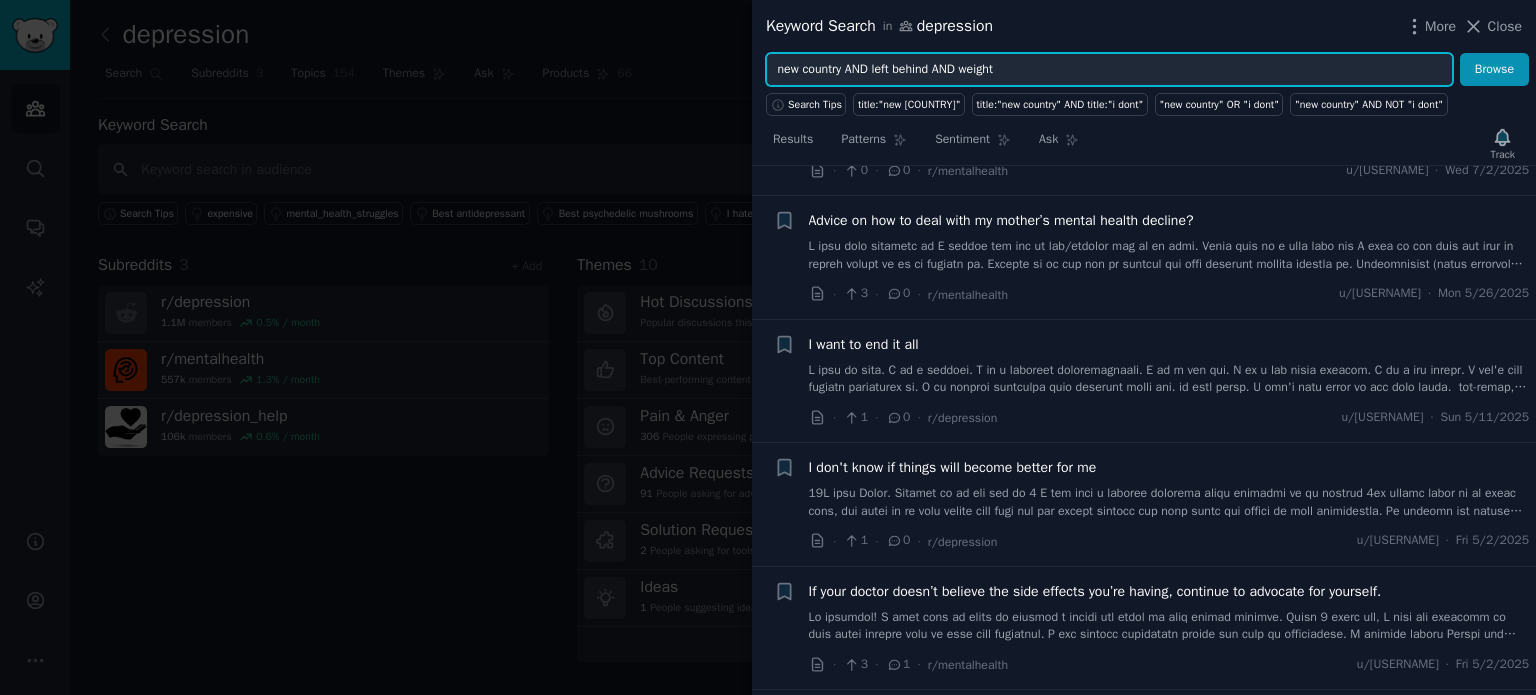 click on "Browse" at bounding box center [1494, 70] 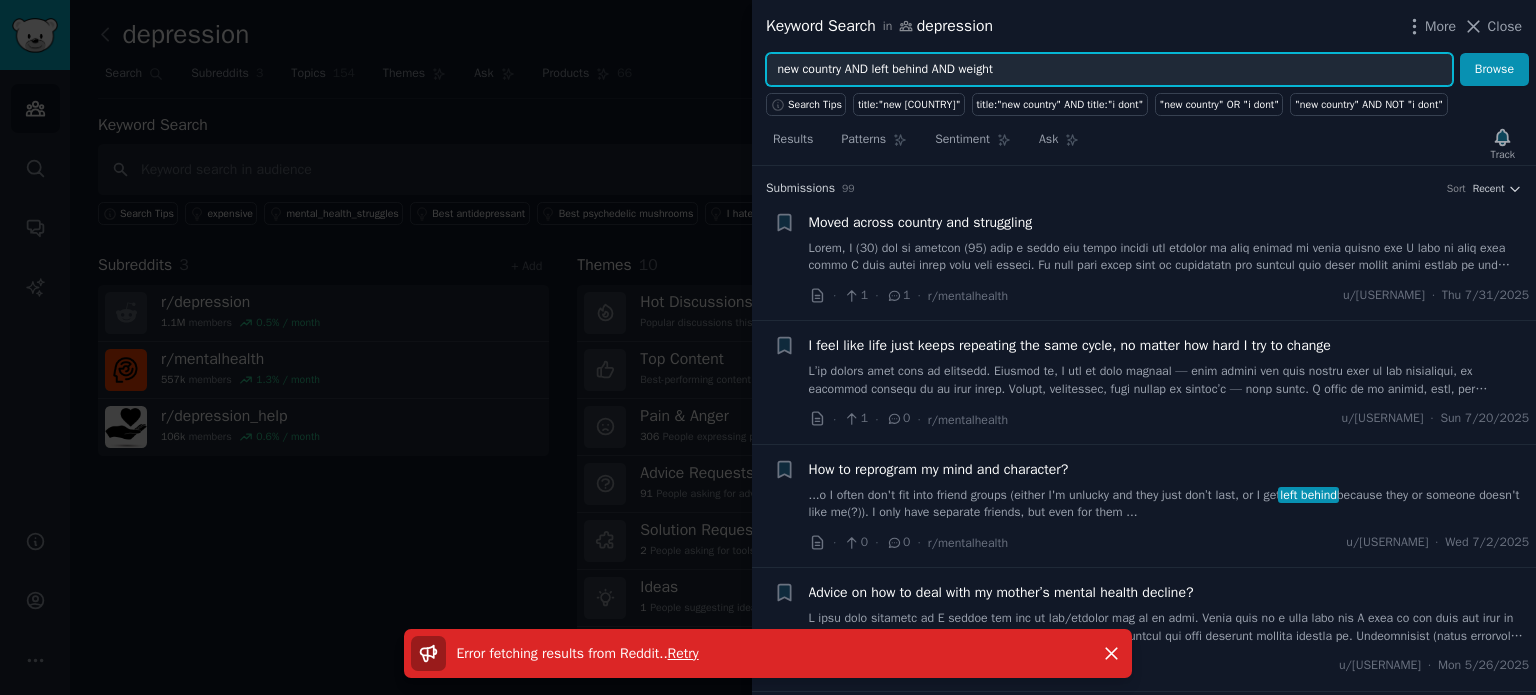 click on "Browse" at bounding box center (1494, 70) 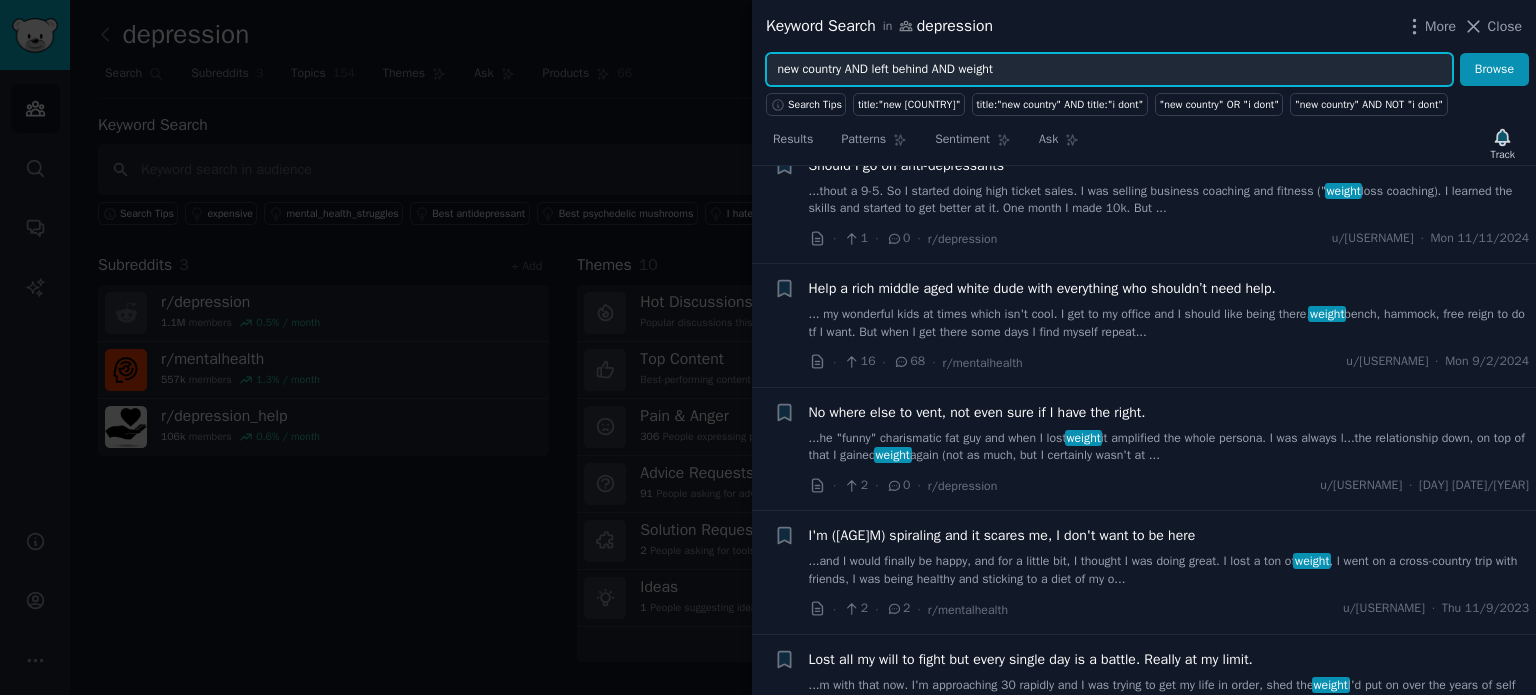 scroll, scrollTop: 320, scrollLeft: 0, axis: vertical 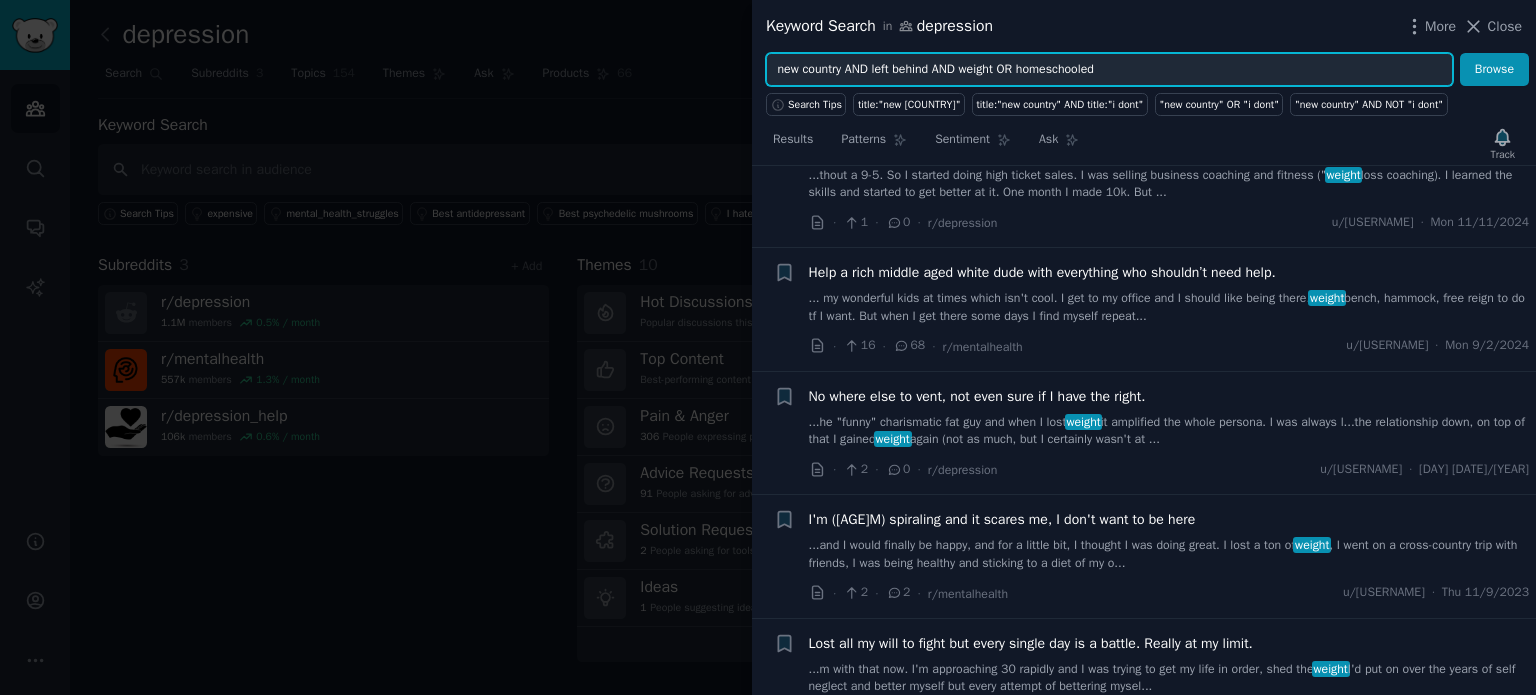 click on "Browse" at bounding box center (1494, 70) 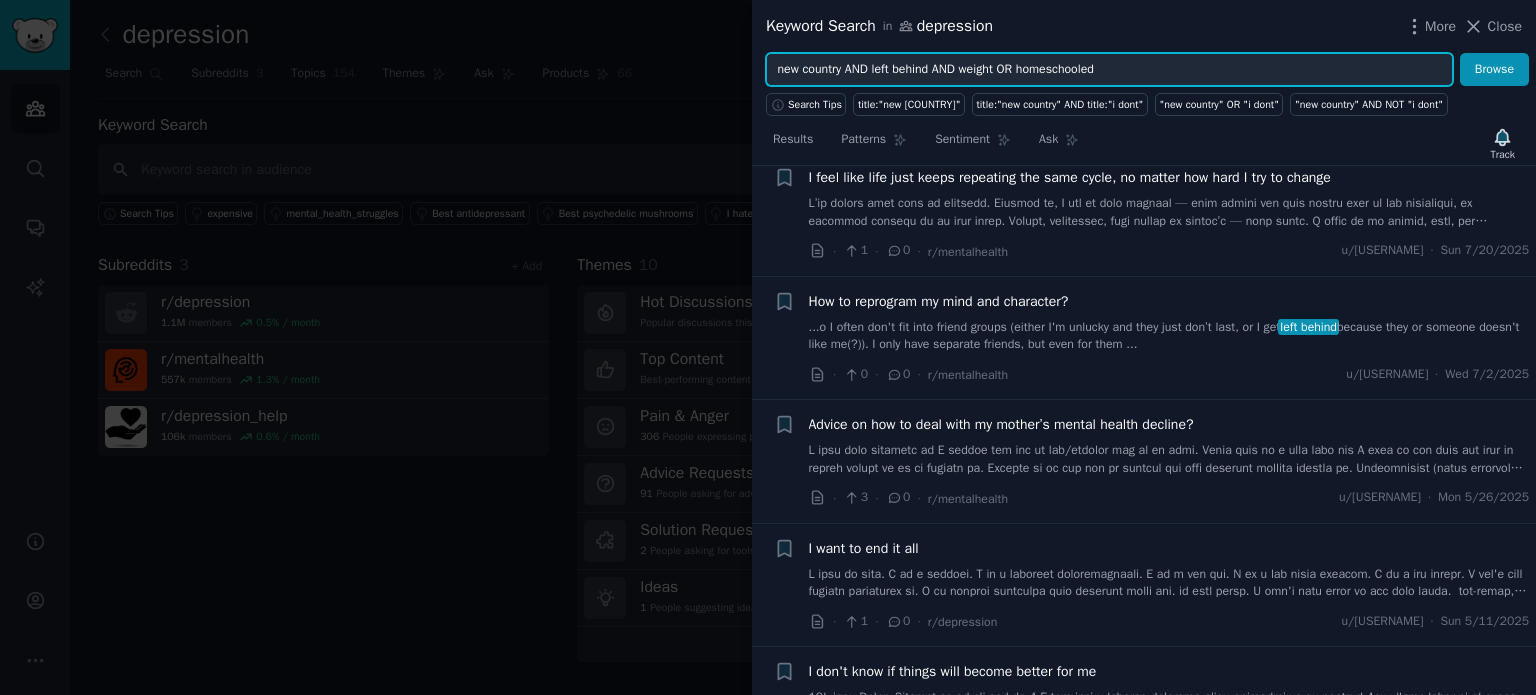 scroll, scrollTop: 173, scrollLeft: 0, axis: vertical 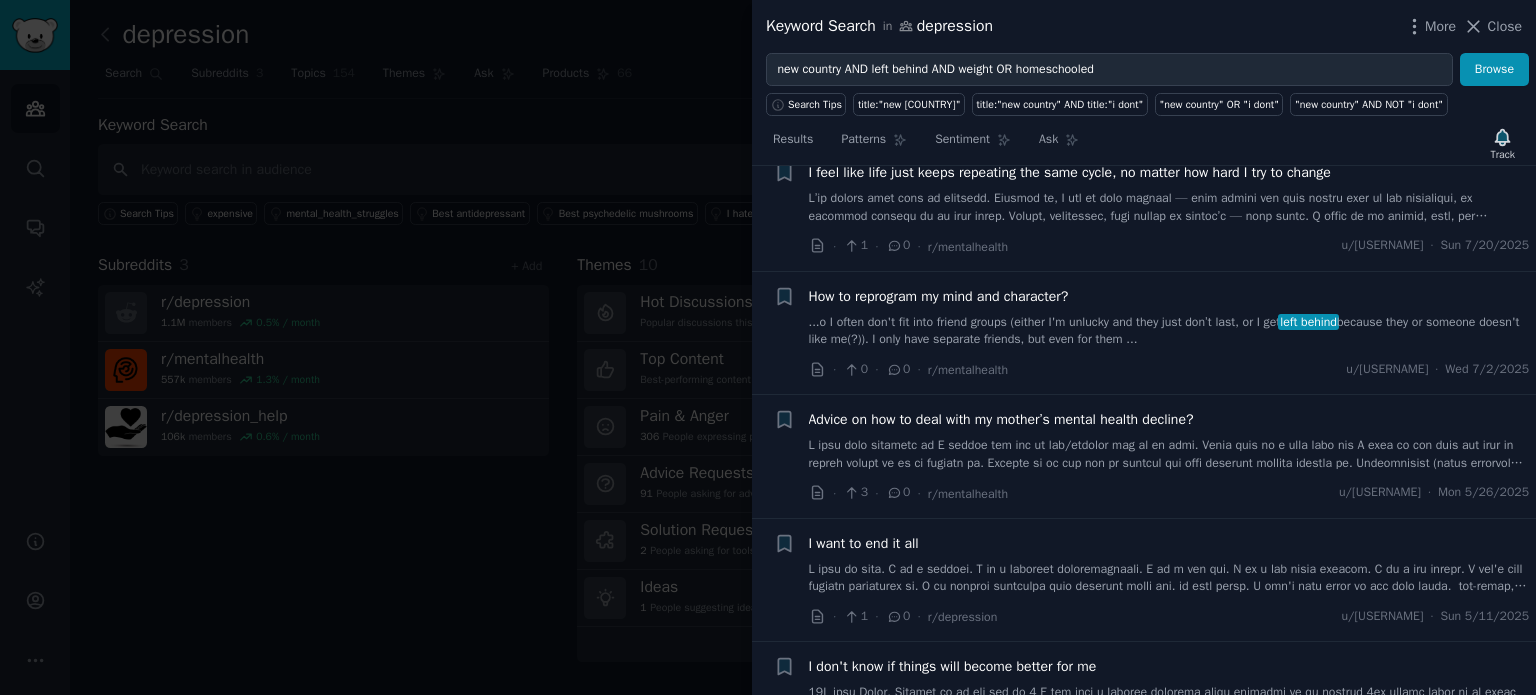 click at bounding box center [1169, 454] 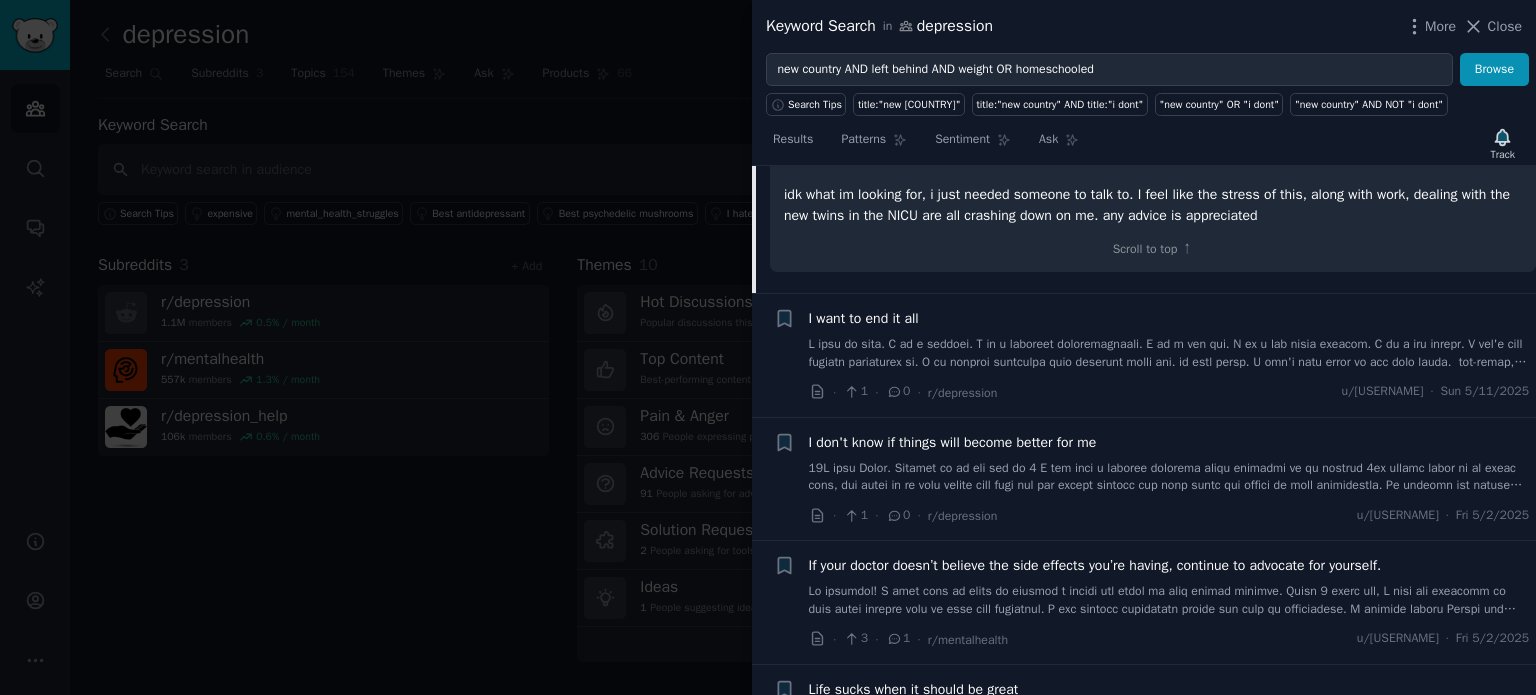 scroll, scrollTop: 1228, scrollLeft: 0, axis: vertical 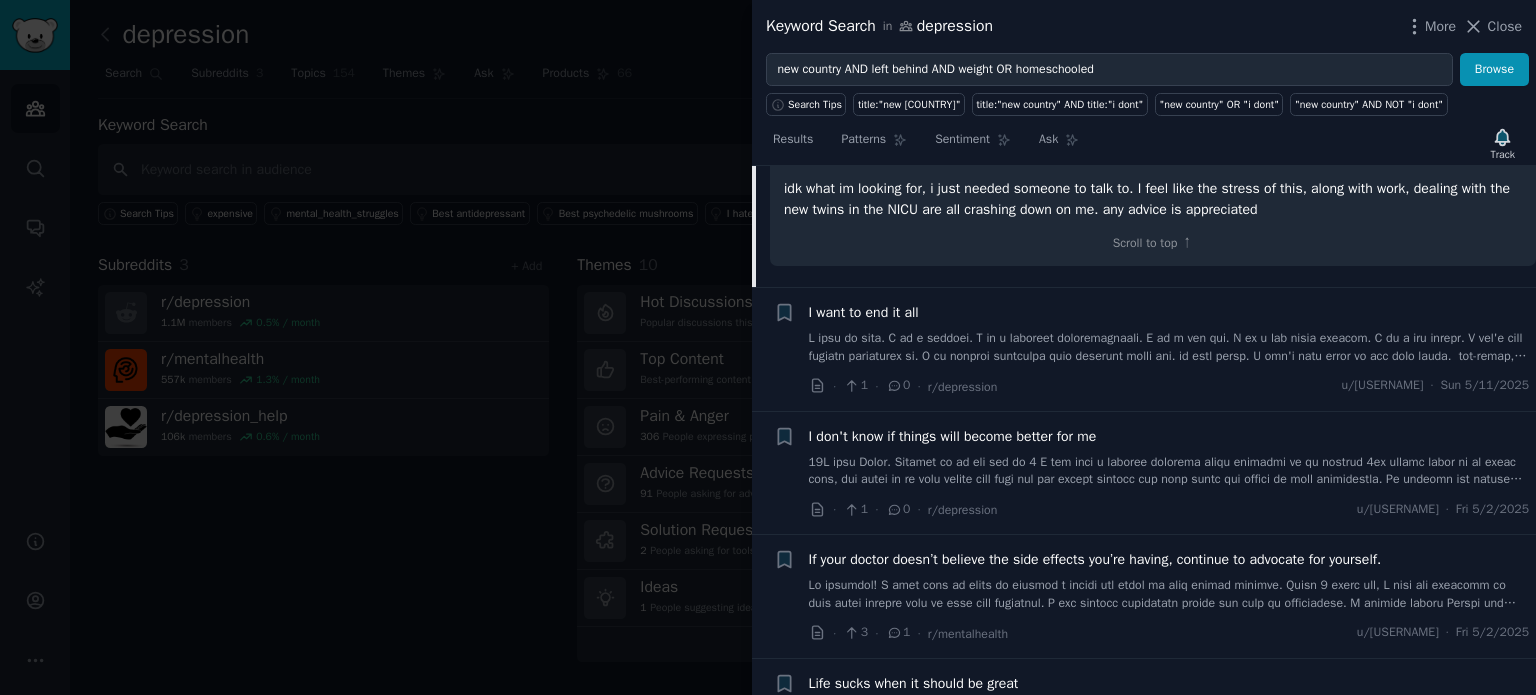 click at bounding box center [1169, 347] 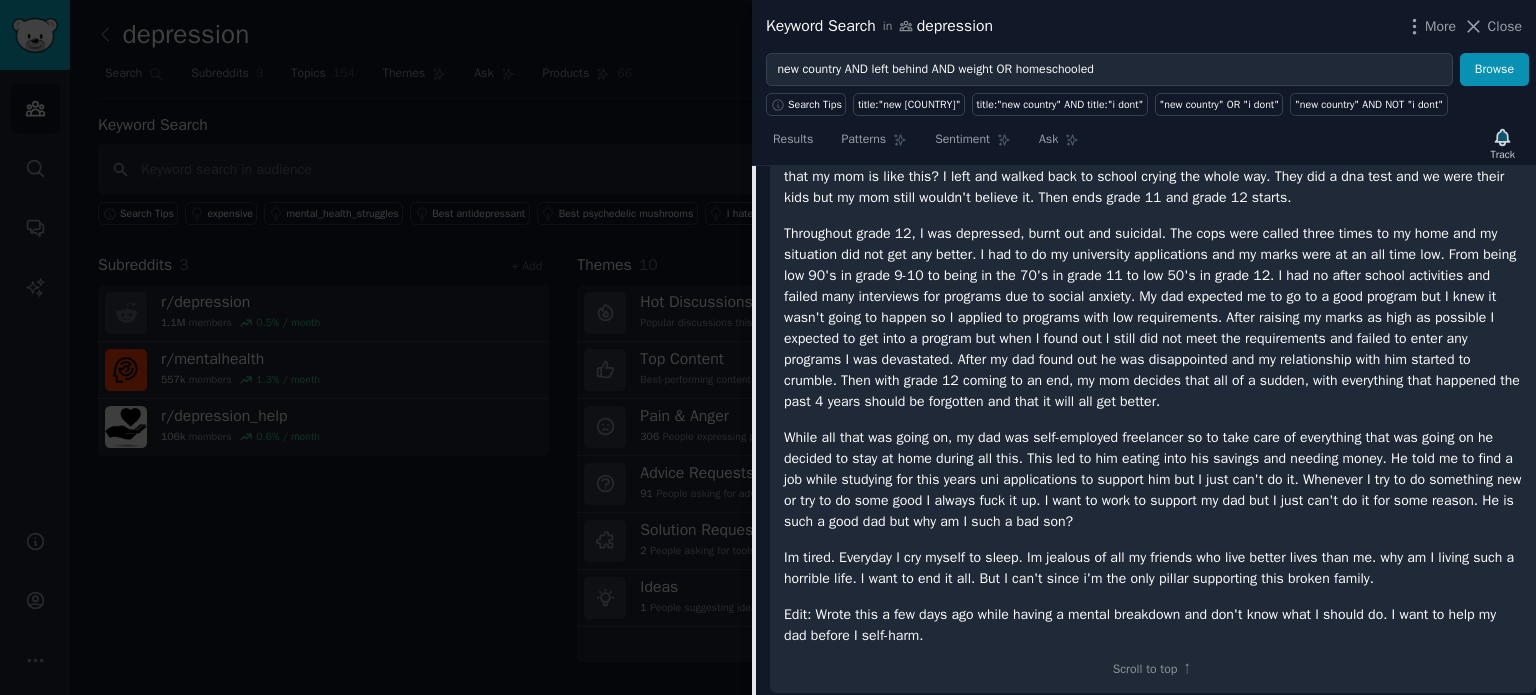 scroll, scrollTop: 1623, scrollLeft: 0, axis: vertical 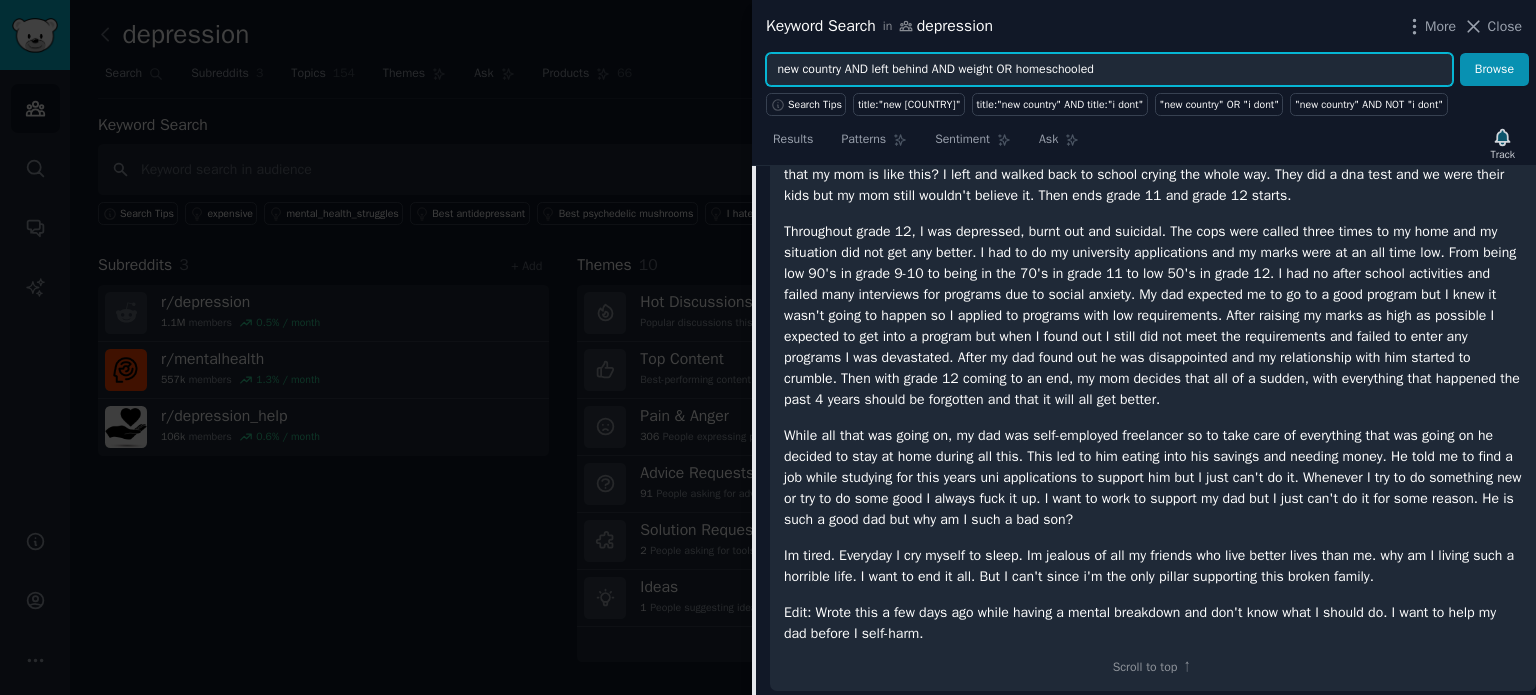 click on "new country AND left behind AND weight OR homeschooled" at bounding box center [1109, 70] 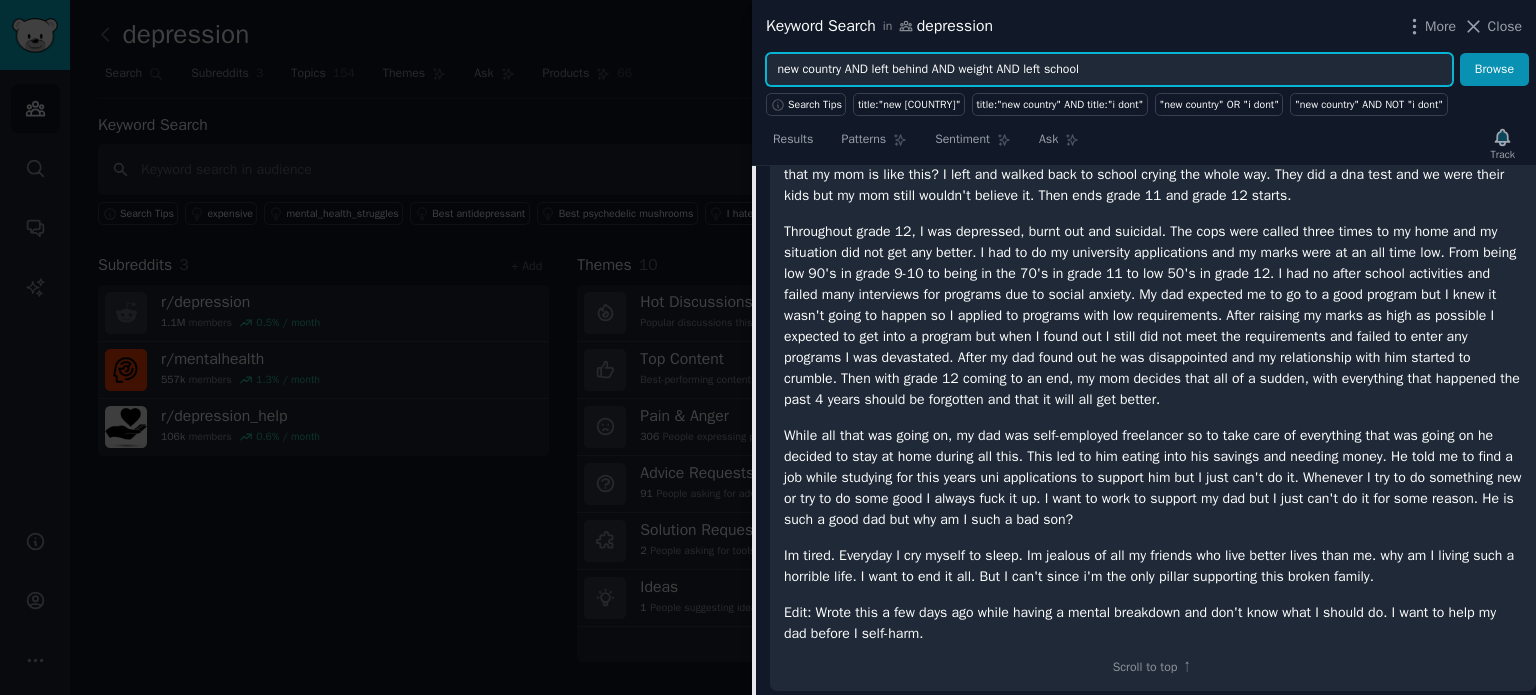 click on "Browse" at bounding box center (1494, 70) 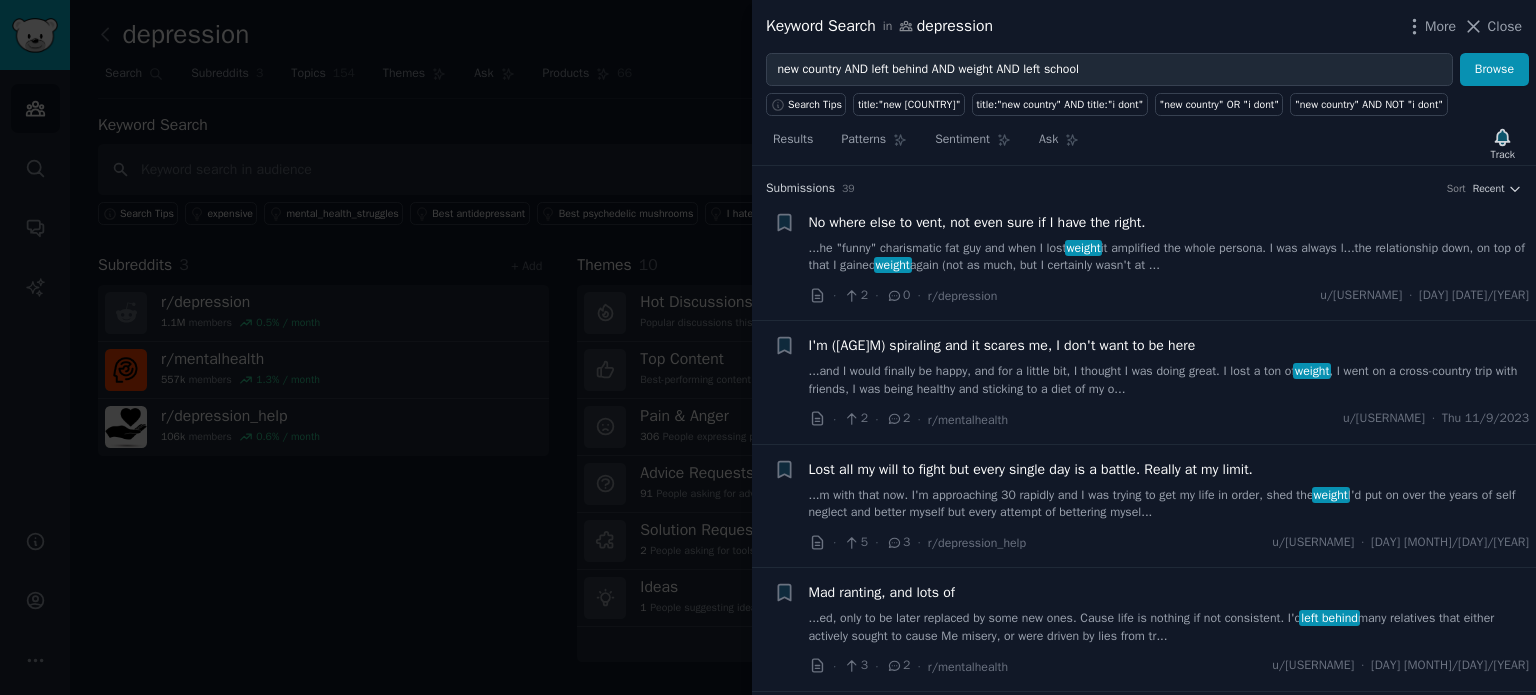 click on "...m with that now.
I'm approaching [AGE] rapidly and I was trying to get my life in order, shed the  weight  I'd put on over the years of self neglect and better myself but every attempt of bettering mysel..." at bounding box center [1169, 504] 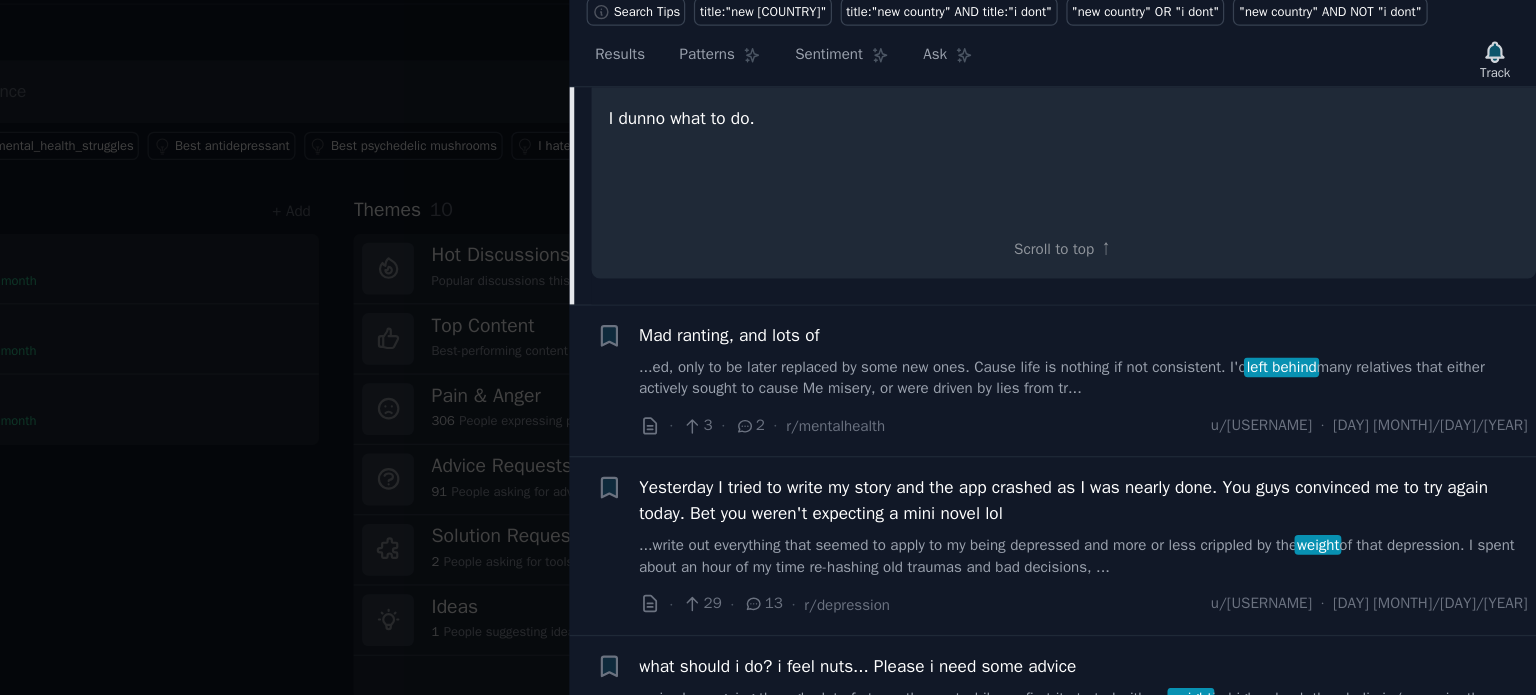 scroll, scrollTop: 1590, scrollLeft: 0, axis: vertical 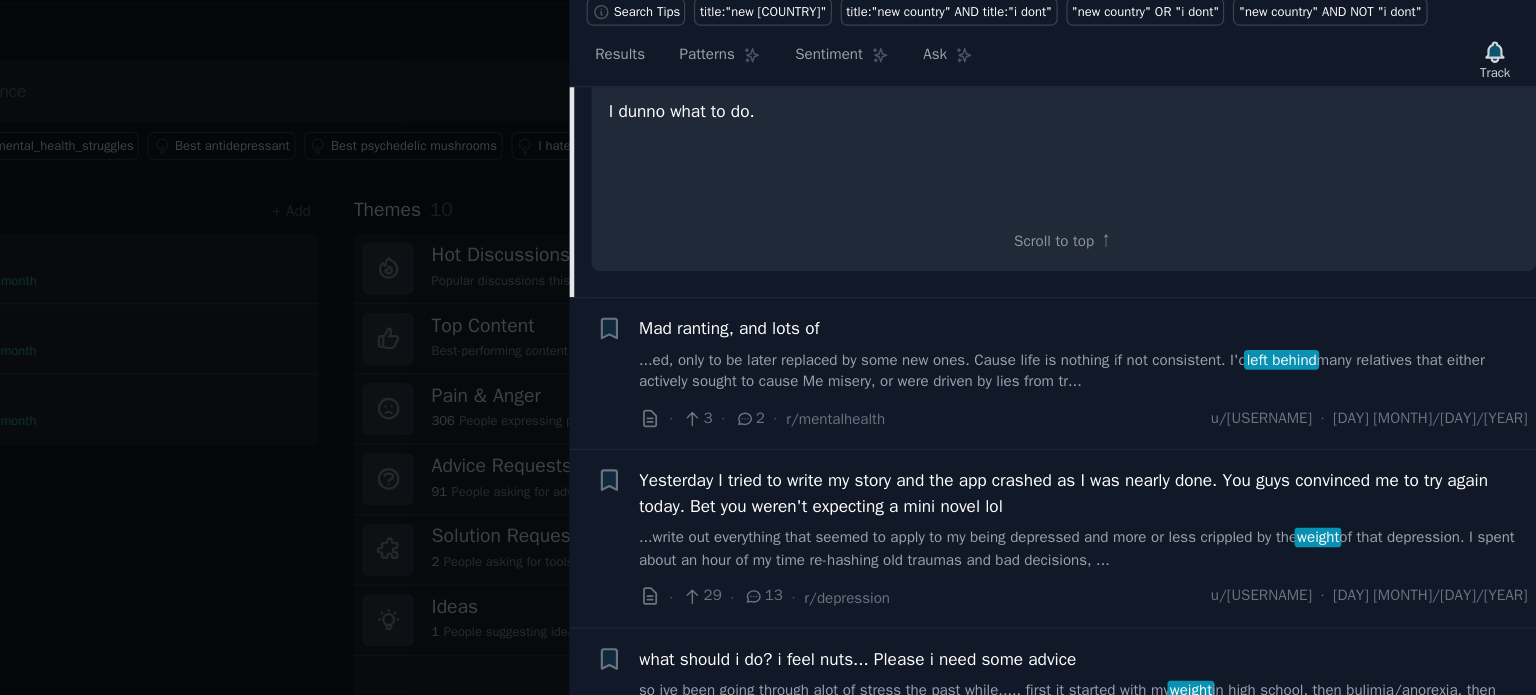 click on "Mad ranting, and lots of" at bounding box center [1169, 361] 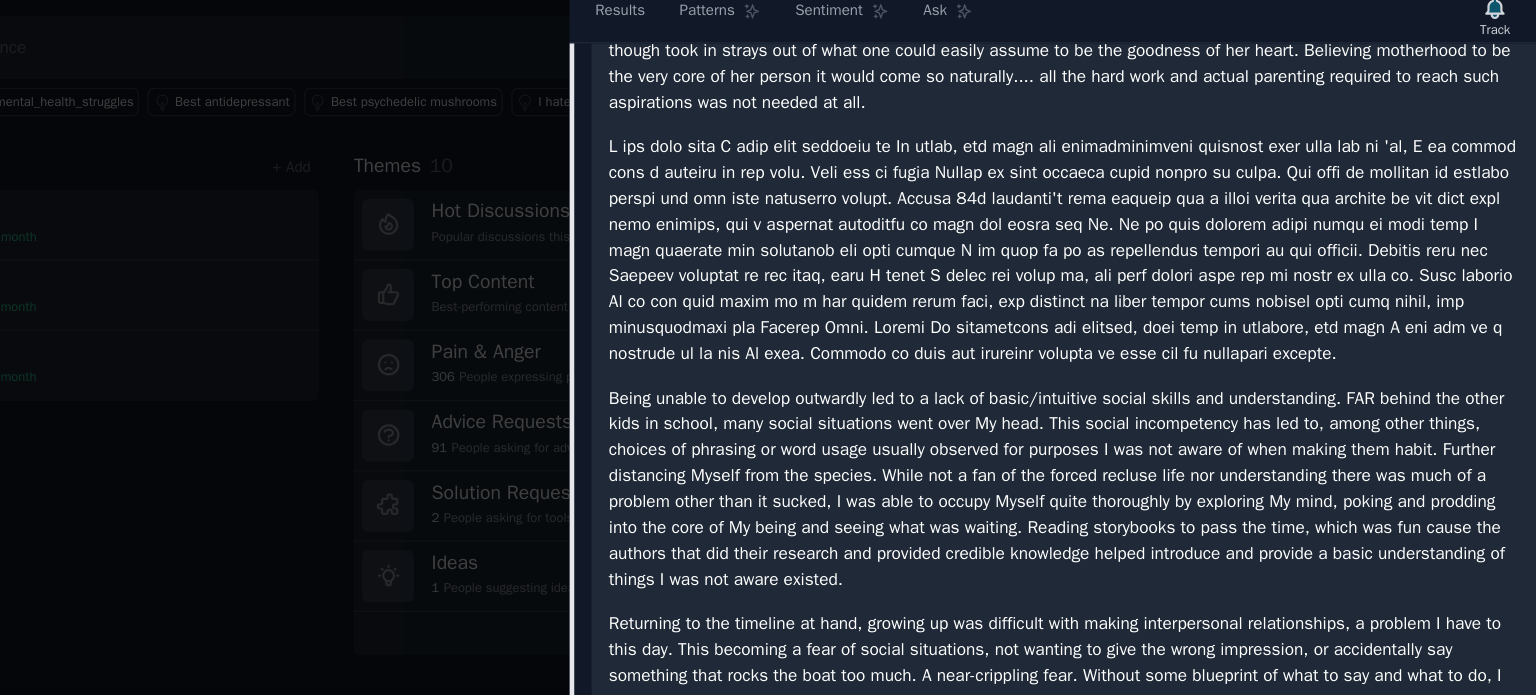 scroll, scrollTop: 1413, scrollLeft: 0, axis: vertical 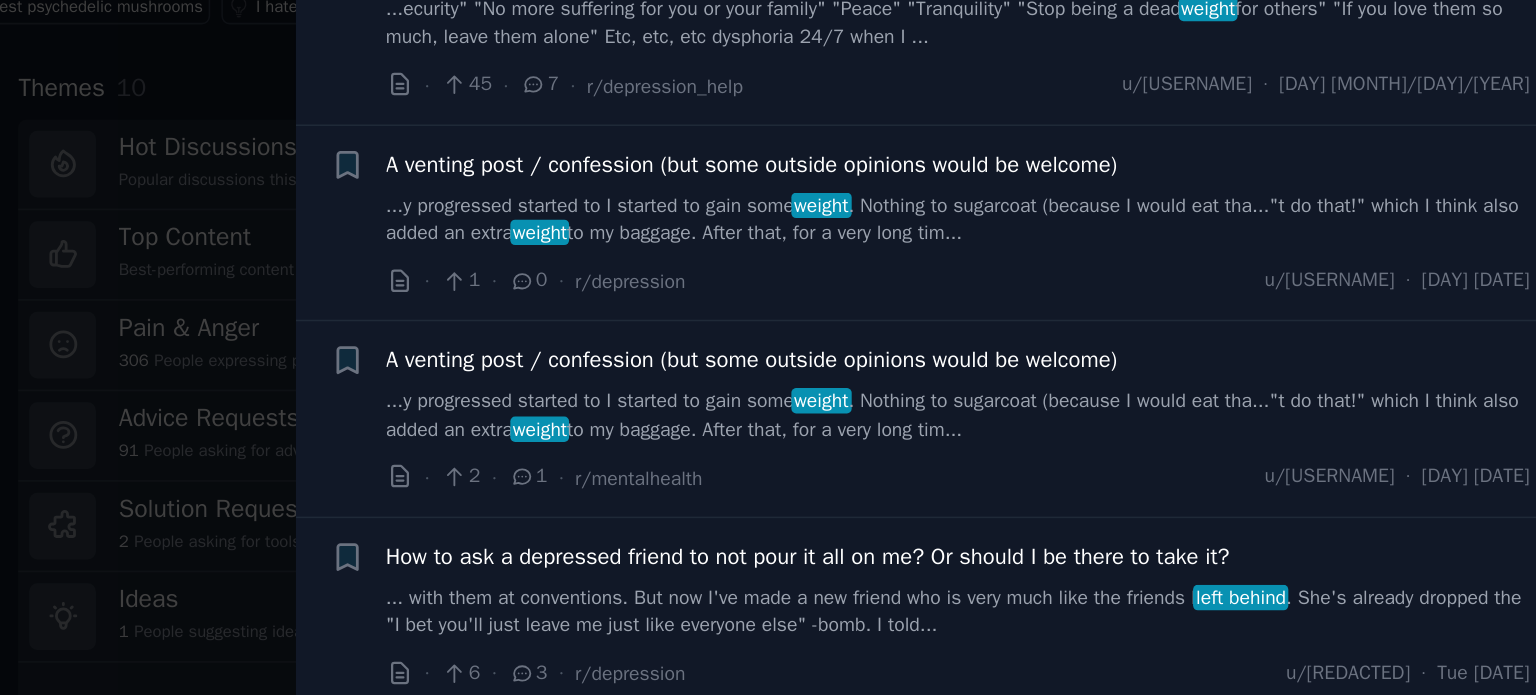 click on "A venting post / confession (but some outside opinions would be welcome)" at bounding box center (1039, 313) 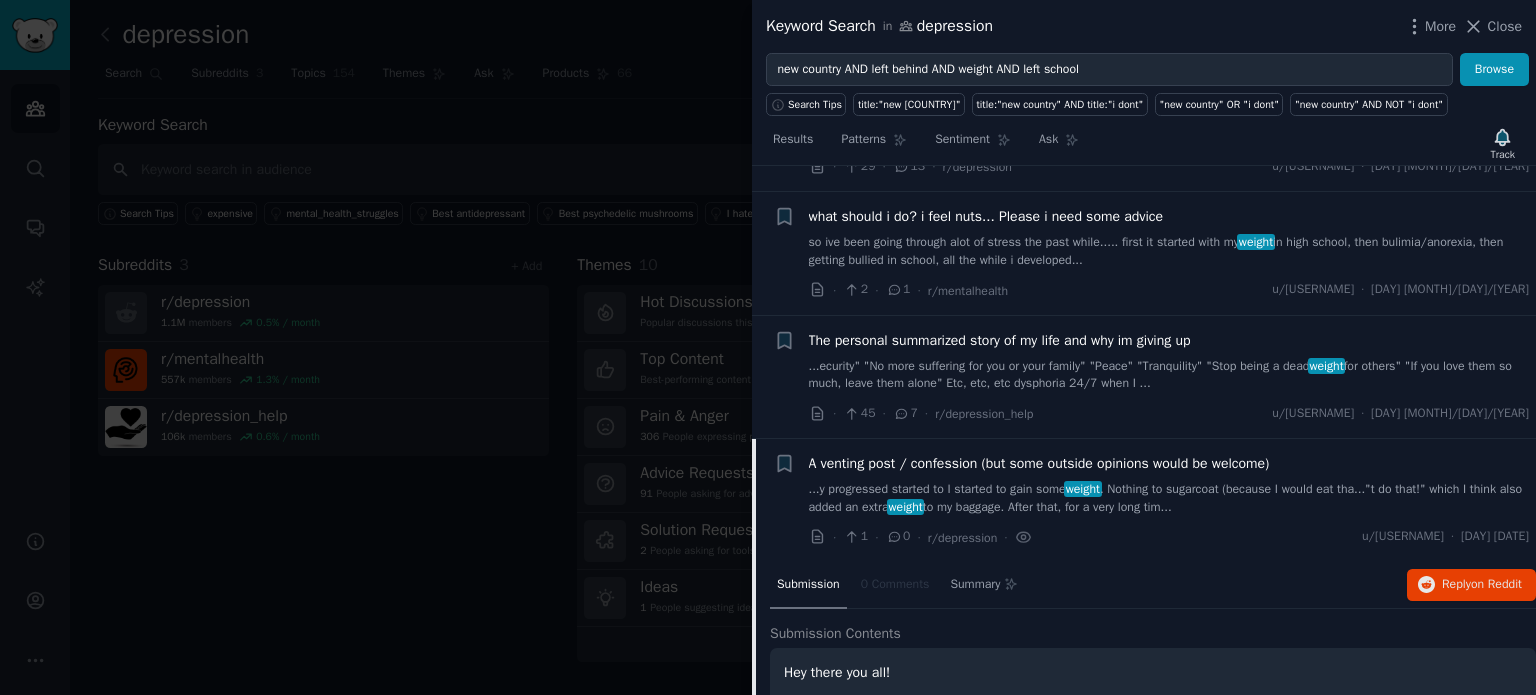 scroll, scrollTop: 580, scrollLeft: 0, axis: vertical 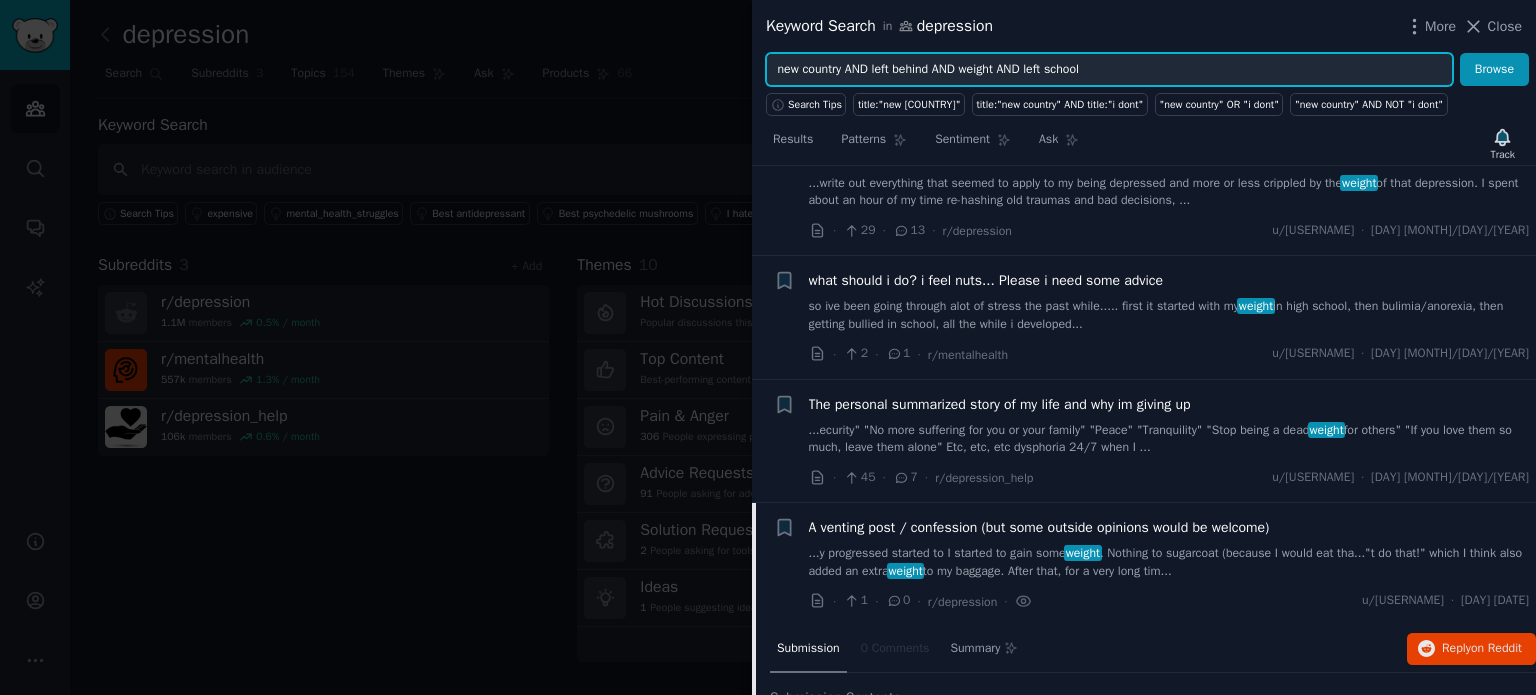 click on "new country AND left behind AND weight AND left school" at bounding box center [1109, 70] 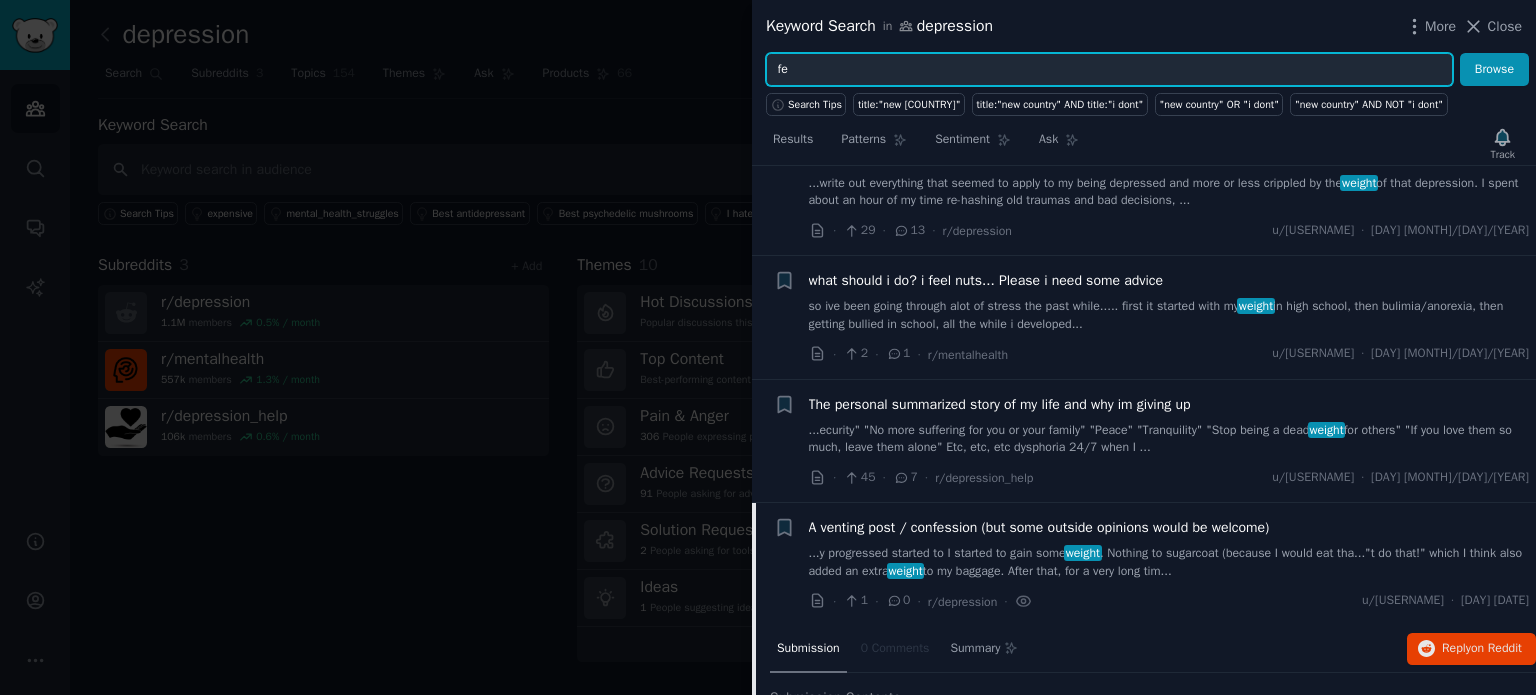 type on "f" 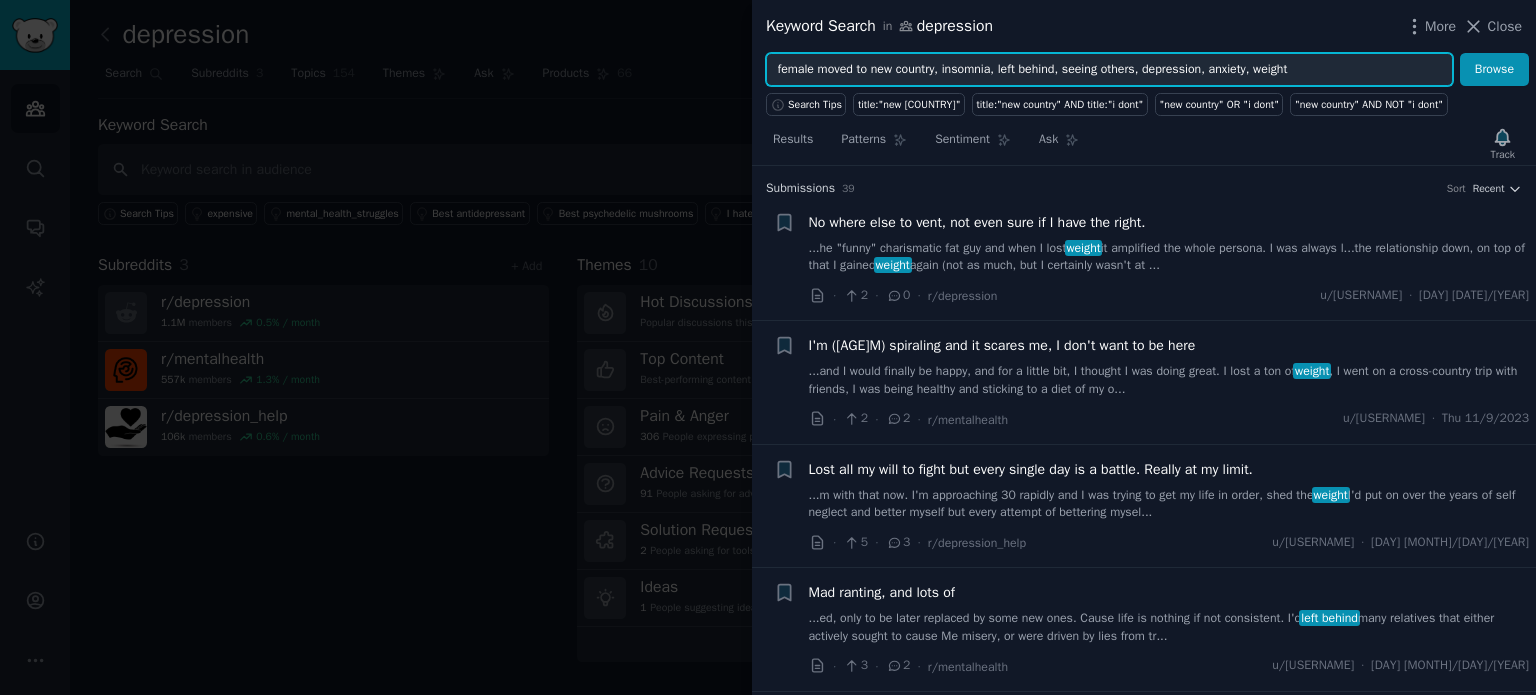click on "Browse" at bounding box center [1494, 70] 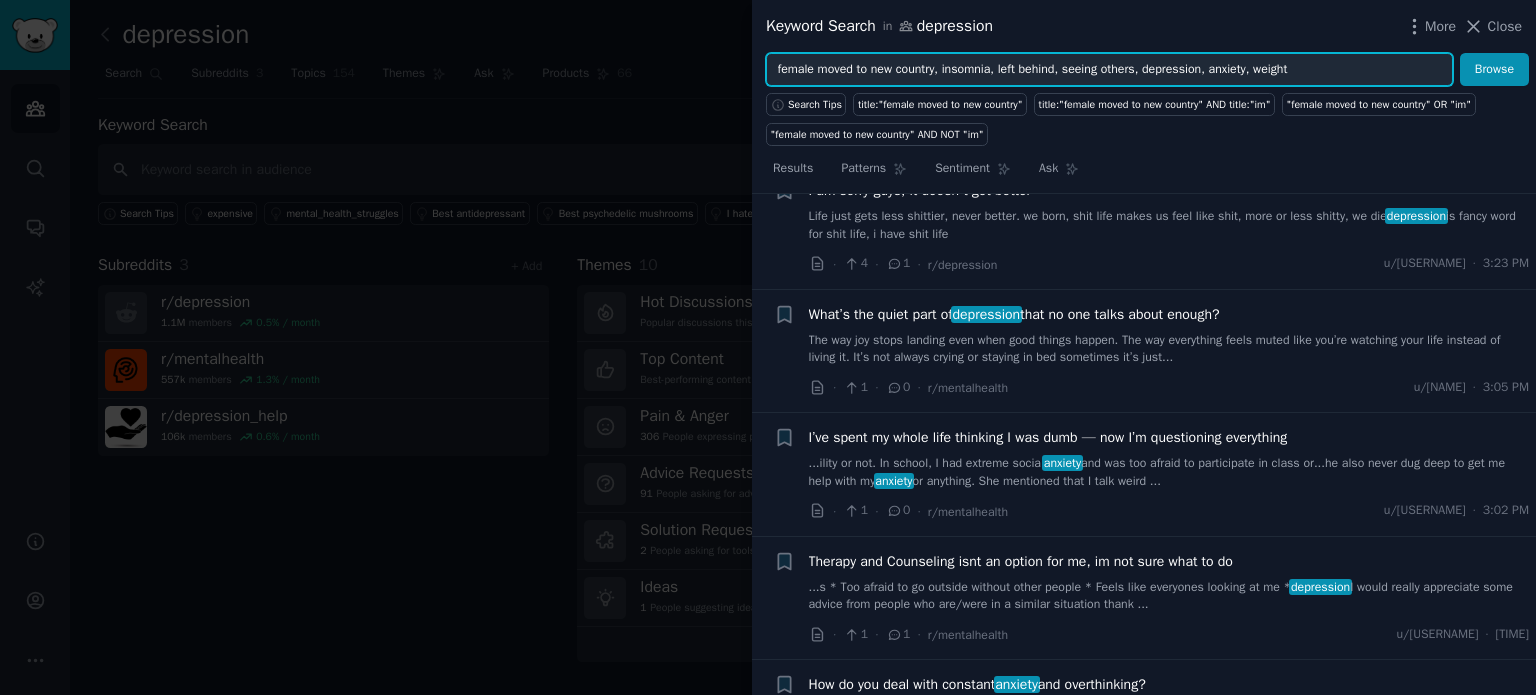 scroll, scrollTop: 0, scrollLeft: 0, axis: both 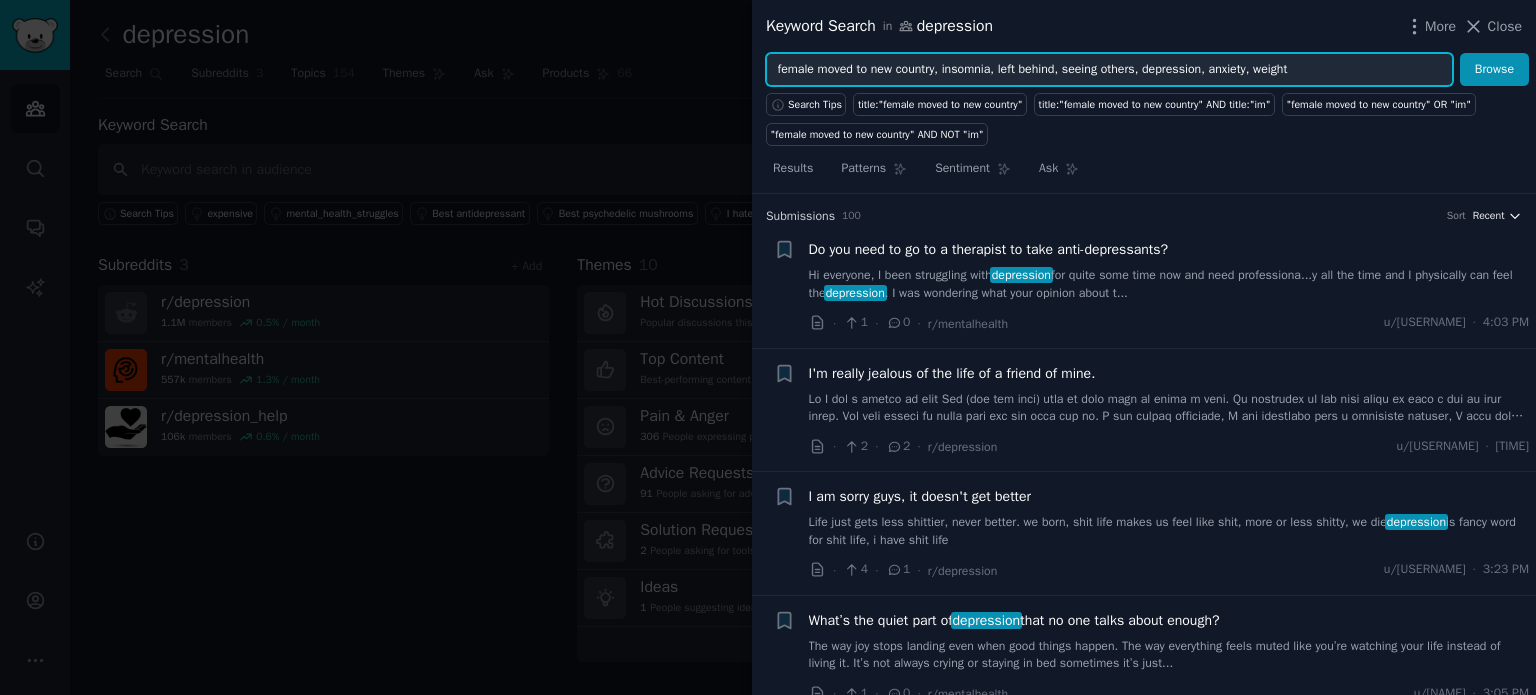 click on "Recent" at bounding box center [1497, 216] 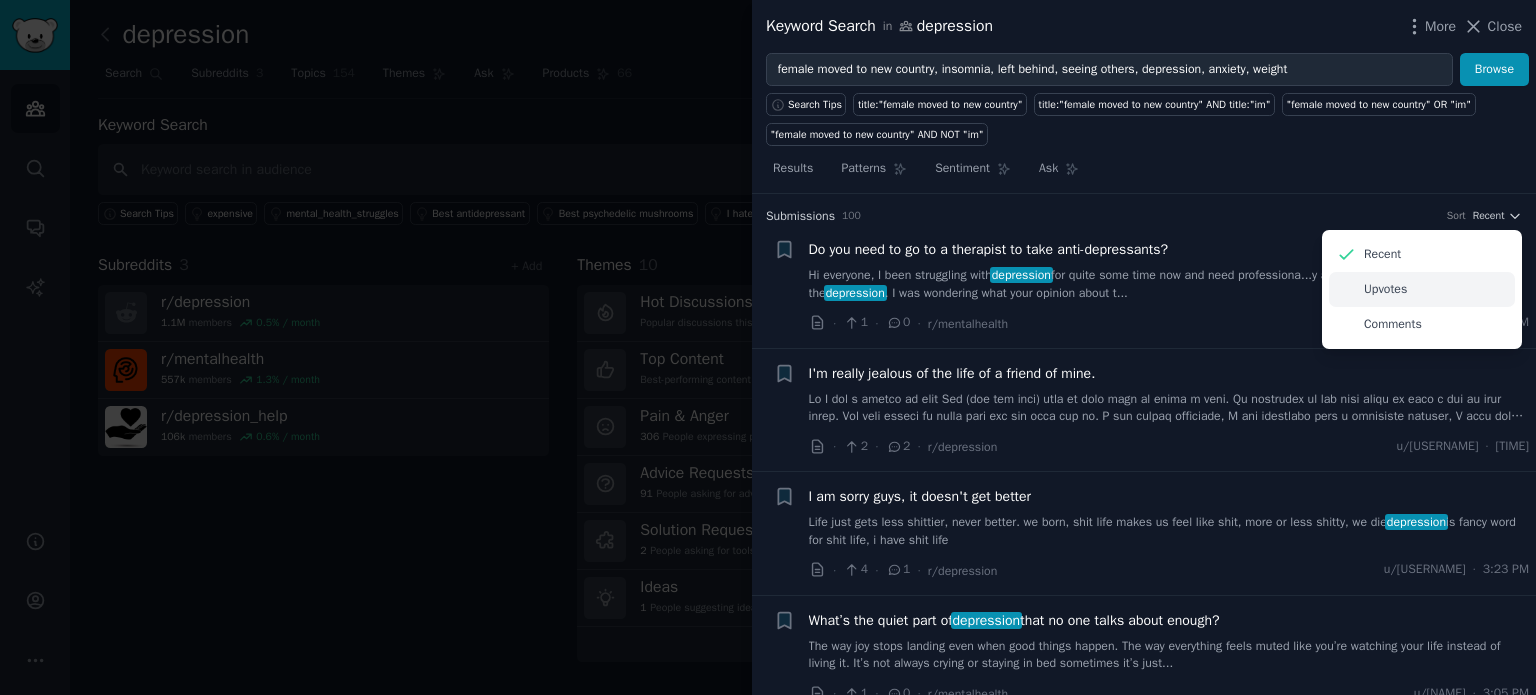 click on "Upvotes" at bounding box center [1385, 290] 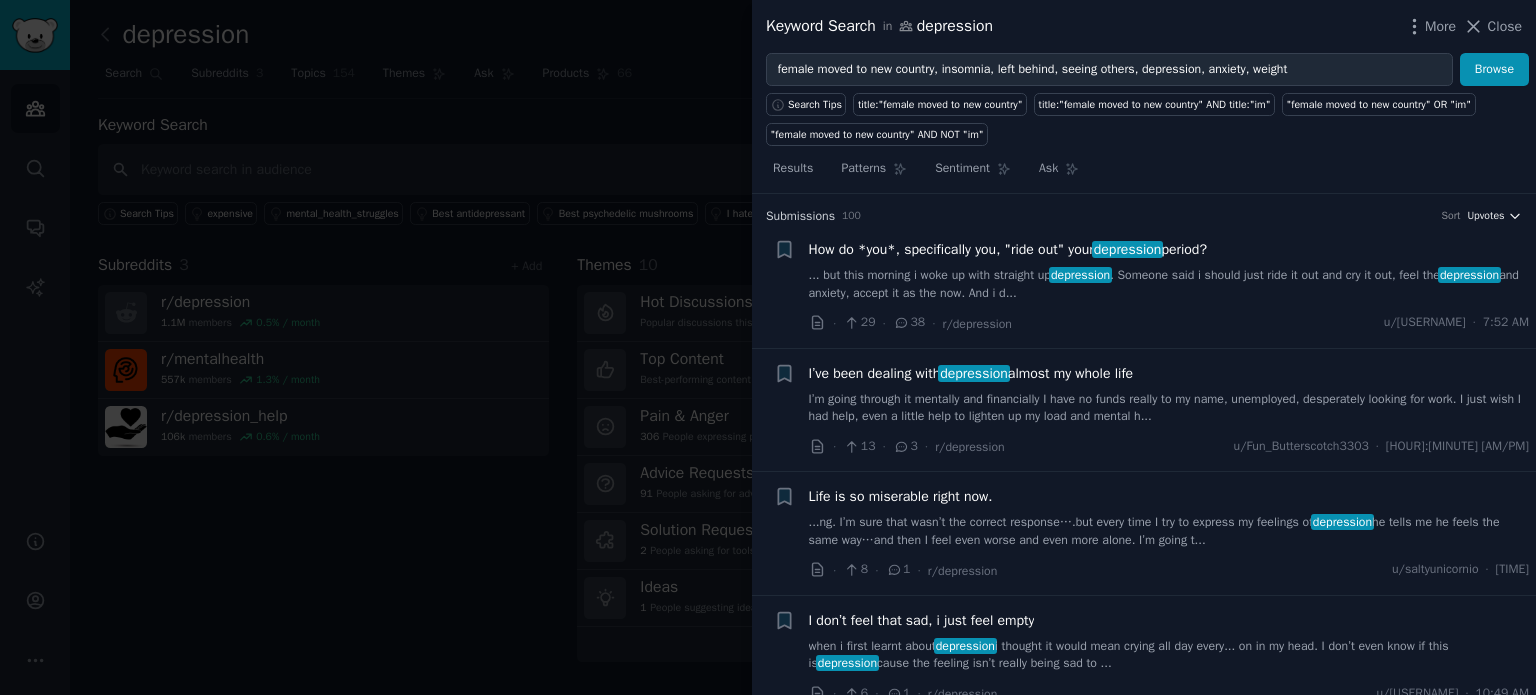 click on "Upvotes" at bounding box center [1485, 216] 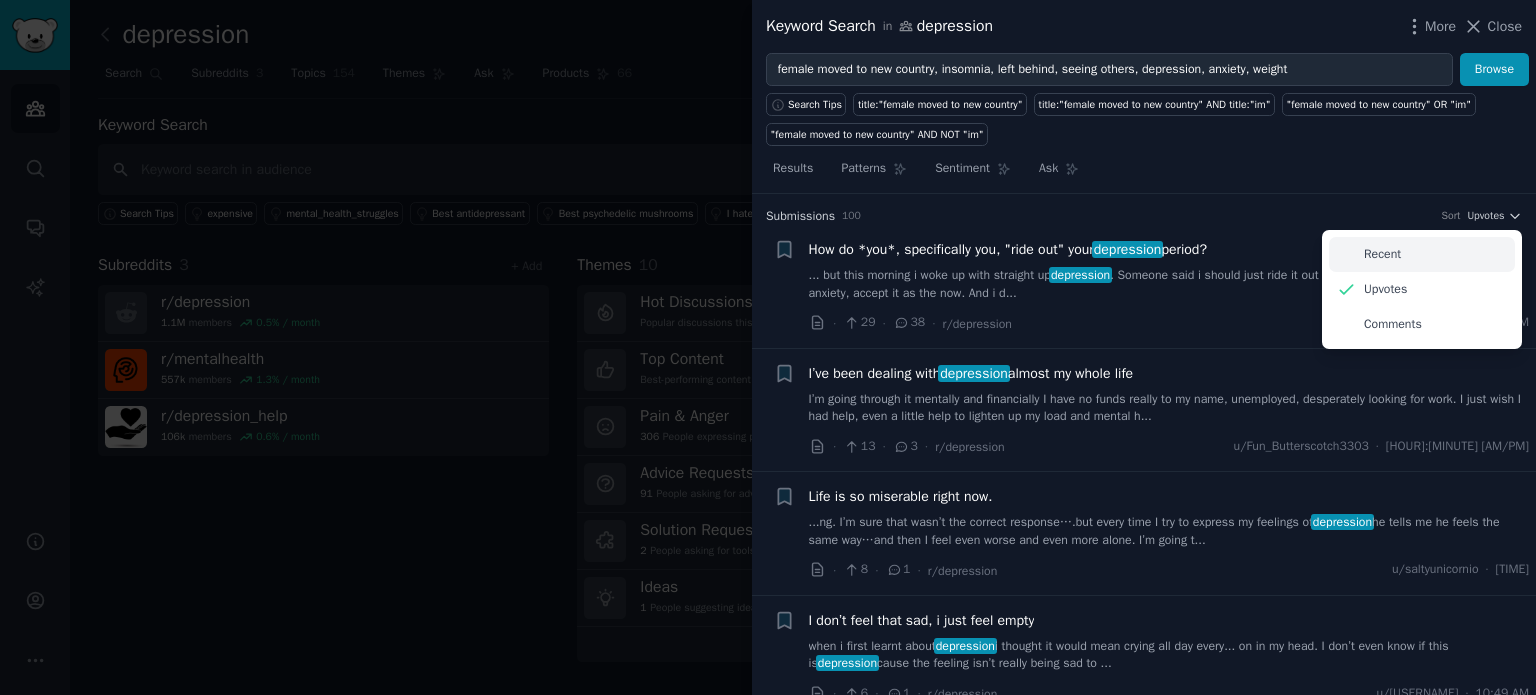 click on "Recent" at bounding box center (1422, 254) 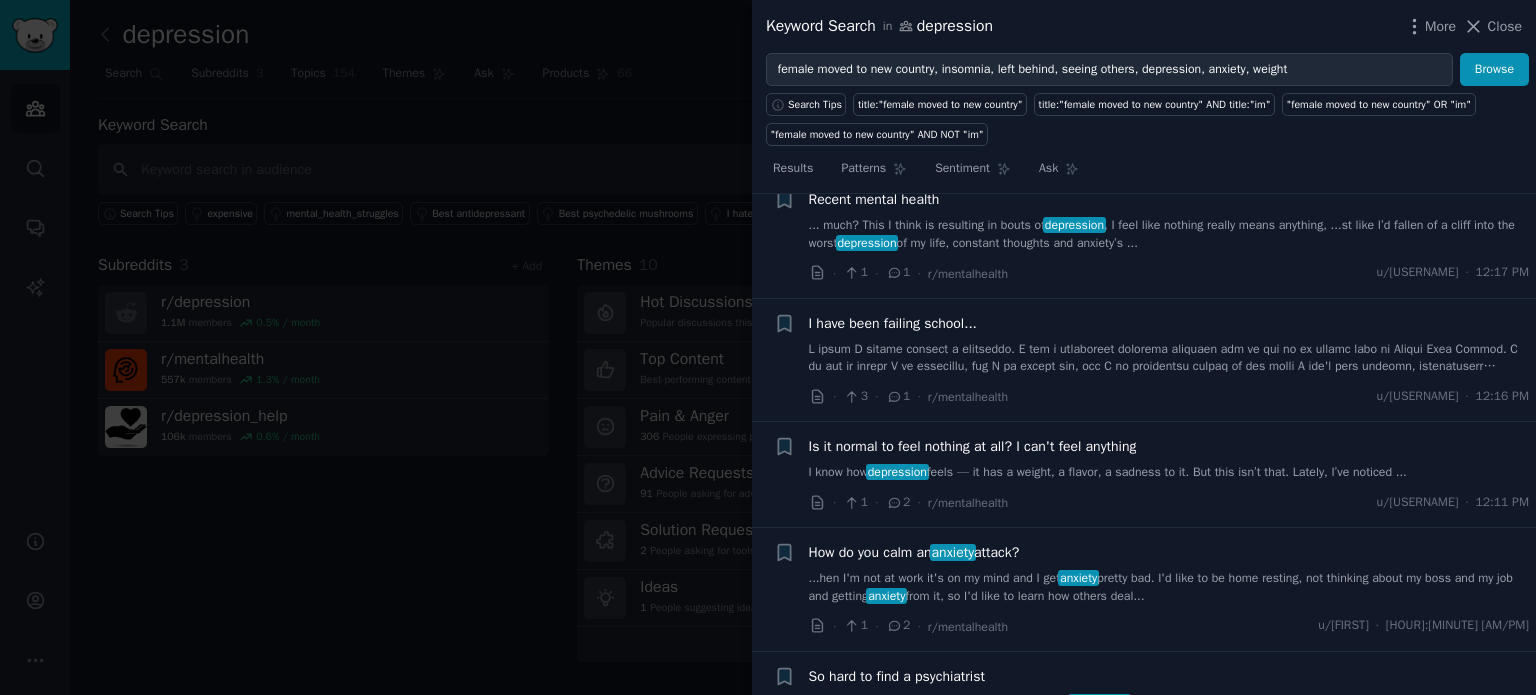 scroll, scrollTop: 0, scrollLeft: 0, axis: both 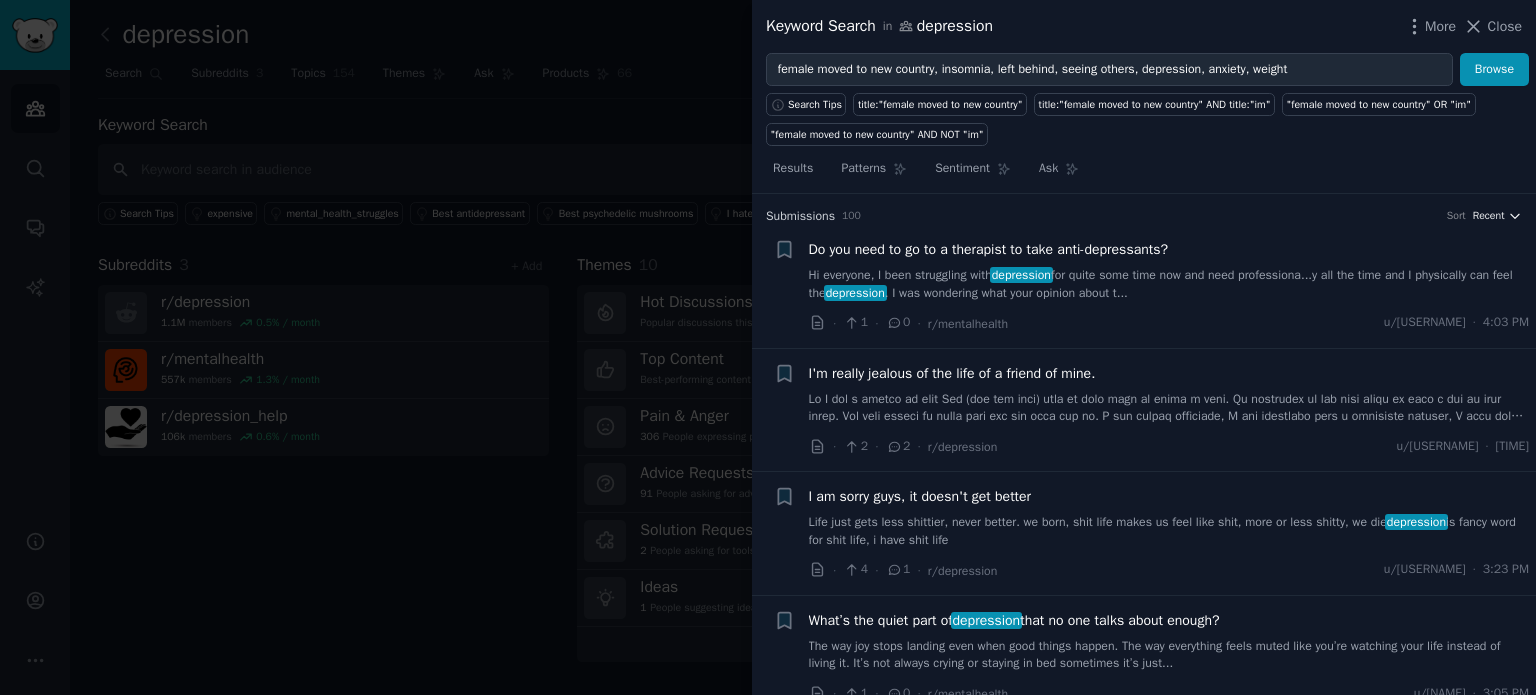 click on "Recent" at bounding box center [1489, 216] 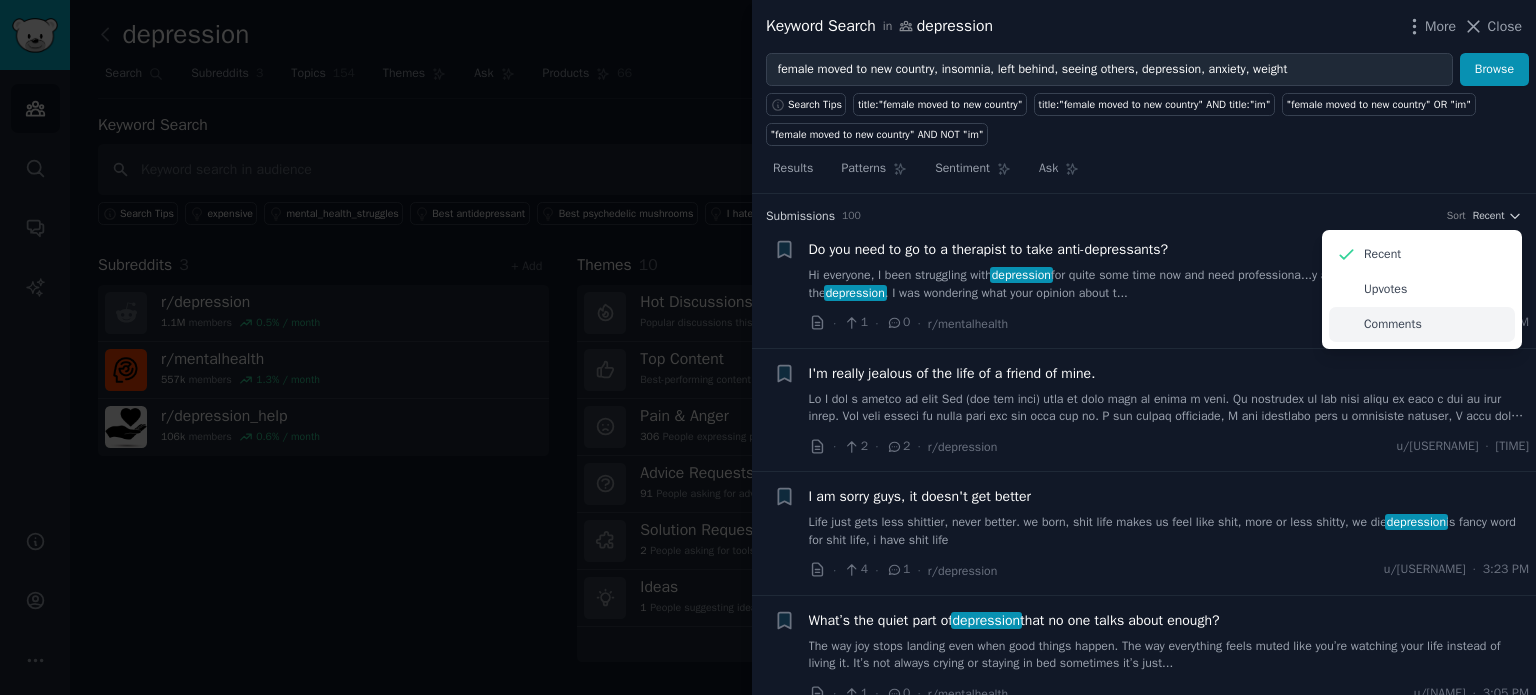 click on "Comments" at bounding box center (1393, 325) 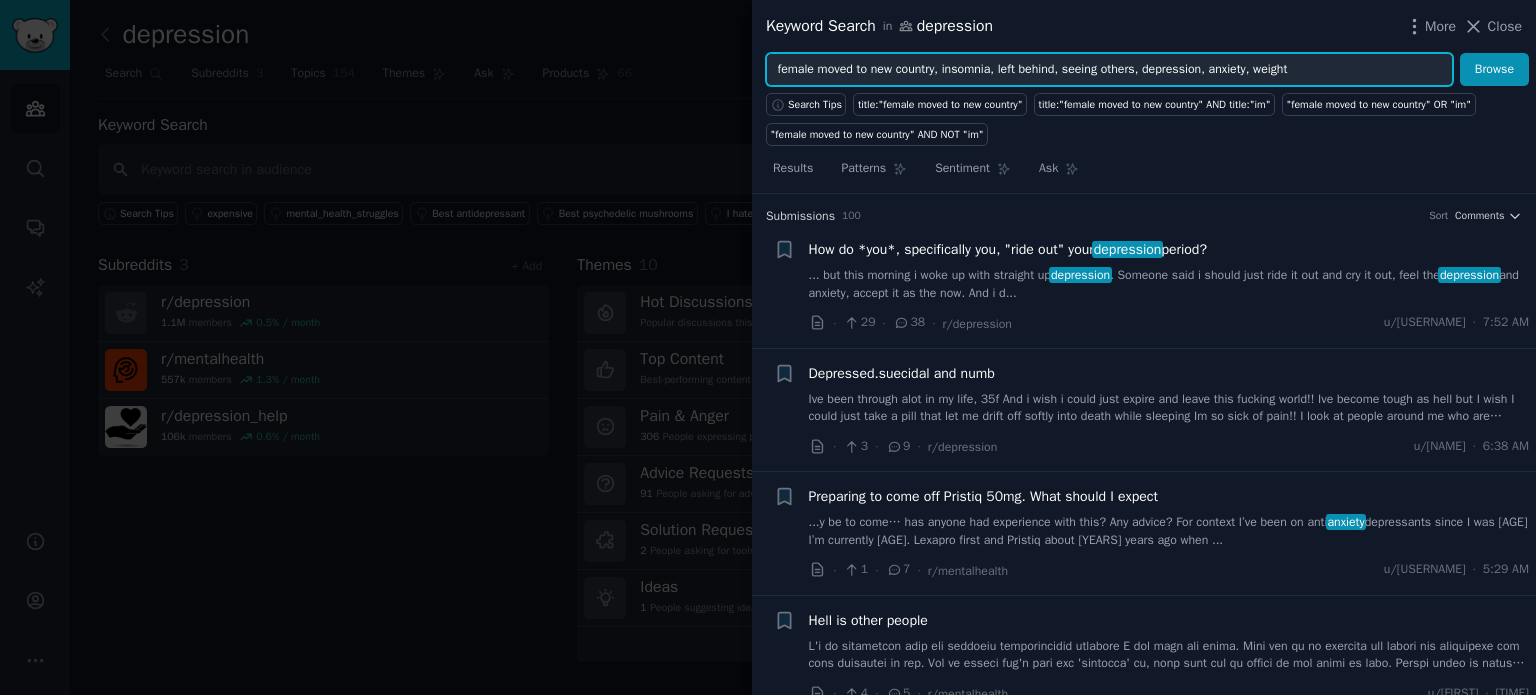 click on "female moved to new country, insomnia, left behind, seeing others, depression, anxiety, weight" at bounding box center (1109, 70) 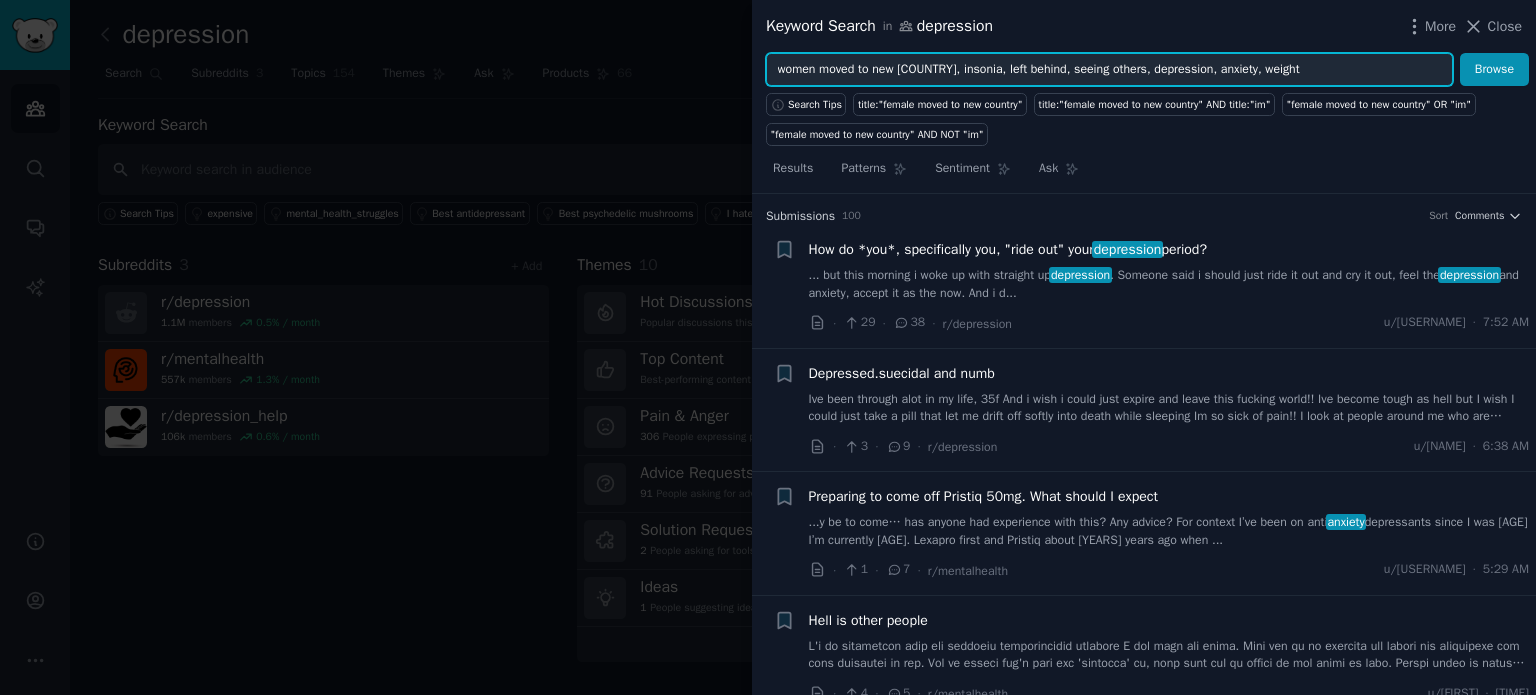 click on "women moved to new [COUNTRY], insonia, left behind, seeing others, depression, anxiety, weight" at bounding box center [1109, 70] 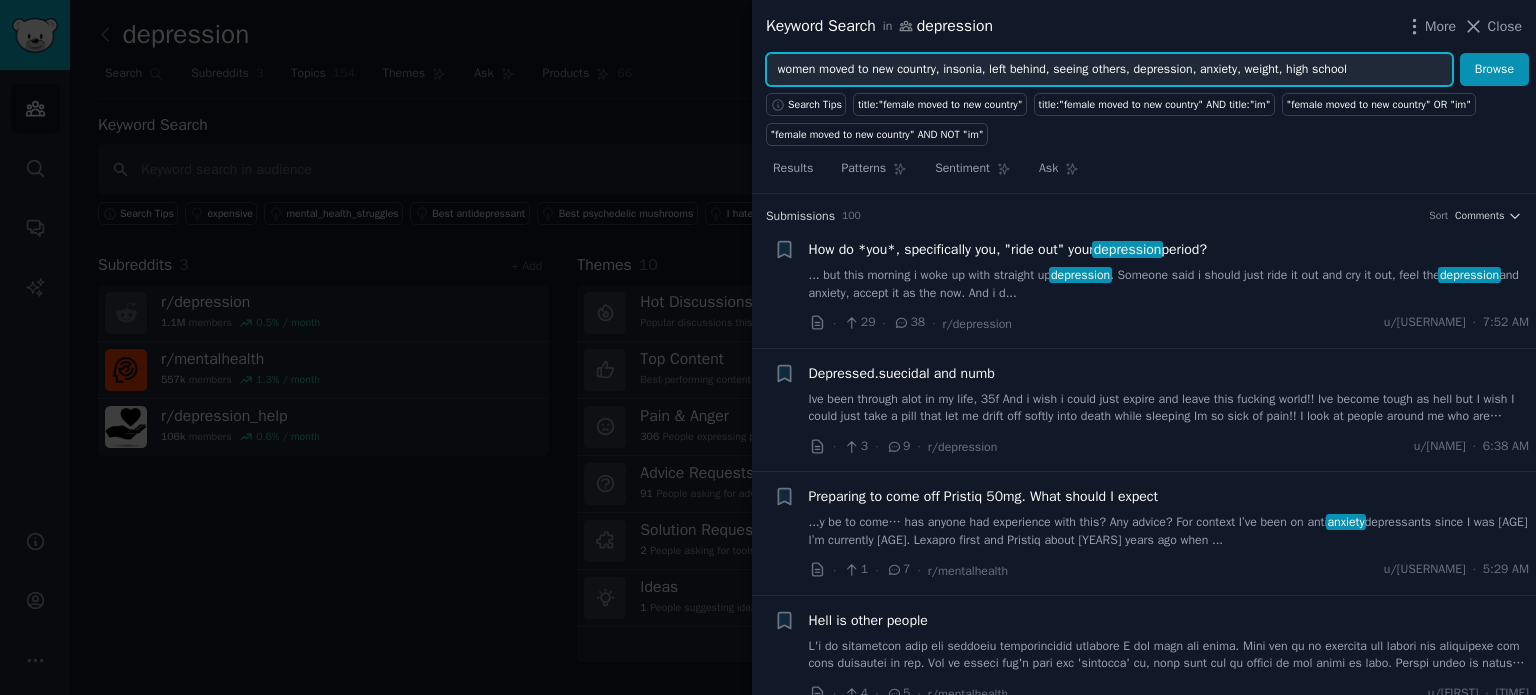 type on "women moved to new country, insonia, left behind, seeing others, depression, anxiety, weight, high school" 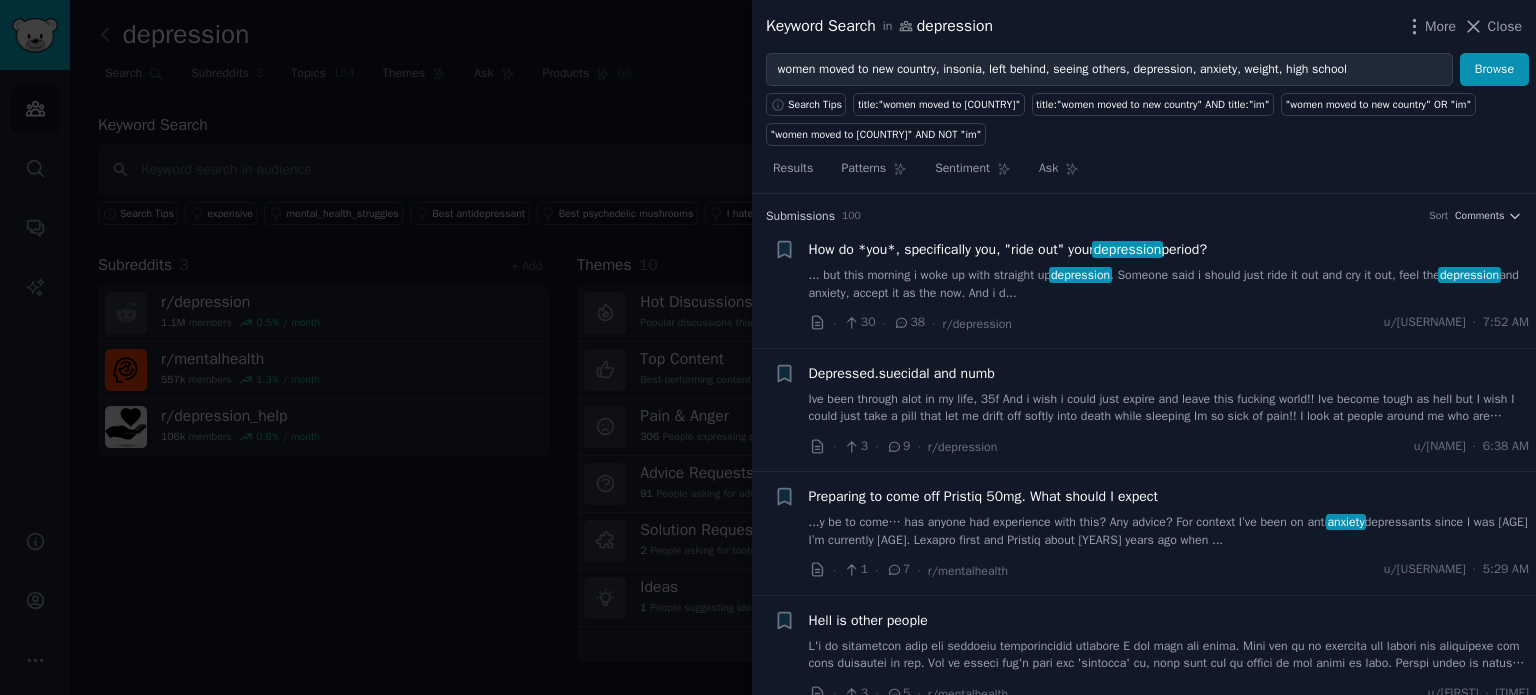 click on "... but this morning i woke up with straight up  depression . Someone said i should just ride it out and cry it out, feel the  depression  and anxiety, accept it as the now.
And i d..." at bounding box center (1169, 284) 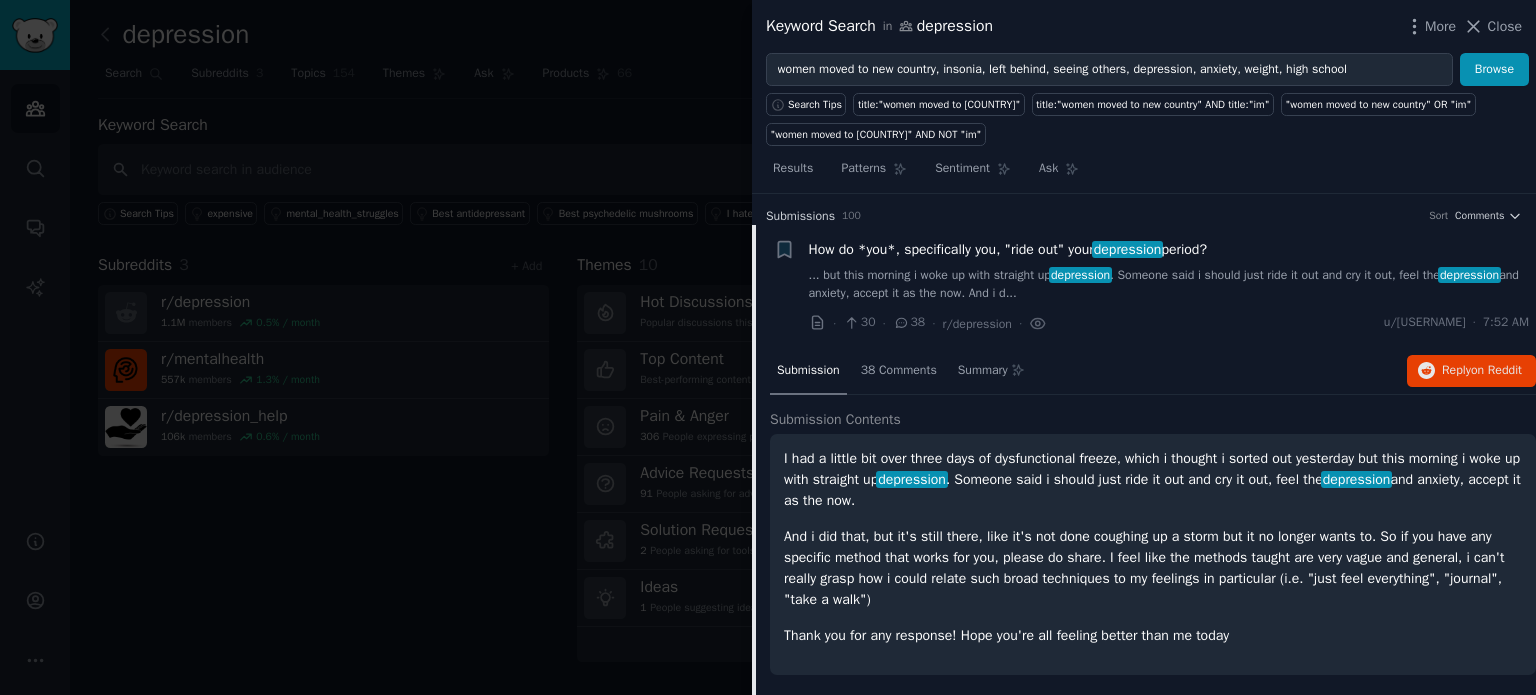 scroll, scrollTop: 31, scrollLeft: 0, axis: vertical 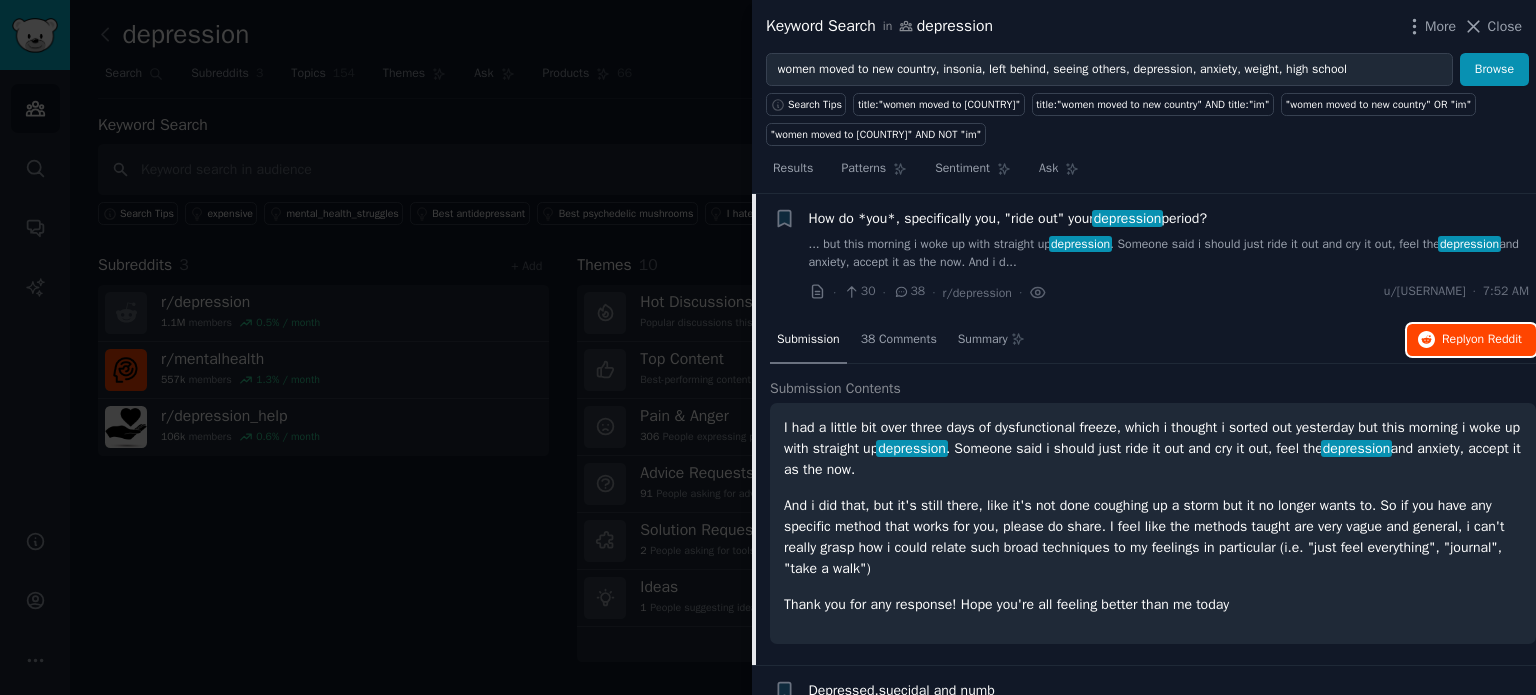 click on "Reply  on Reddit" at bounding box center (1471, 340) 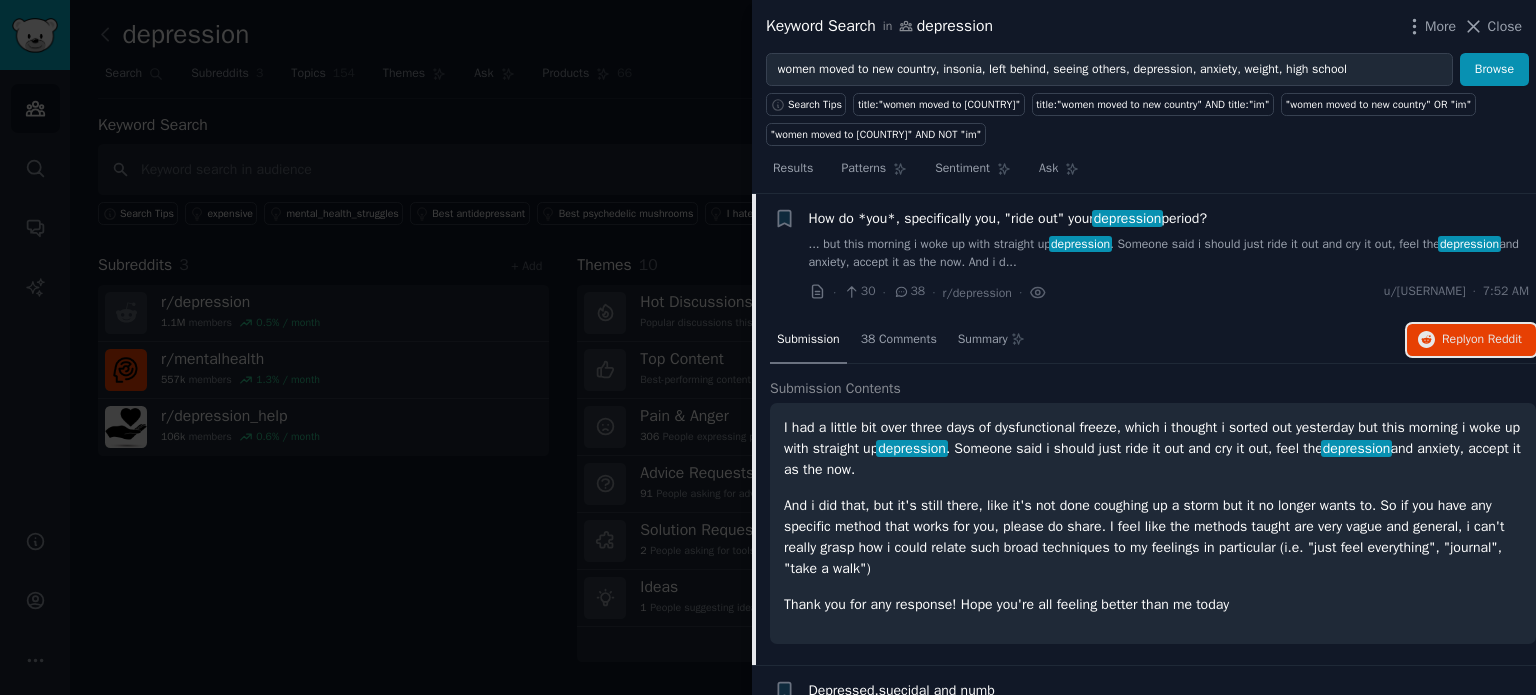 type 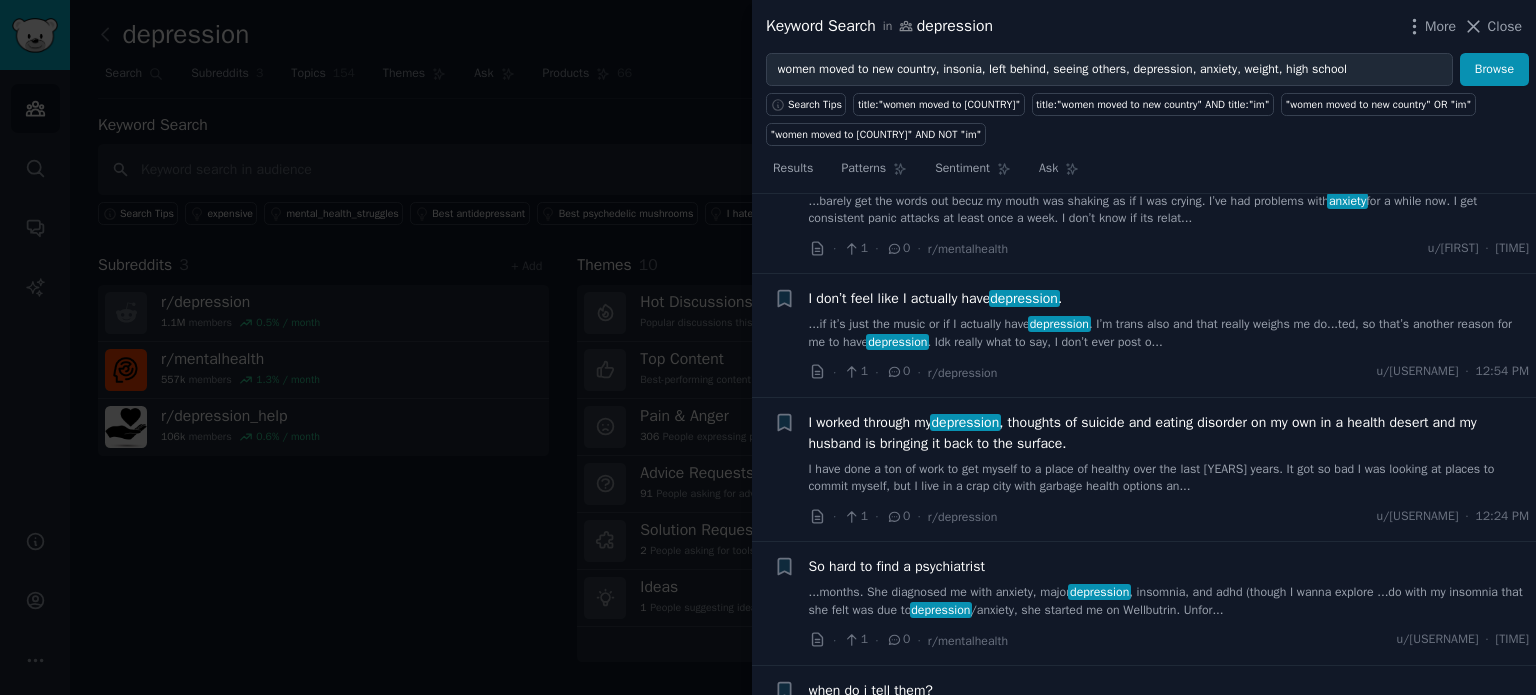 scroll, scrollTop: 12107, scrollLeft: 0, axis: vertical 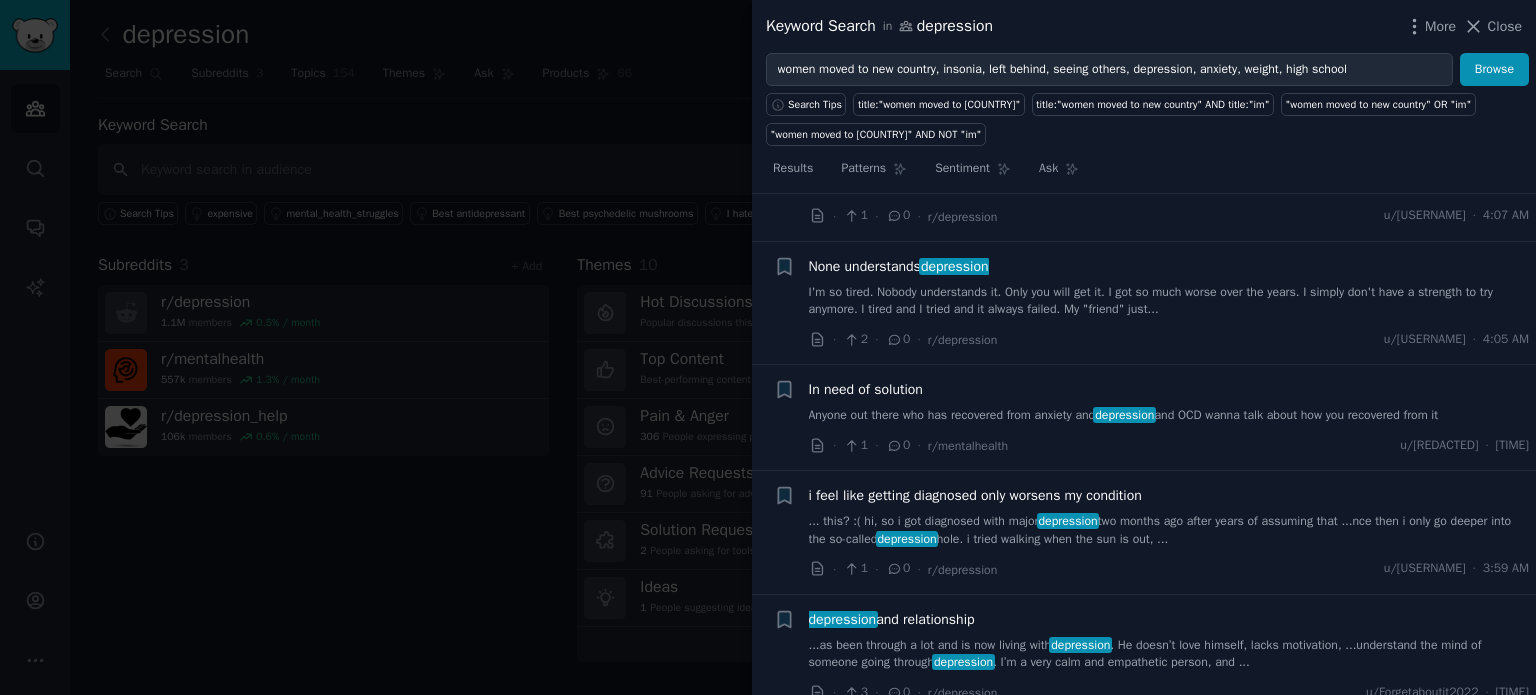 click at bounding box center [768, 347] 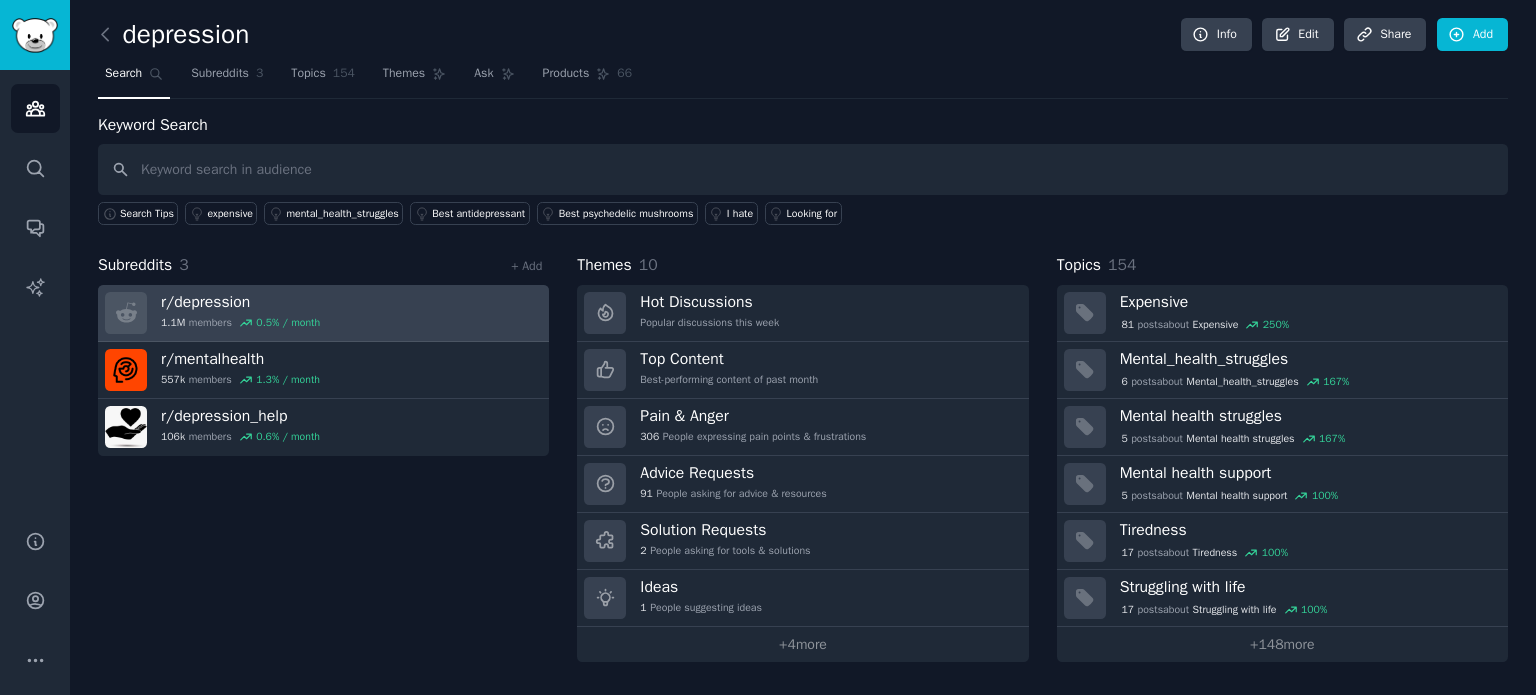 click on "r/ depression 1.1M members 0.5 % / month" at bounding box center [323, 313] 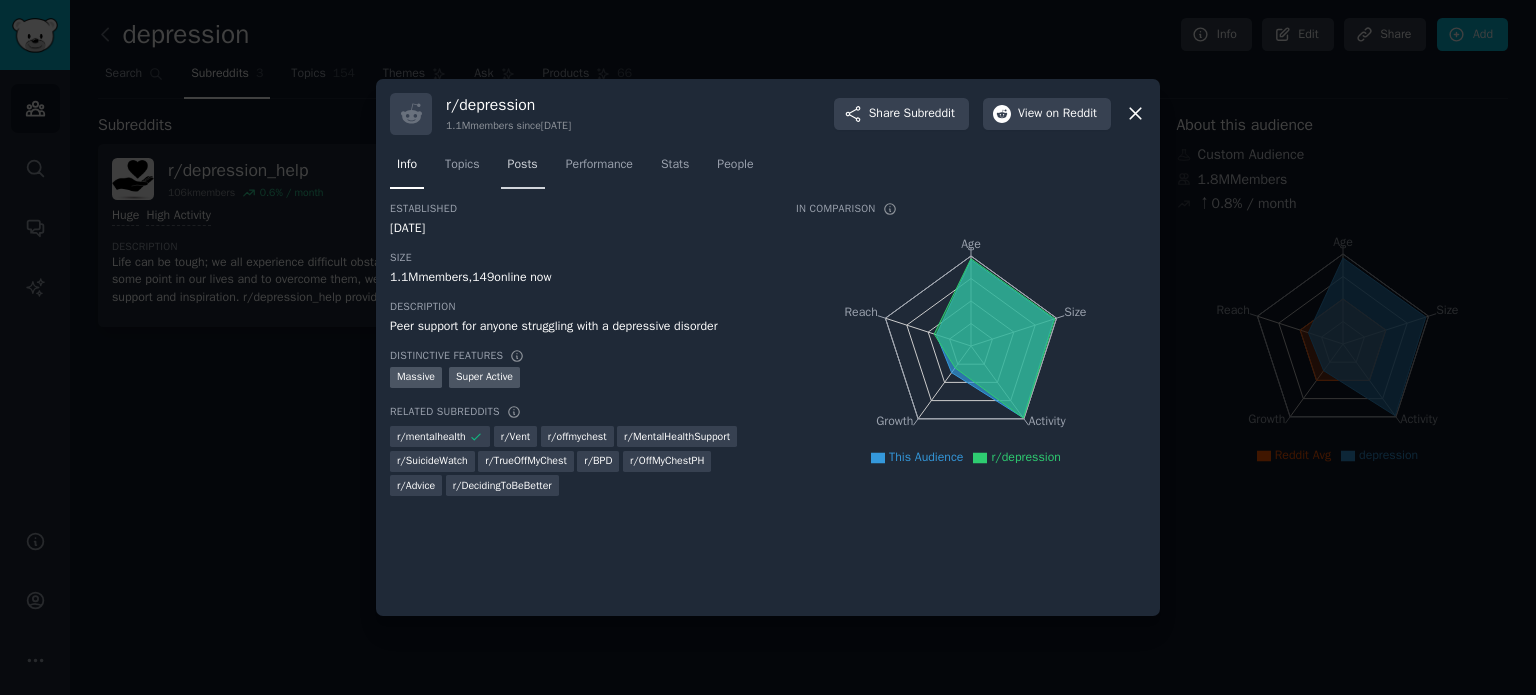 click on "Posts" at bounding box center (523, 169) 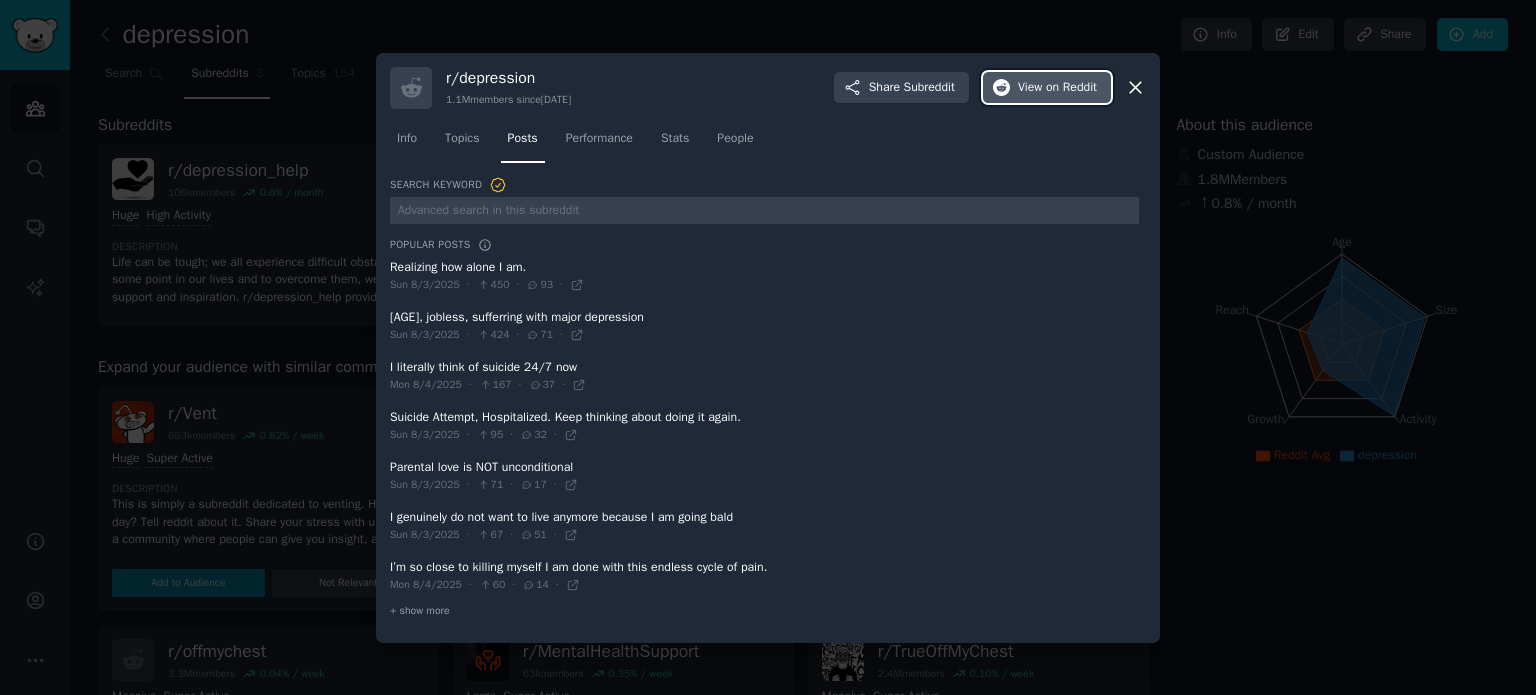 click on "View  on Reddit" at bounding box center (1047, 88) 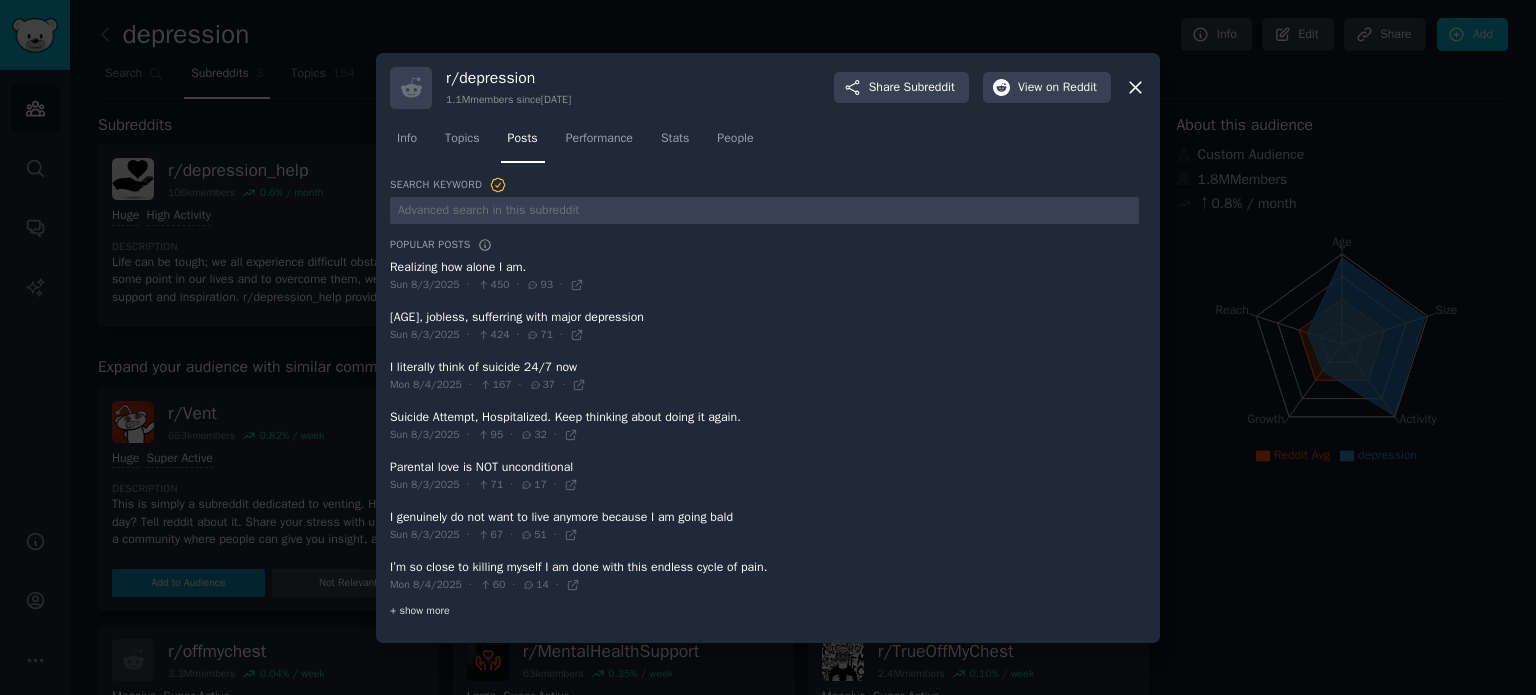 click on "+ show more" at bounding box center (420, 611) 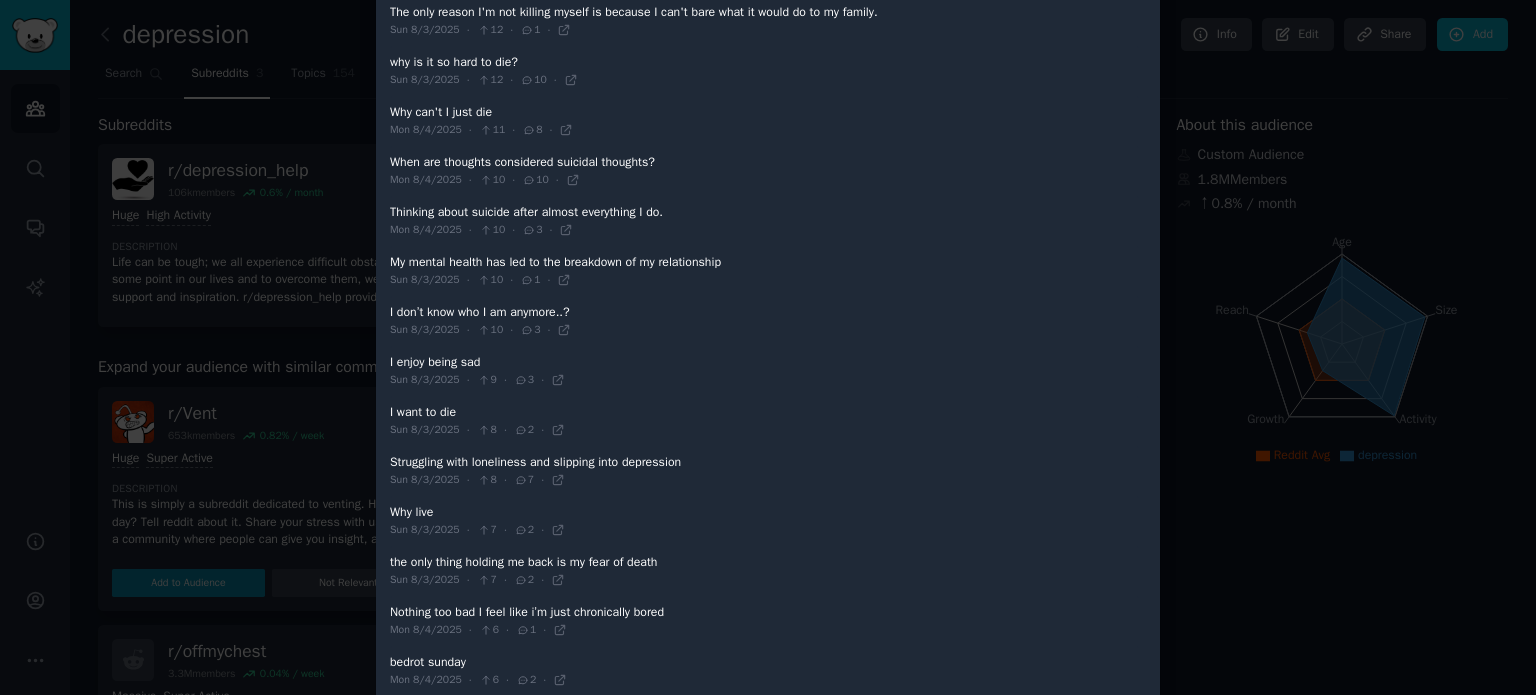 scroll, scrollTop: 2034, scrollLeft: 0, axis: vertical 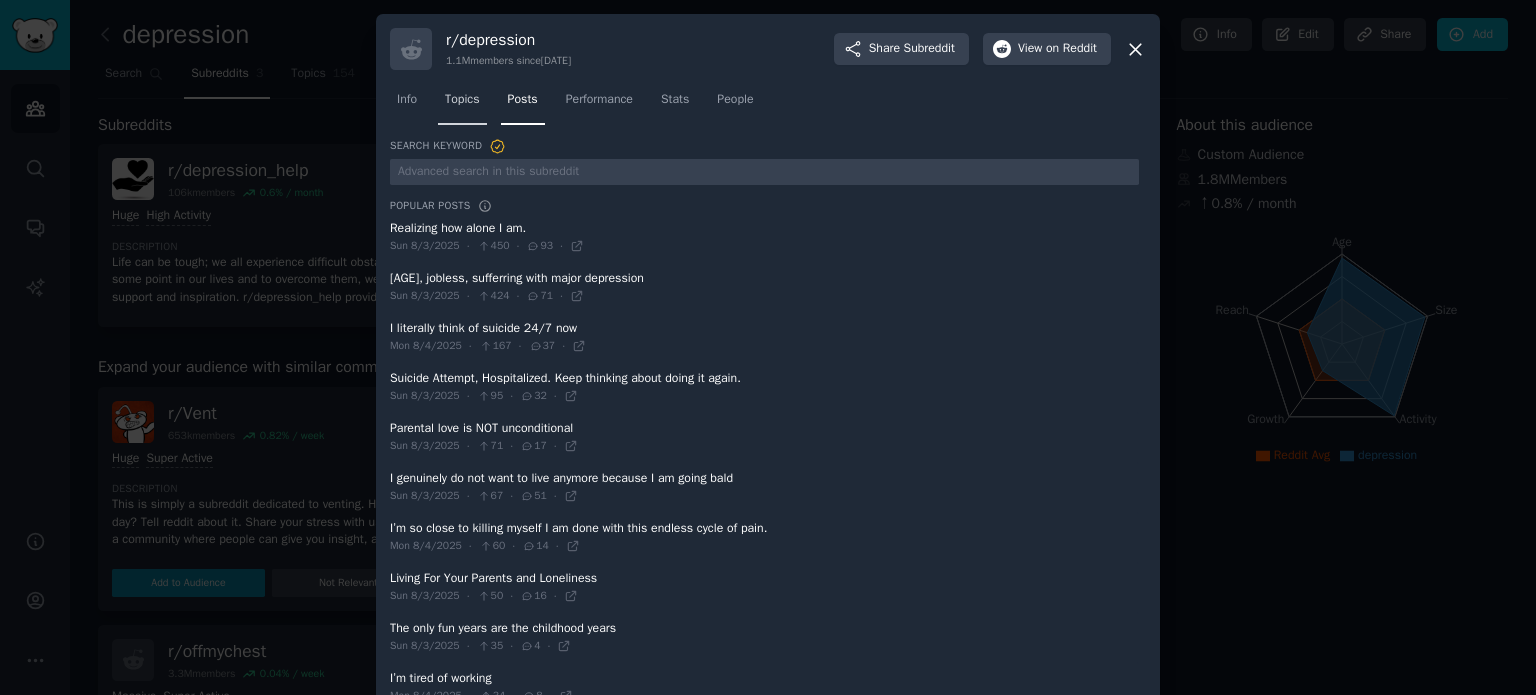 click on "Topics" at bounding box center [462, 104] 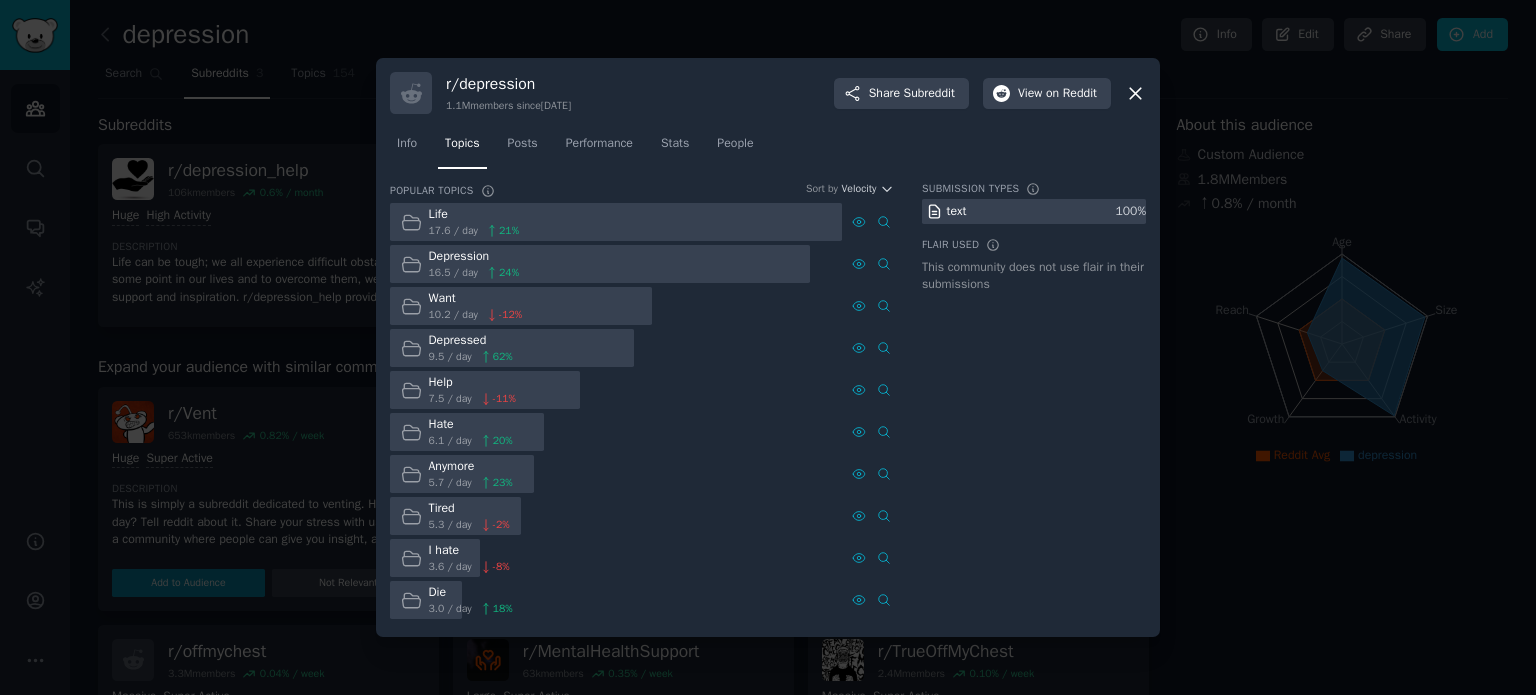 click 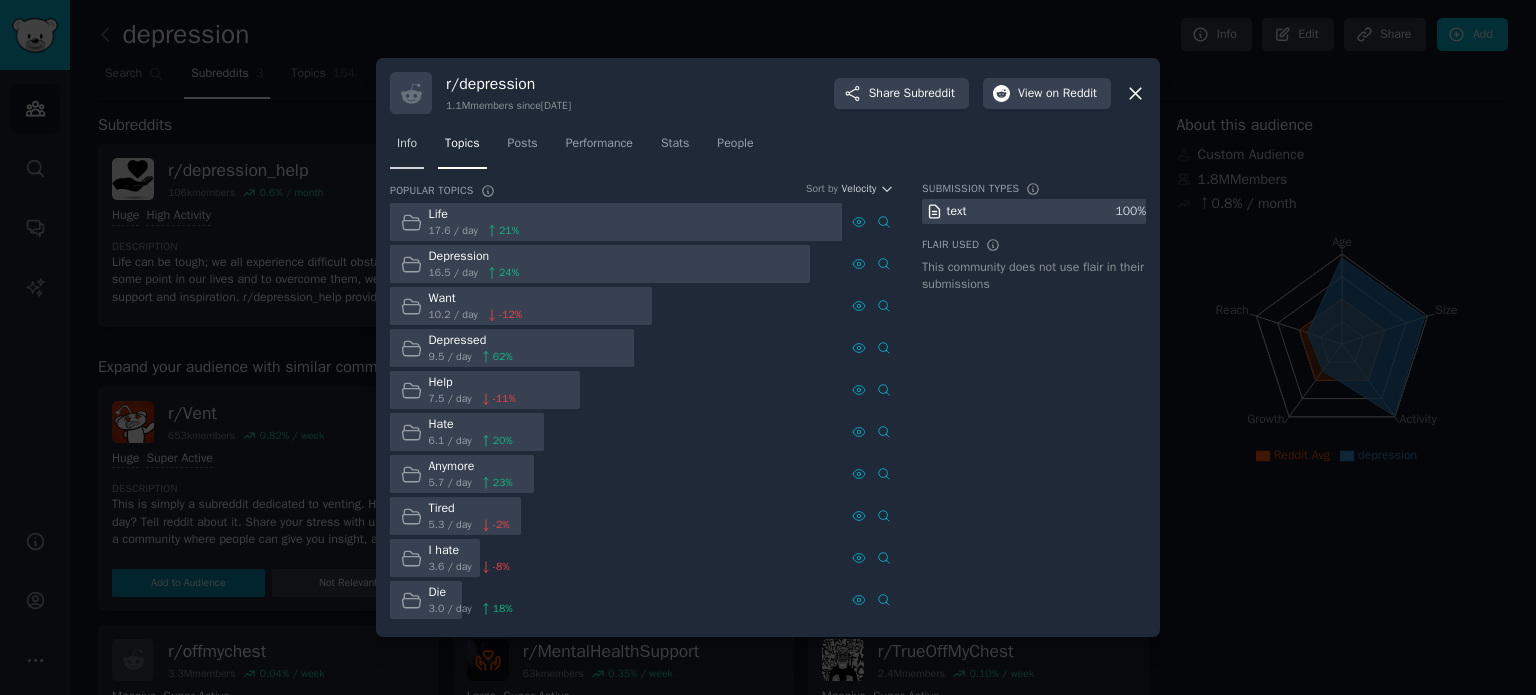 click on "Info" at bounding box center (407, 144) 